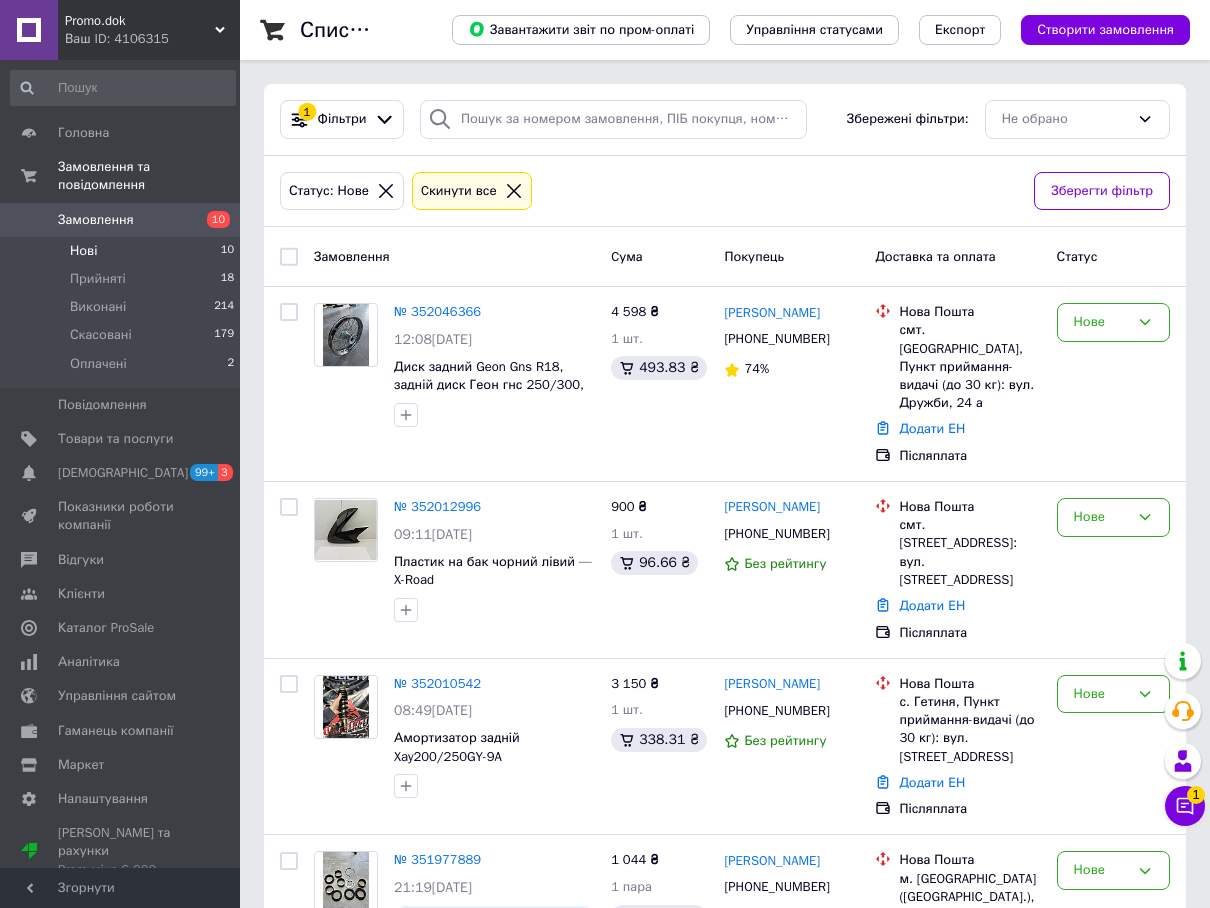 scroll, scrollTop: 0, scrollLeft: 0, axis: both 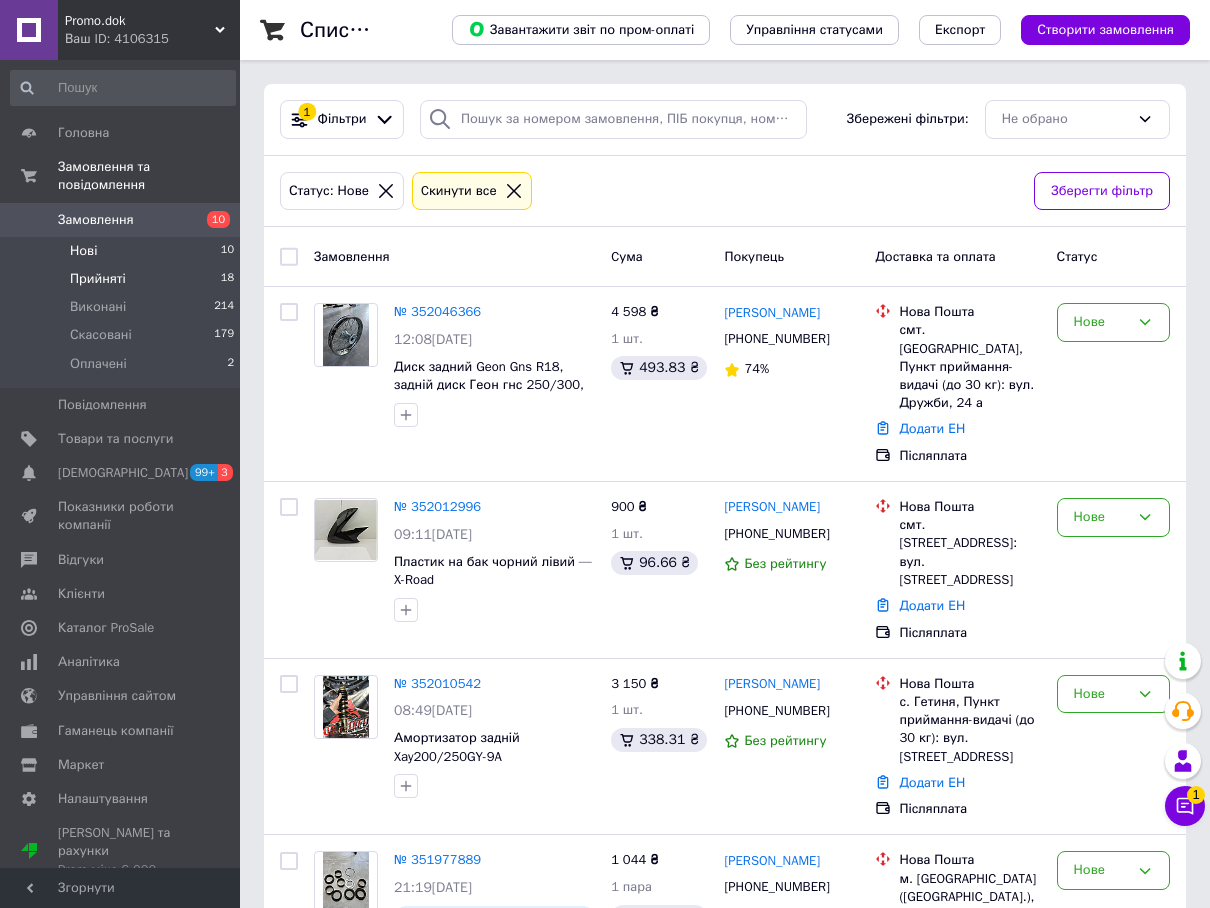 click on "Прийняті" at bounding box center [98, 279] 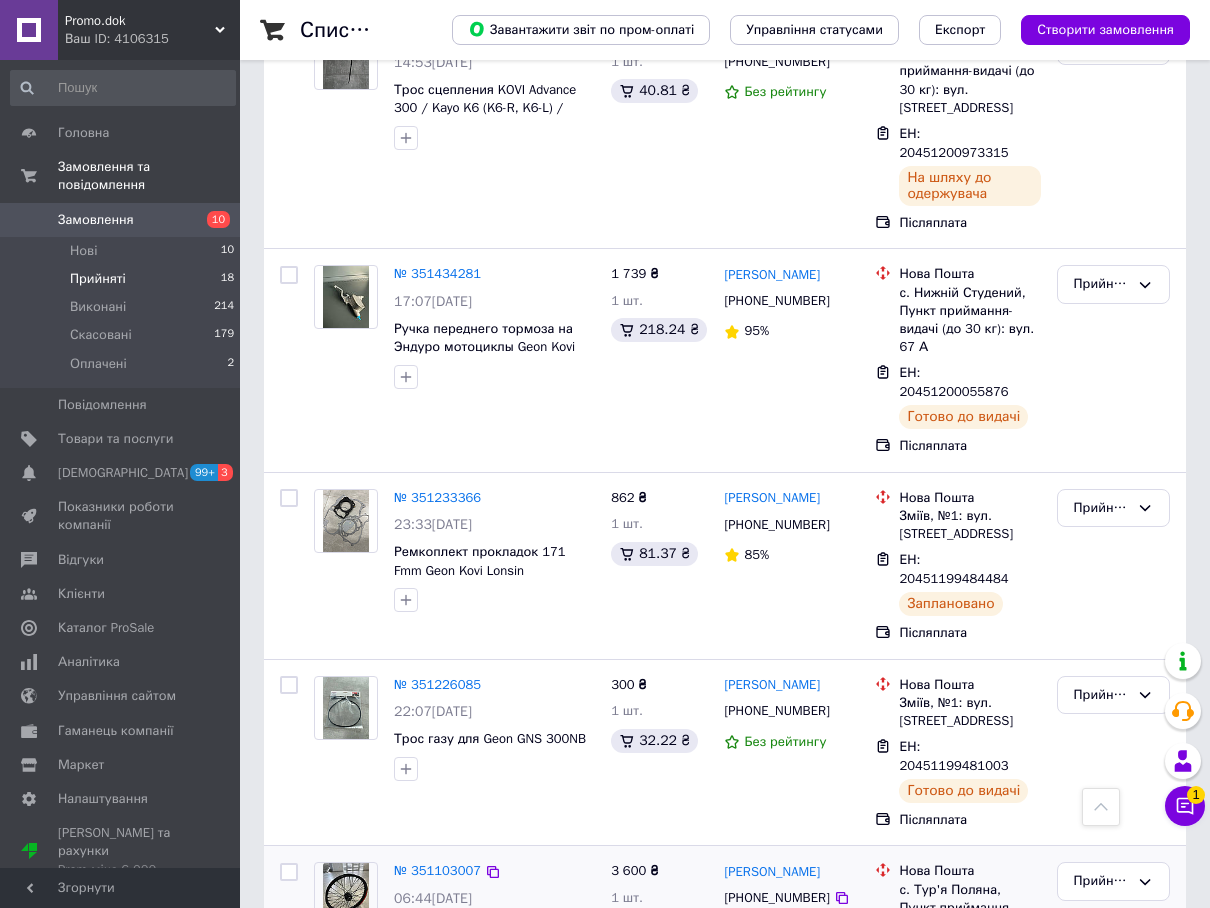 scroll, scrollTop: 2860, scrollLeft: 0, axis: vertical 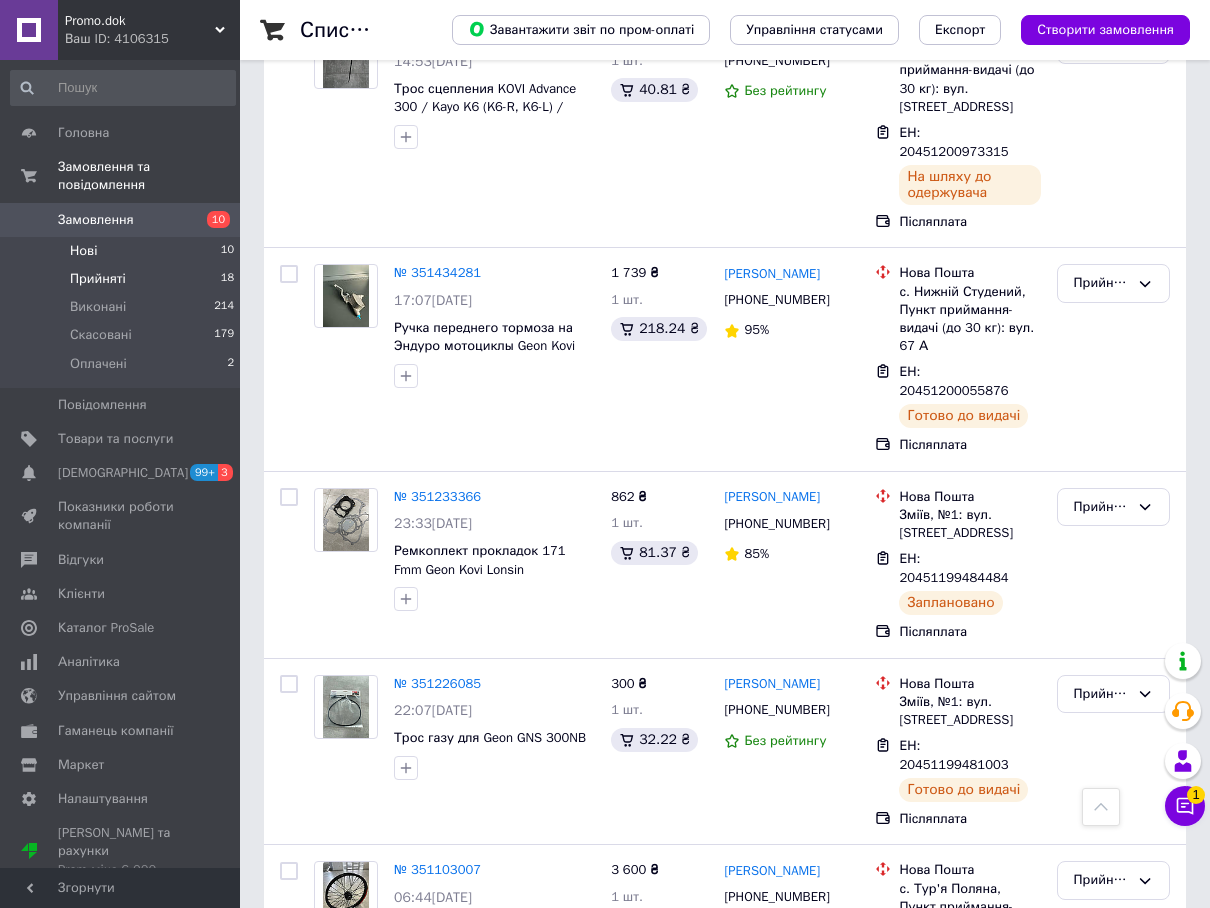 click on "Нові 10" at bounding box center (123, 251) 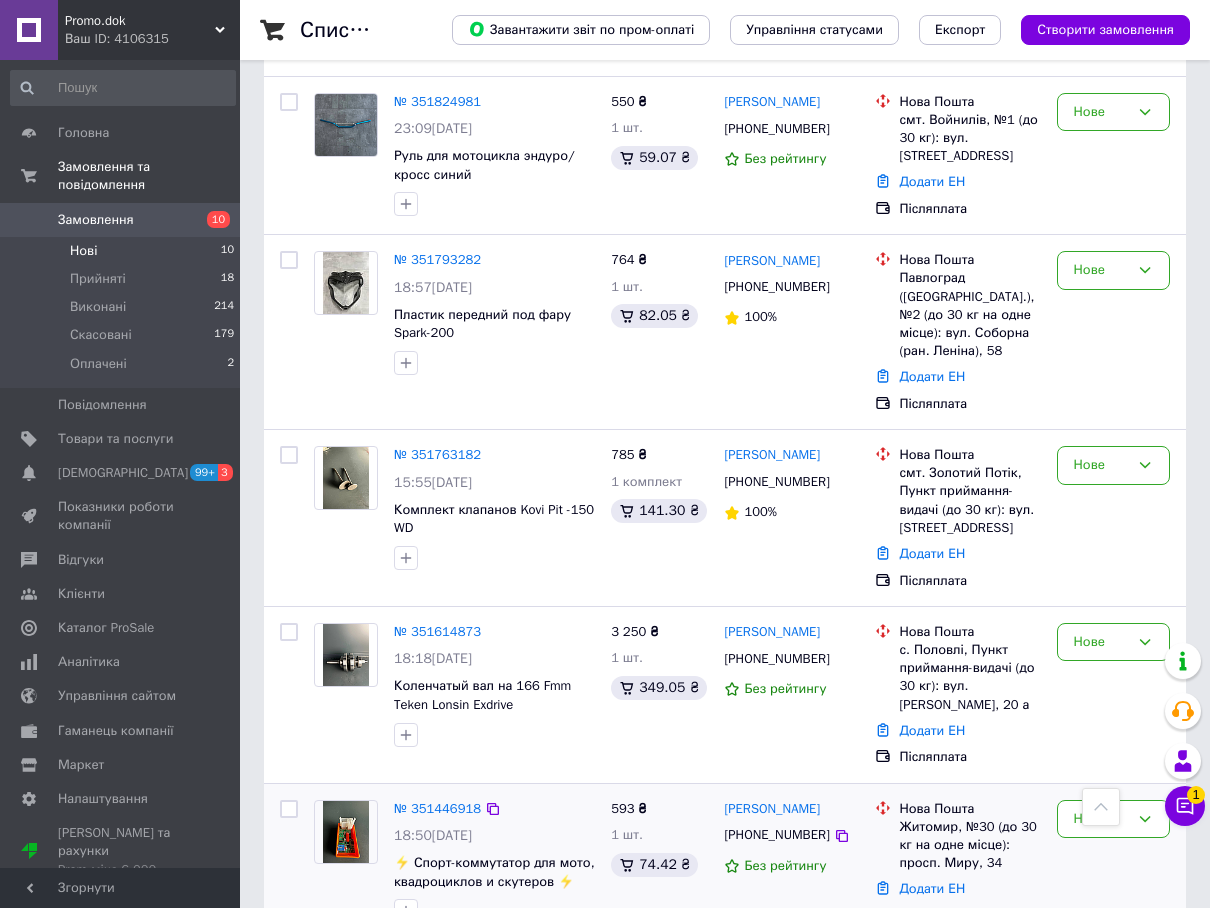 scroll, scrollTop: 1141, scrollLeft: 0, axis: vertical 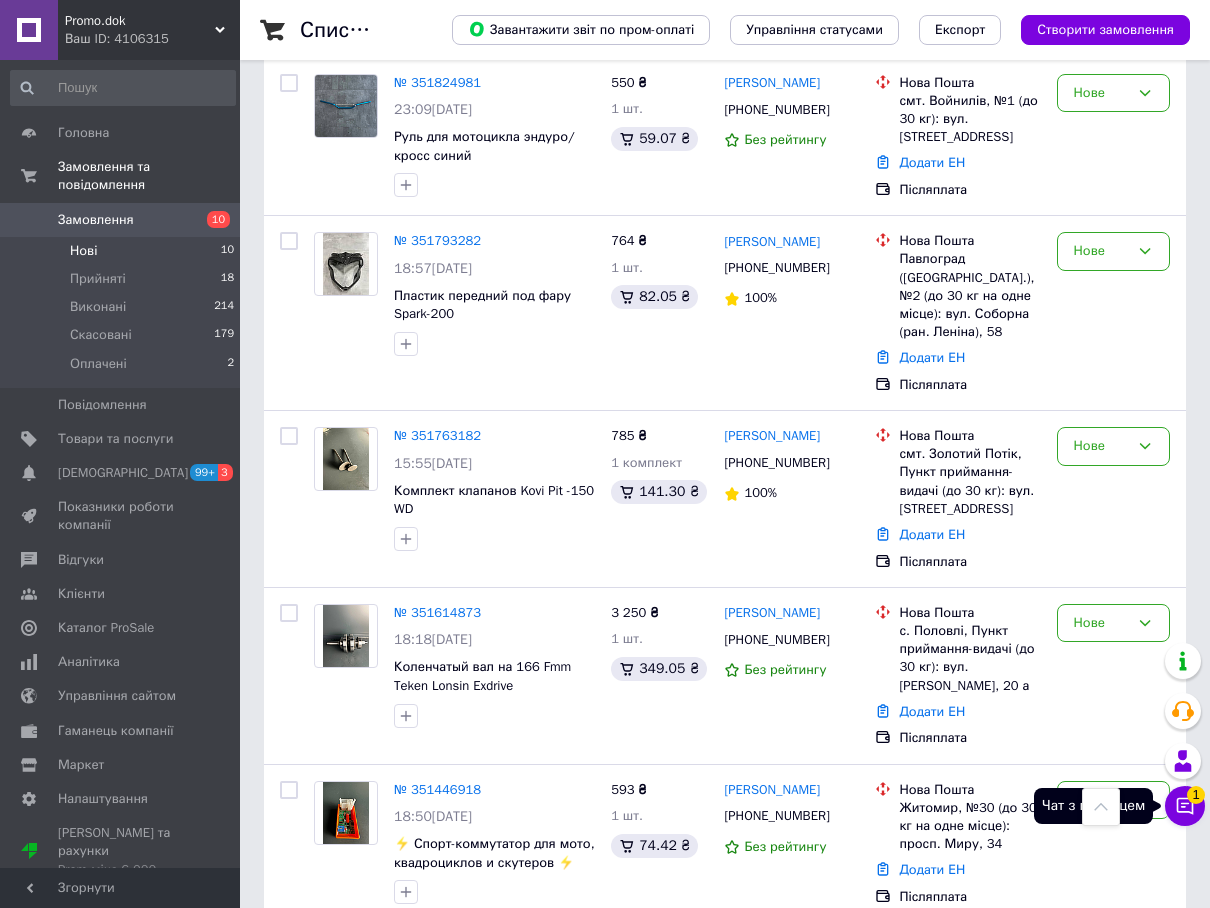 click 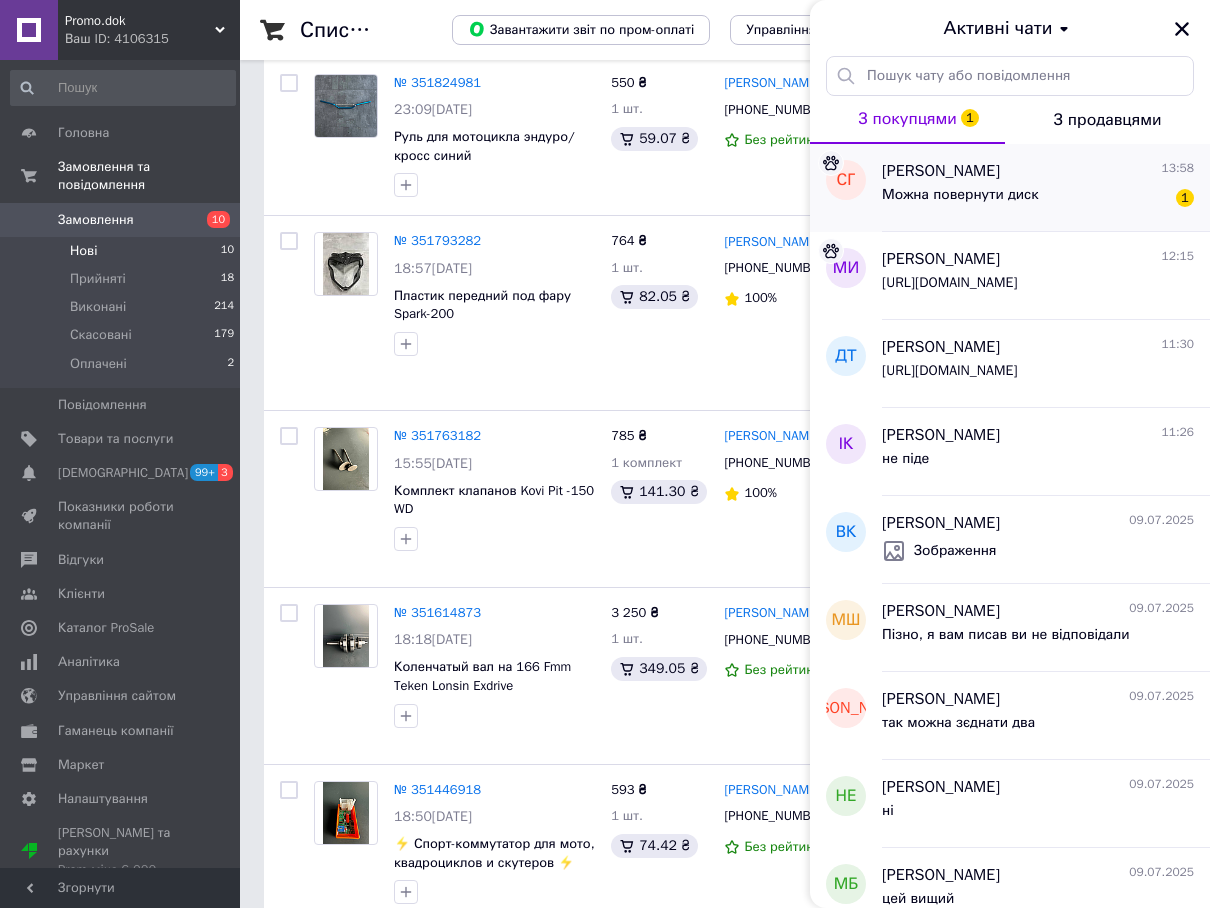 click on "саша го 13:58 Можна повернути диск 1" at bounding box center [1046, 188] 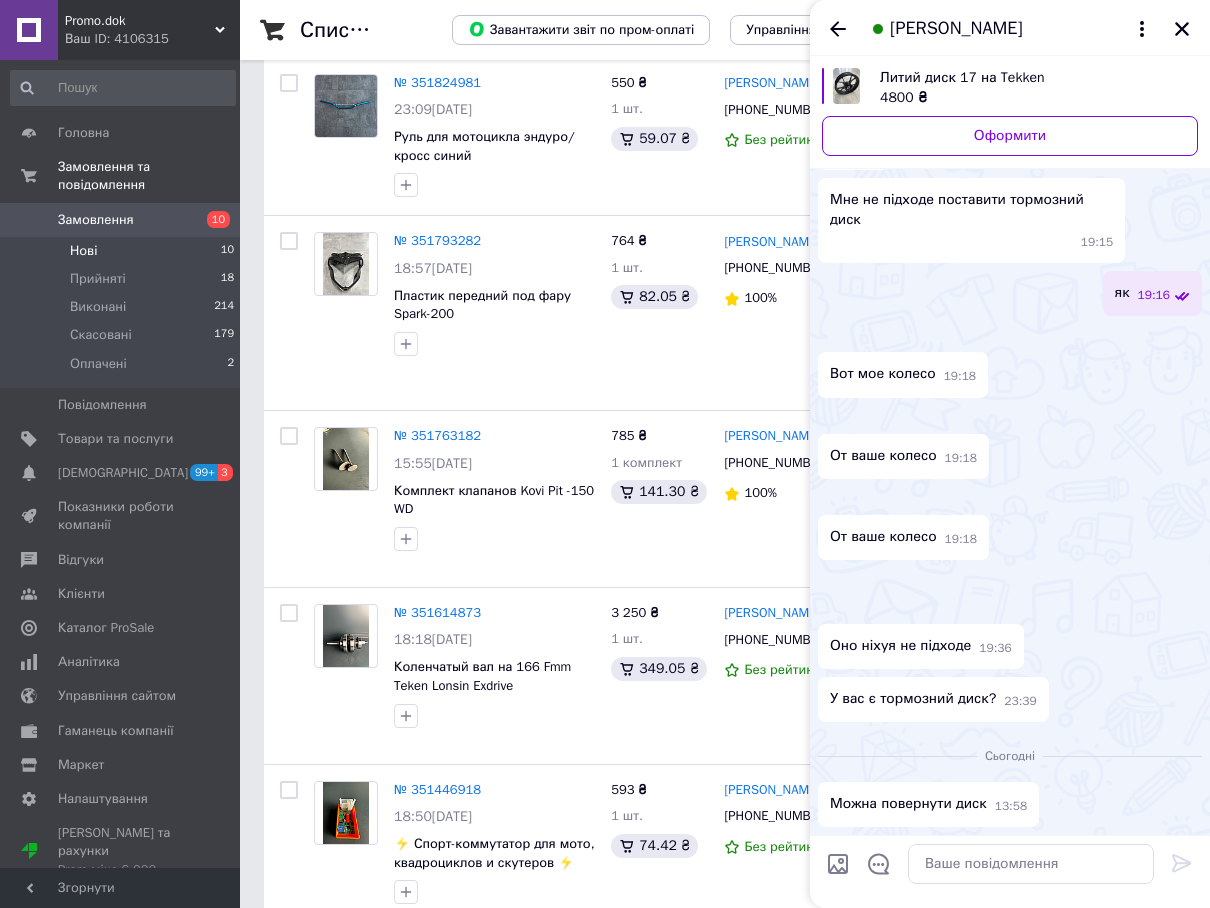 scroll, scrollTop: 2254, scrollLeft: 0, axis: vertical 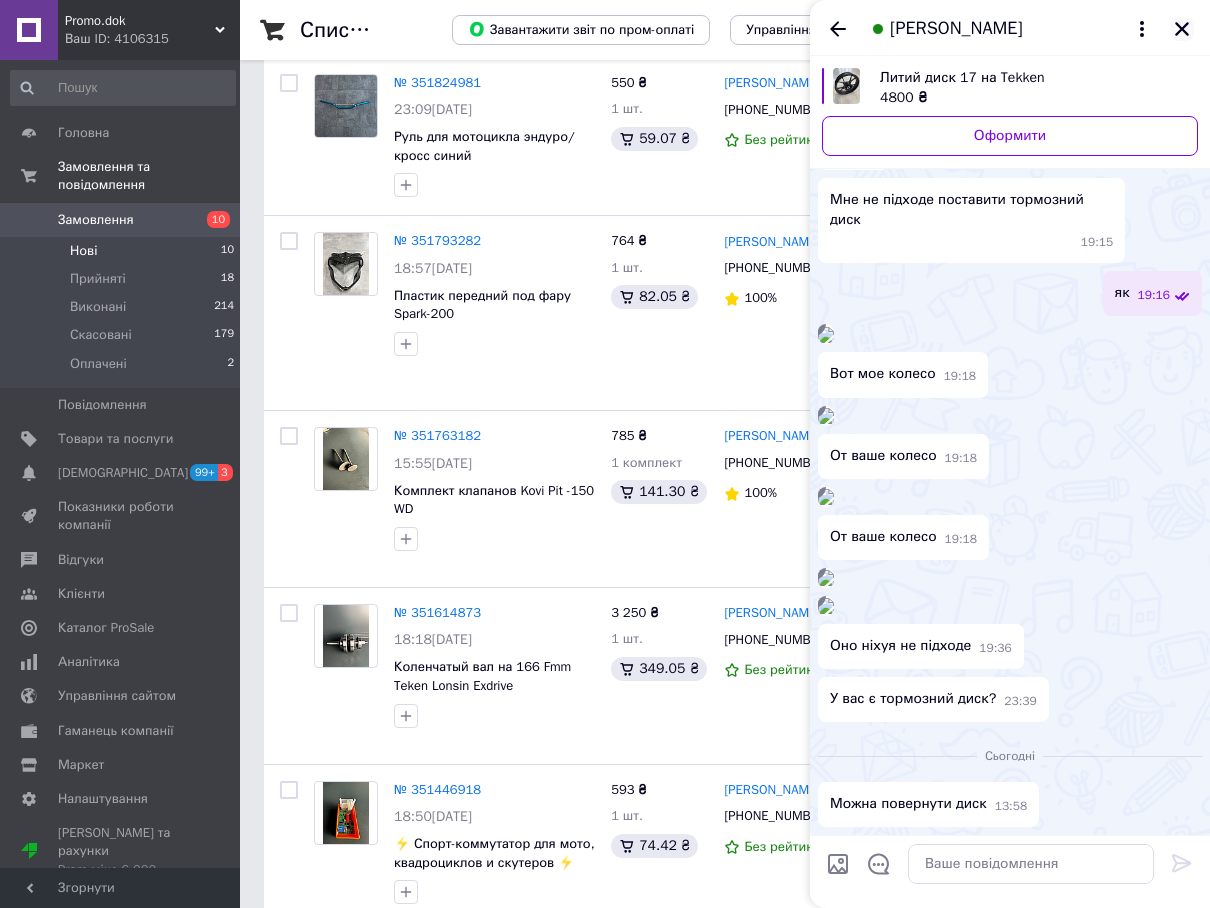 click 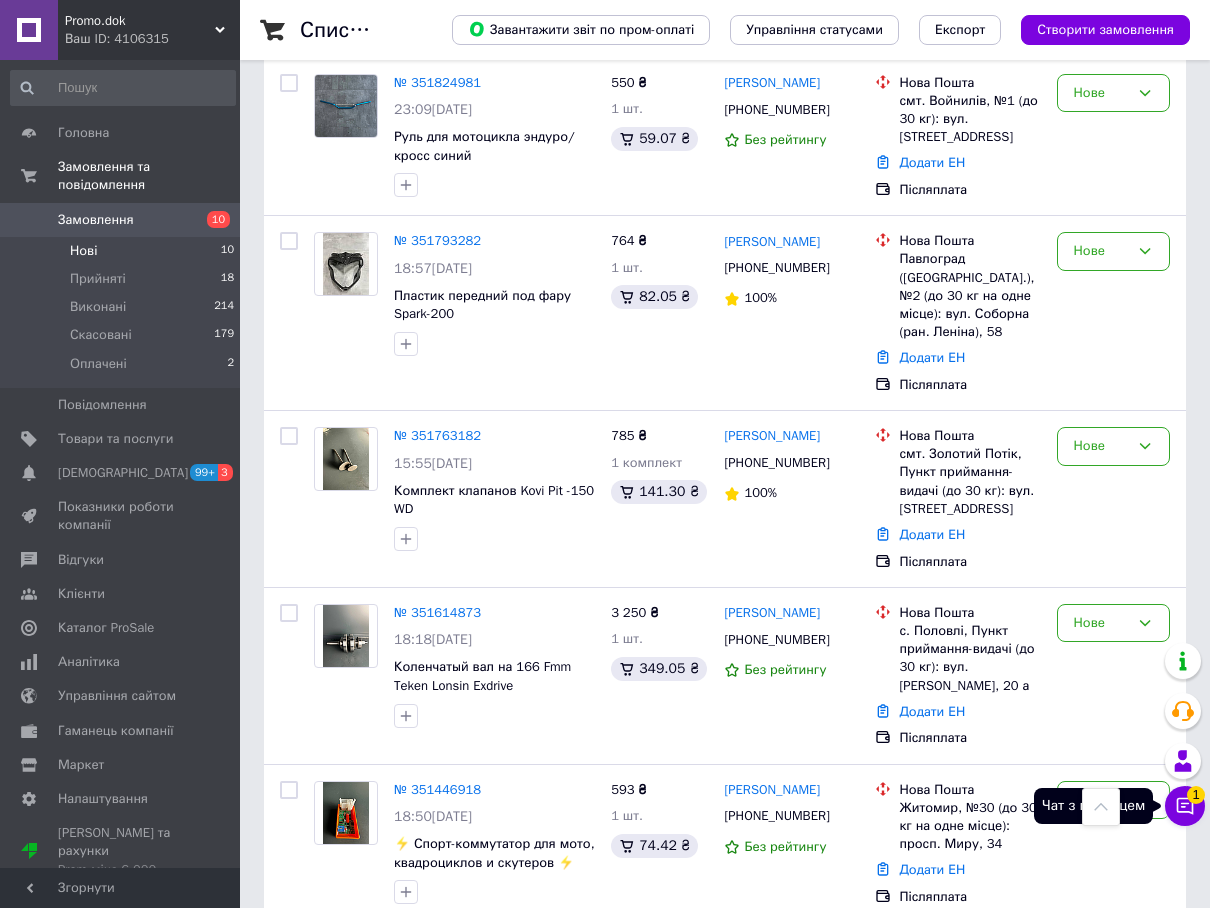 click 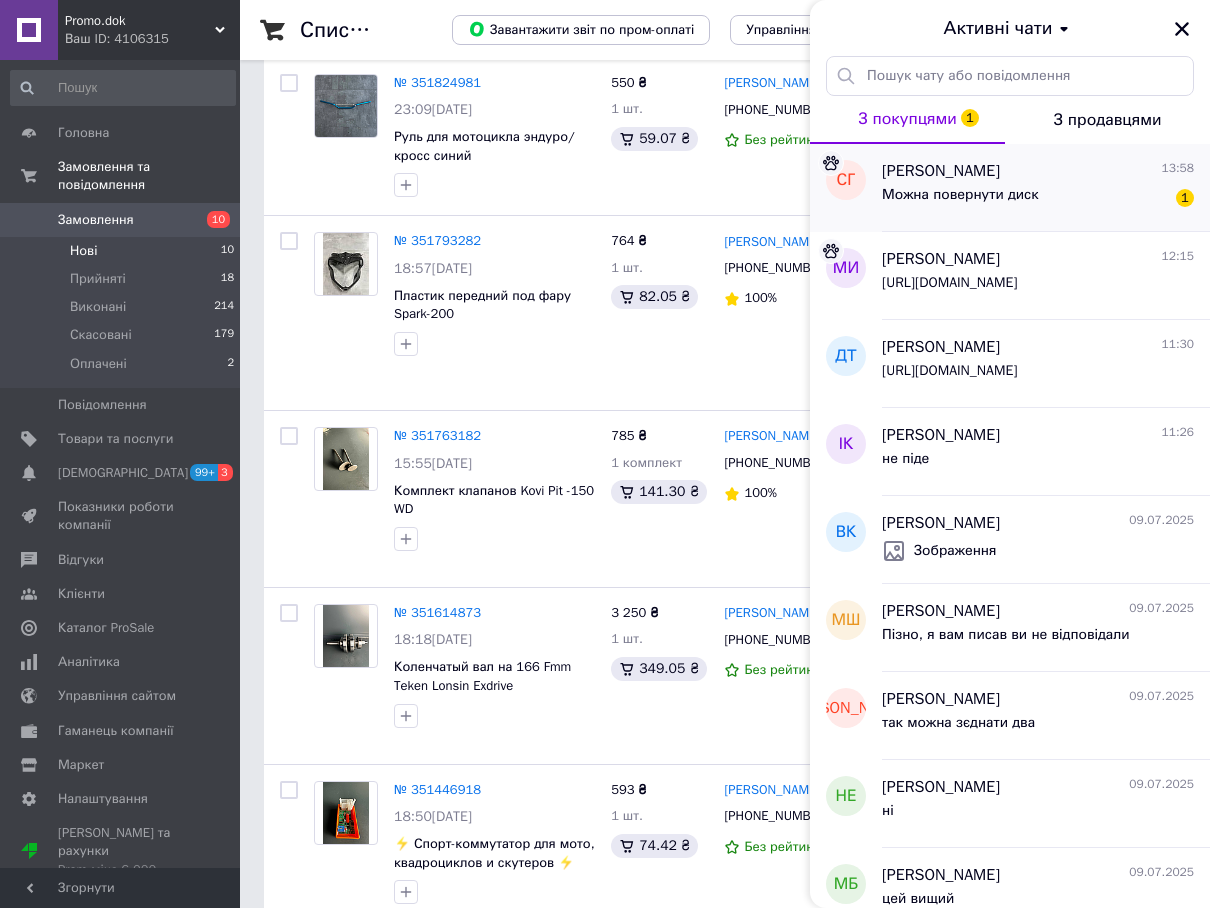 click on "Можна повернути диск" at bounding box center (960, 195) 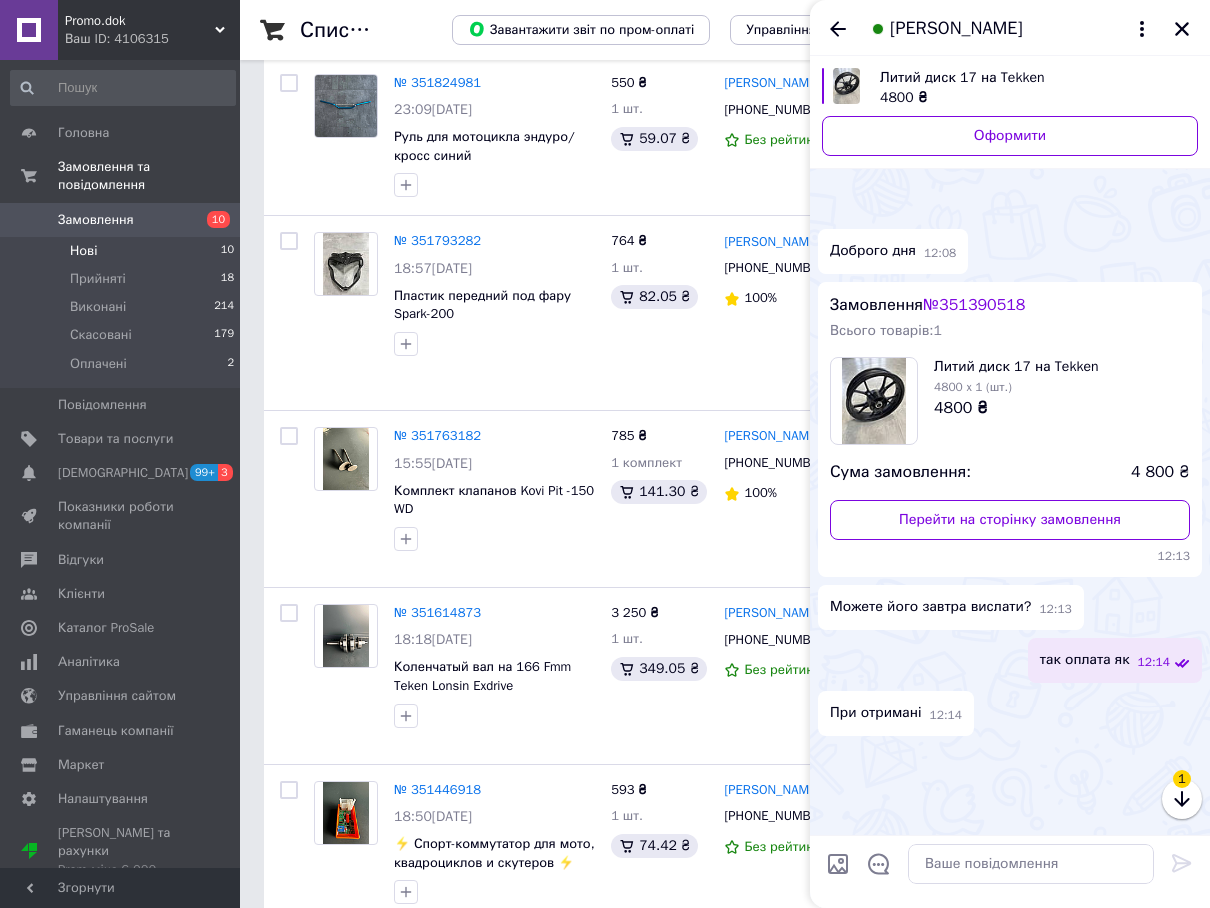 scroll, scrollTop: 1716, scrollLeft: 0, axis: vertical 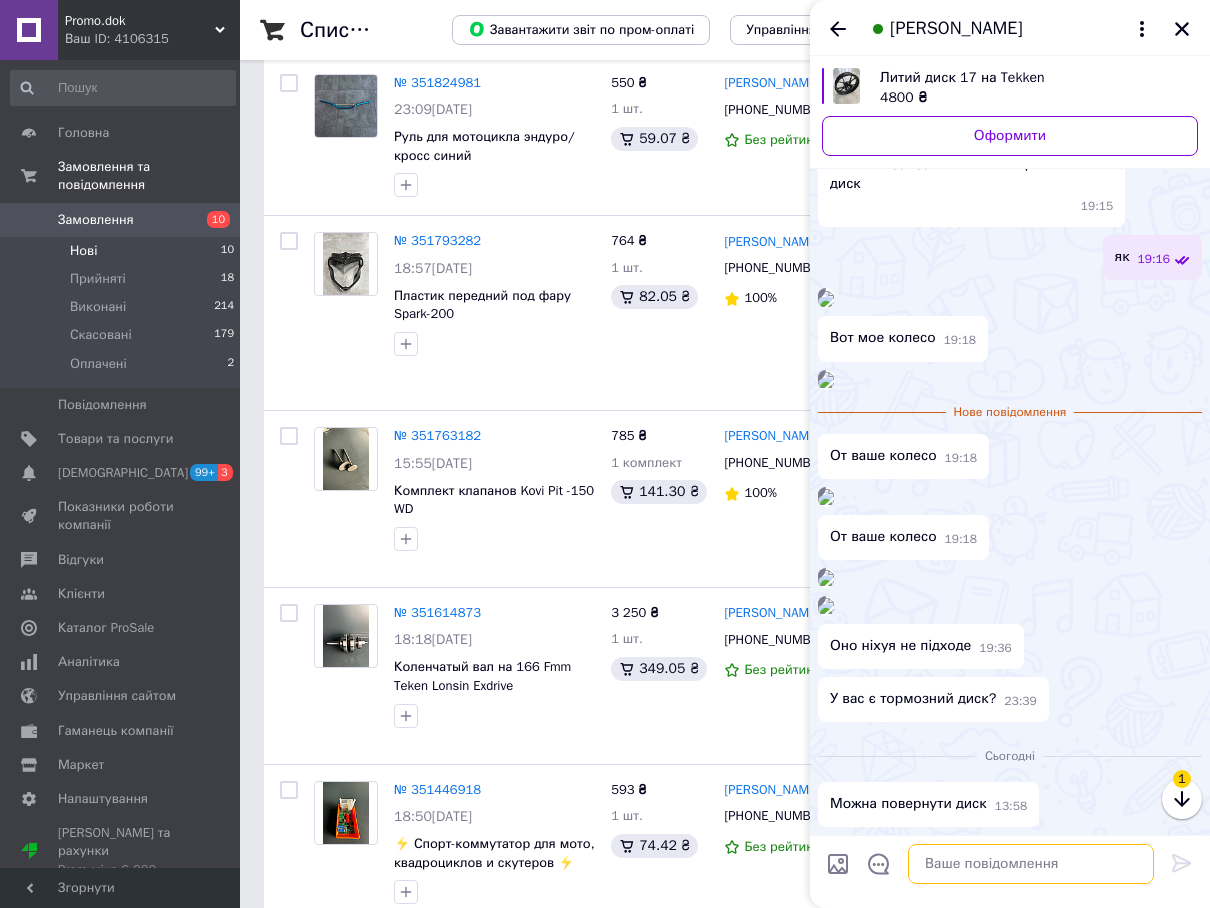 click at bounding box center (1031, 864) 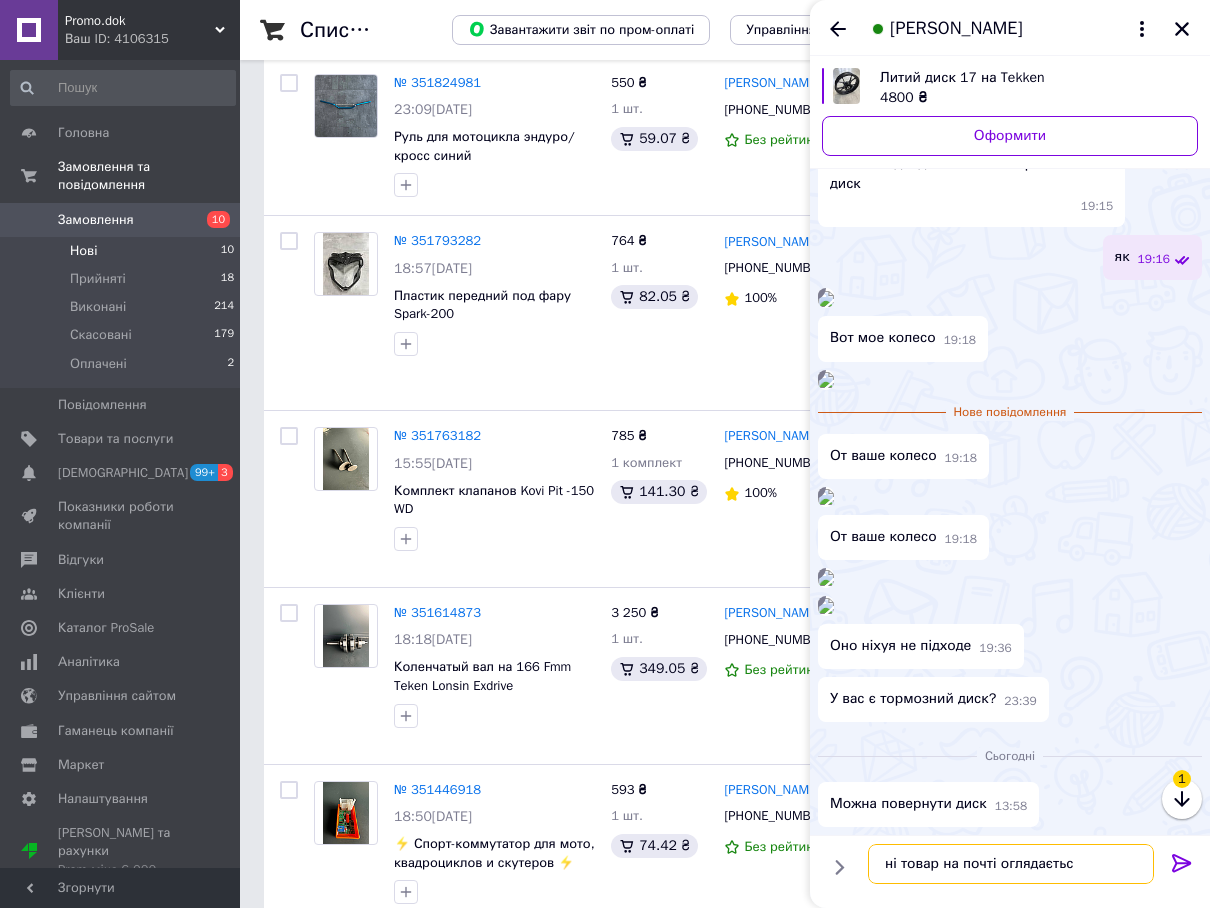 type on "ні товар на почті оглядається" 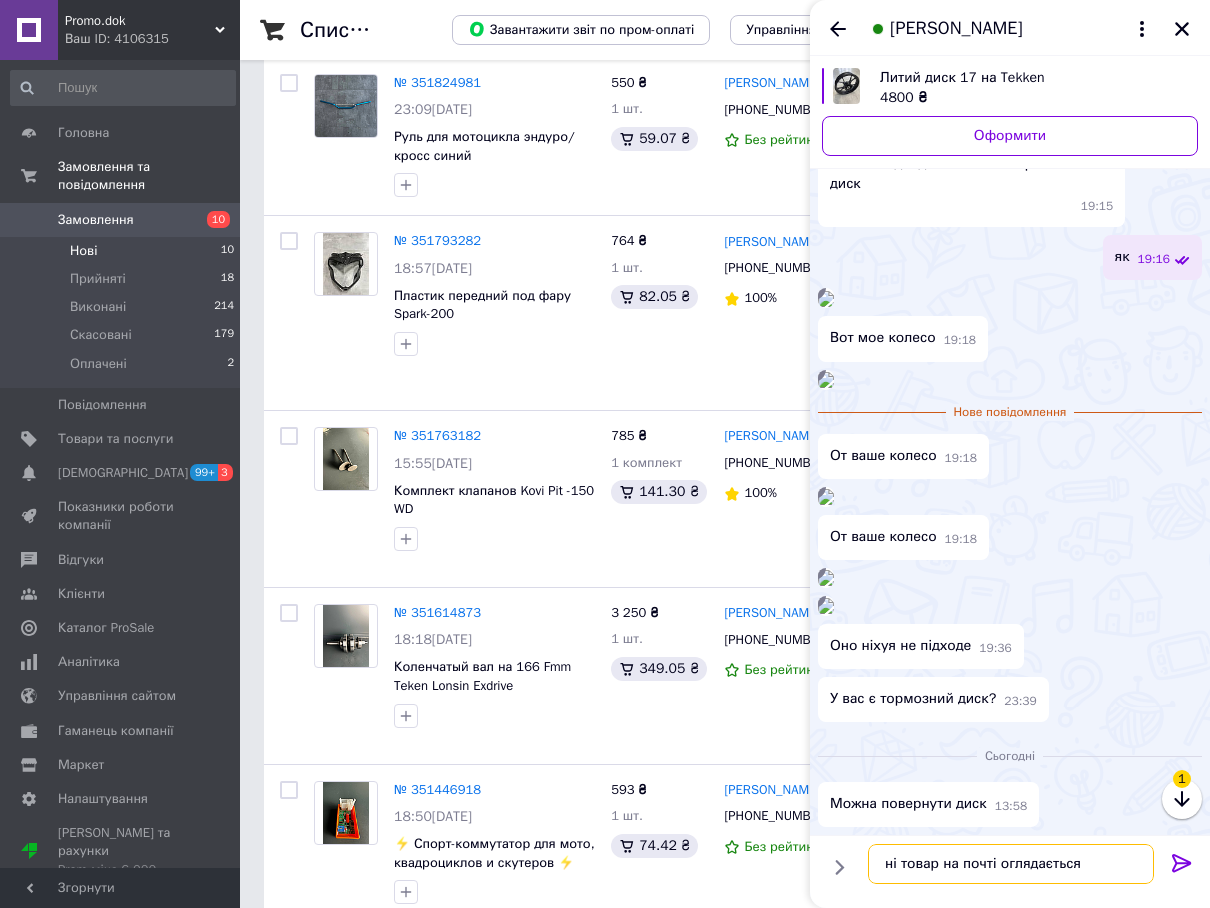 type 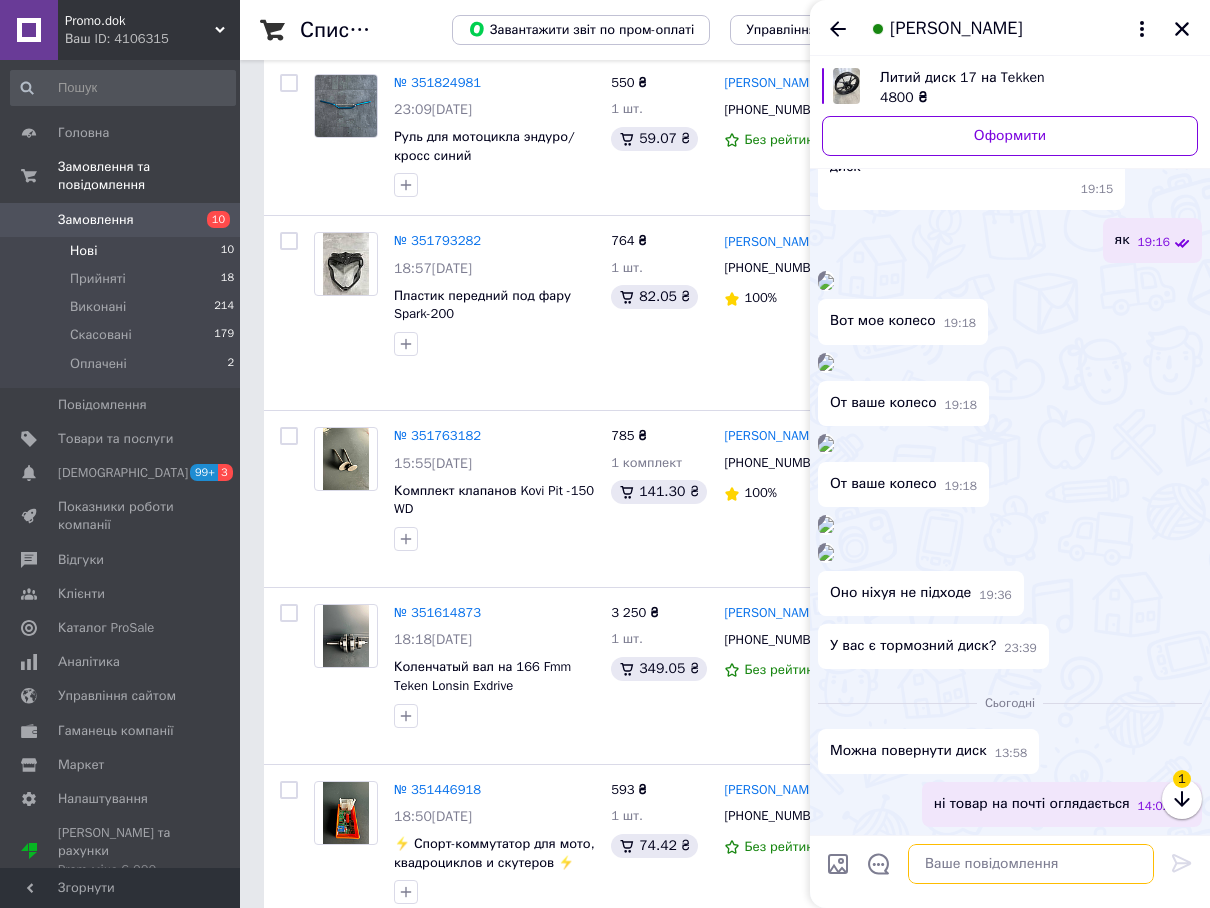 scroll, scrollTop: 2271, scrollLeft: 0, axis: vertical 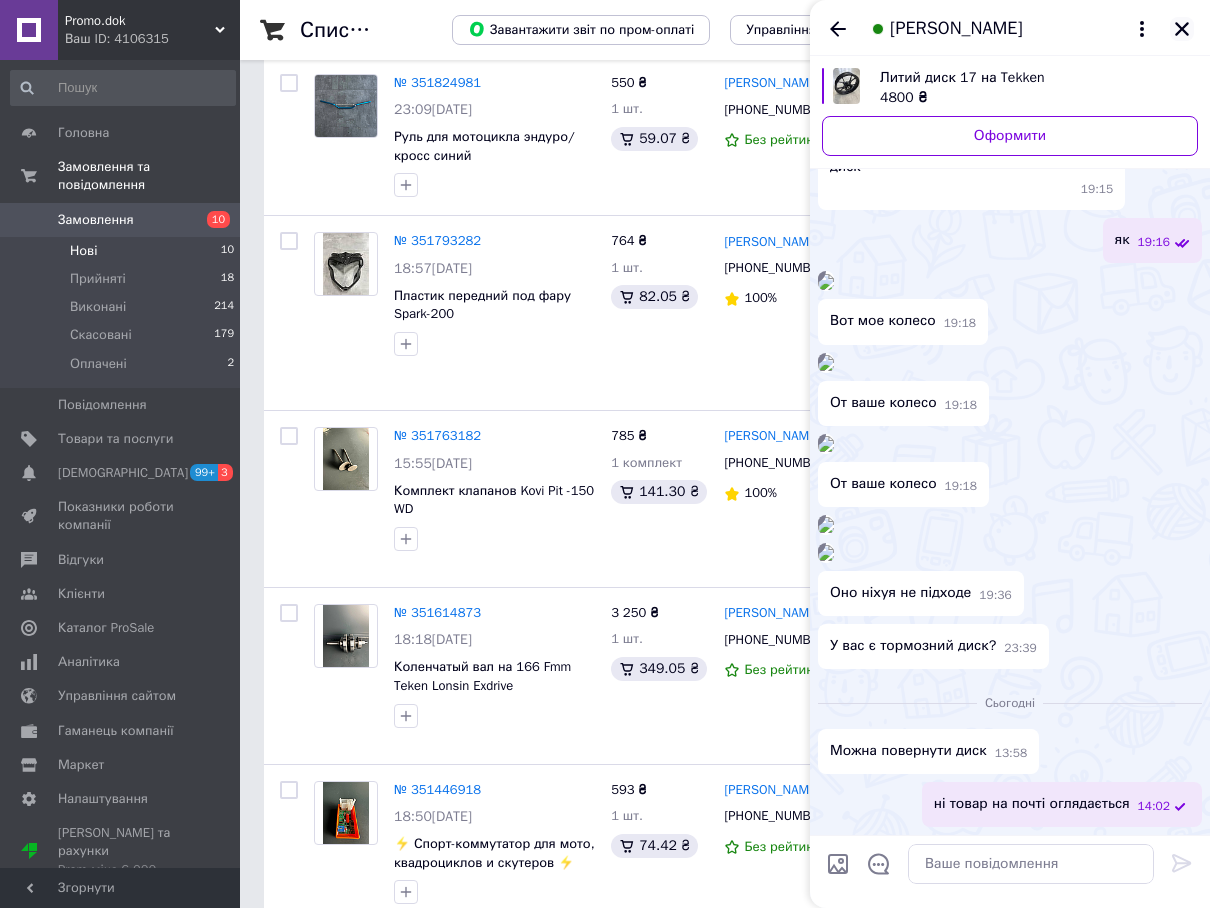 click at bounding box center [1182, 29] 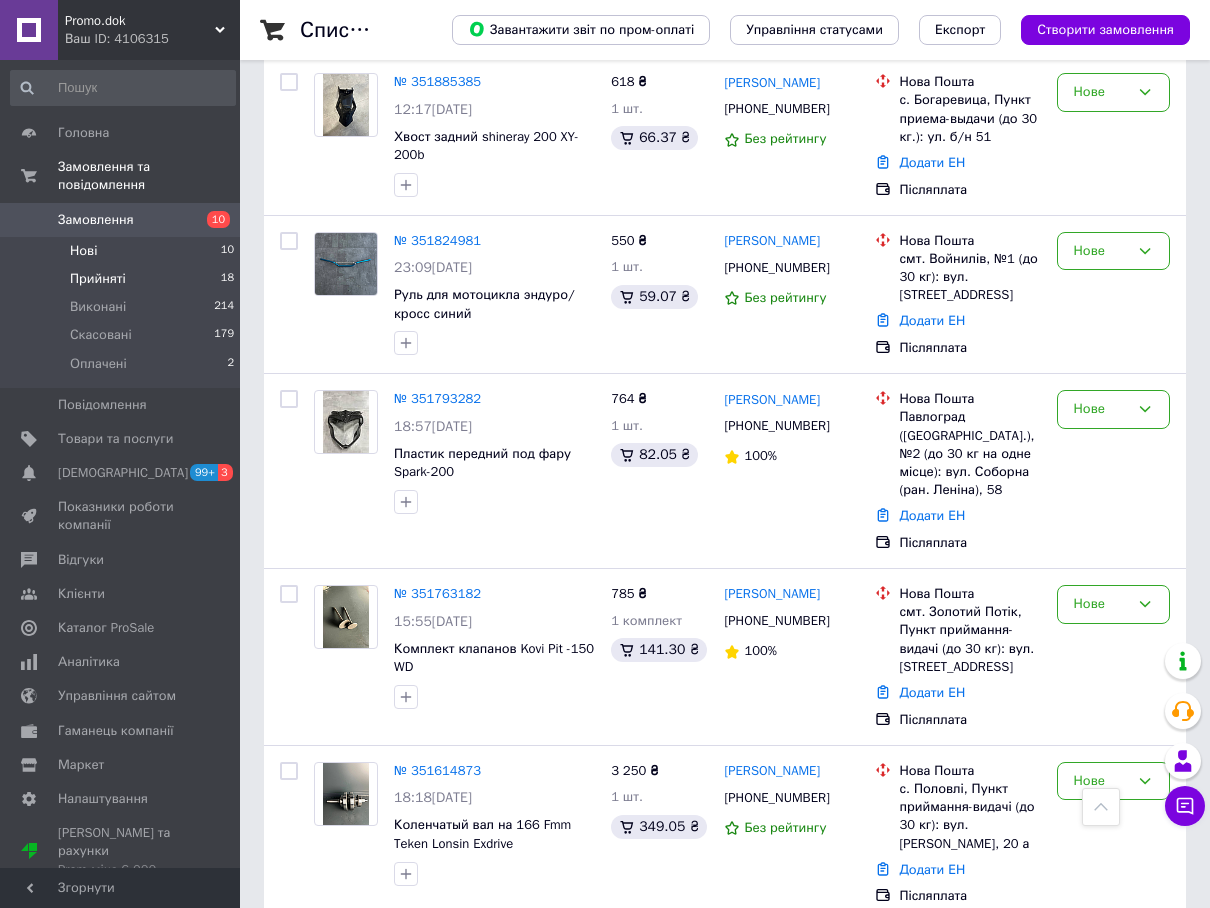 scroll, scrollTop: 941, scrollLeft: 0, axis: vertical 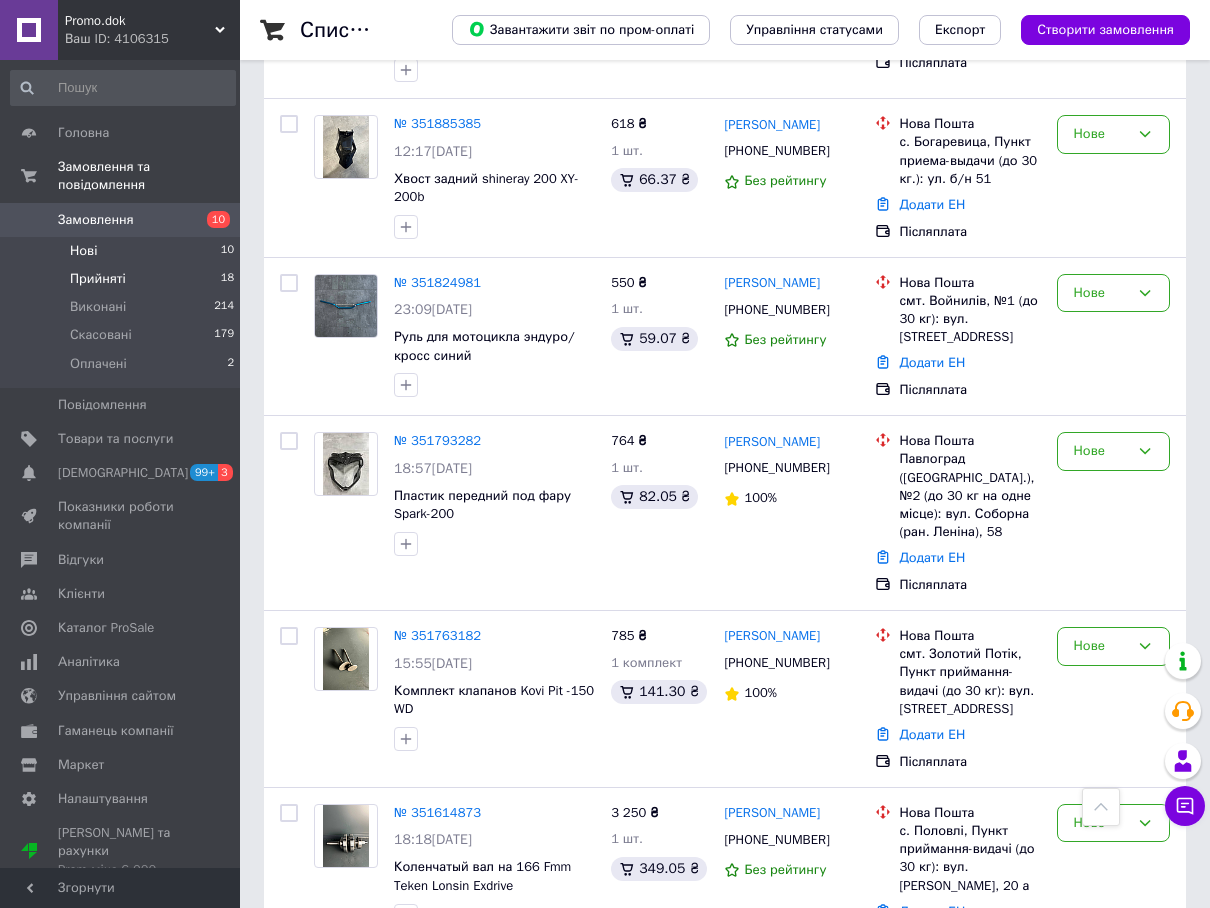 click on "Прийняті" at bounding box center (98, 279) 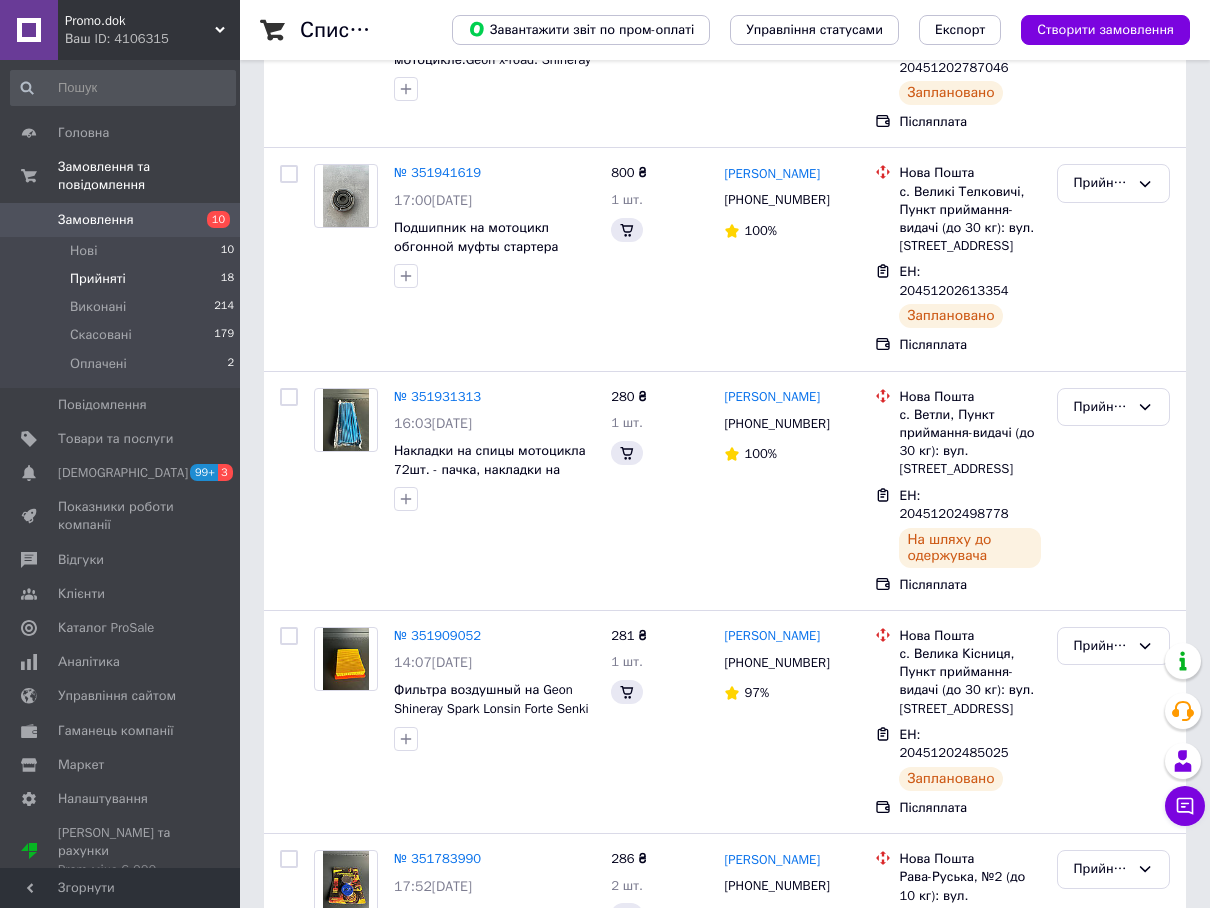 scroll, scrollTop: 0, scrollLeft: 0, axis: both 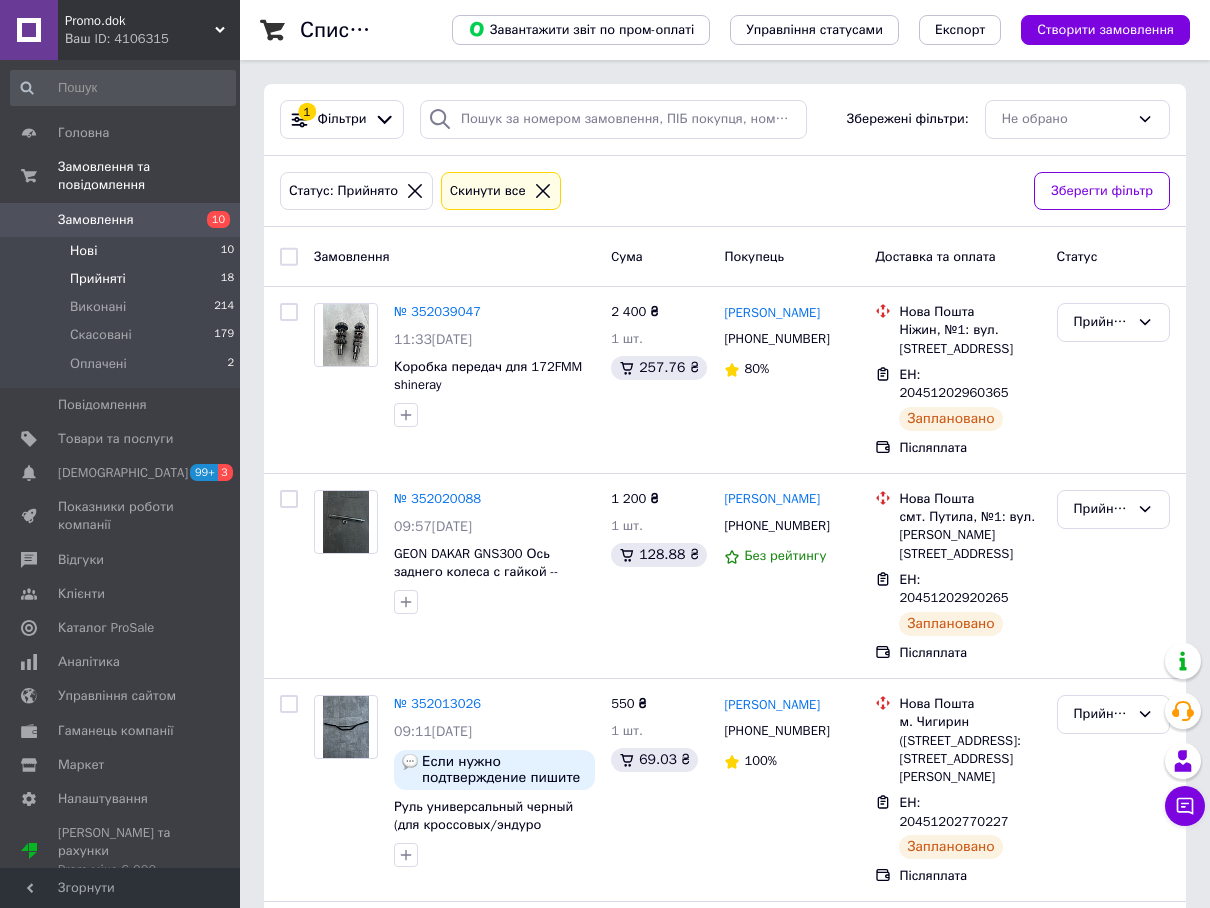 click on "Нові 10" at bounding box center (123, 251) 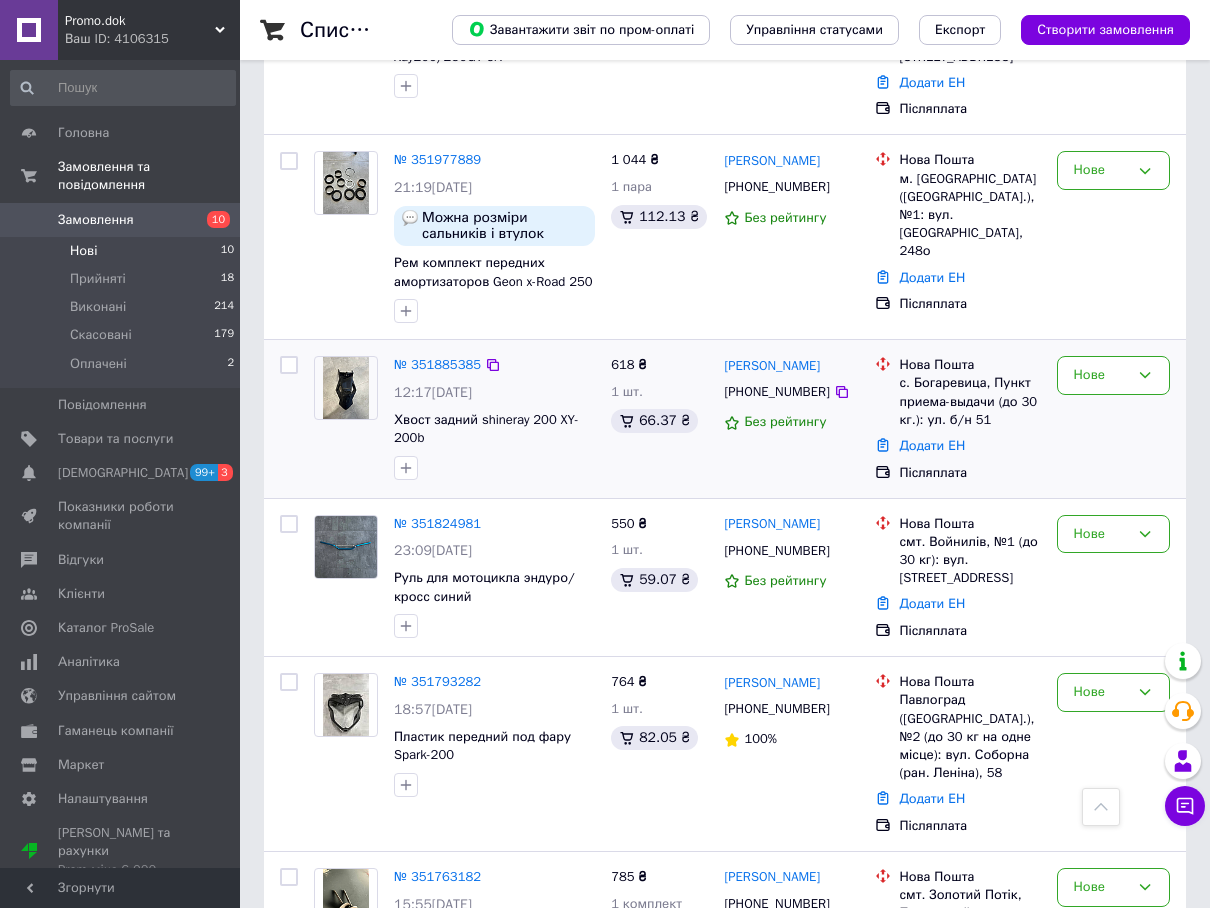 scroll, scrollTop: 500, scrollLeft: 0, axis: vertical 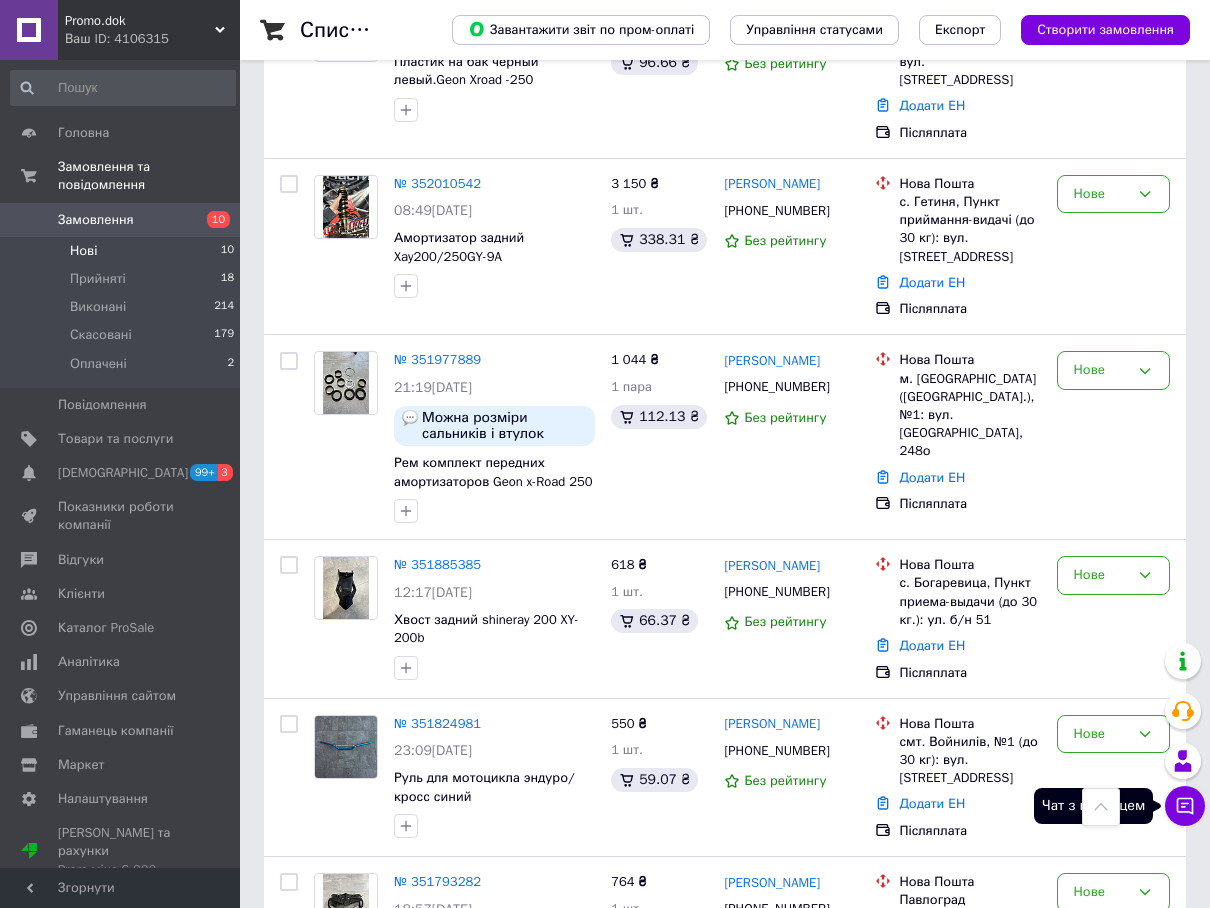 click 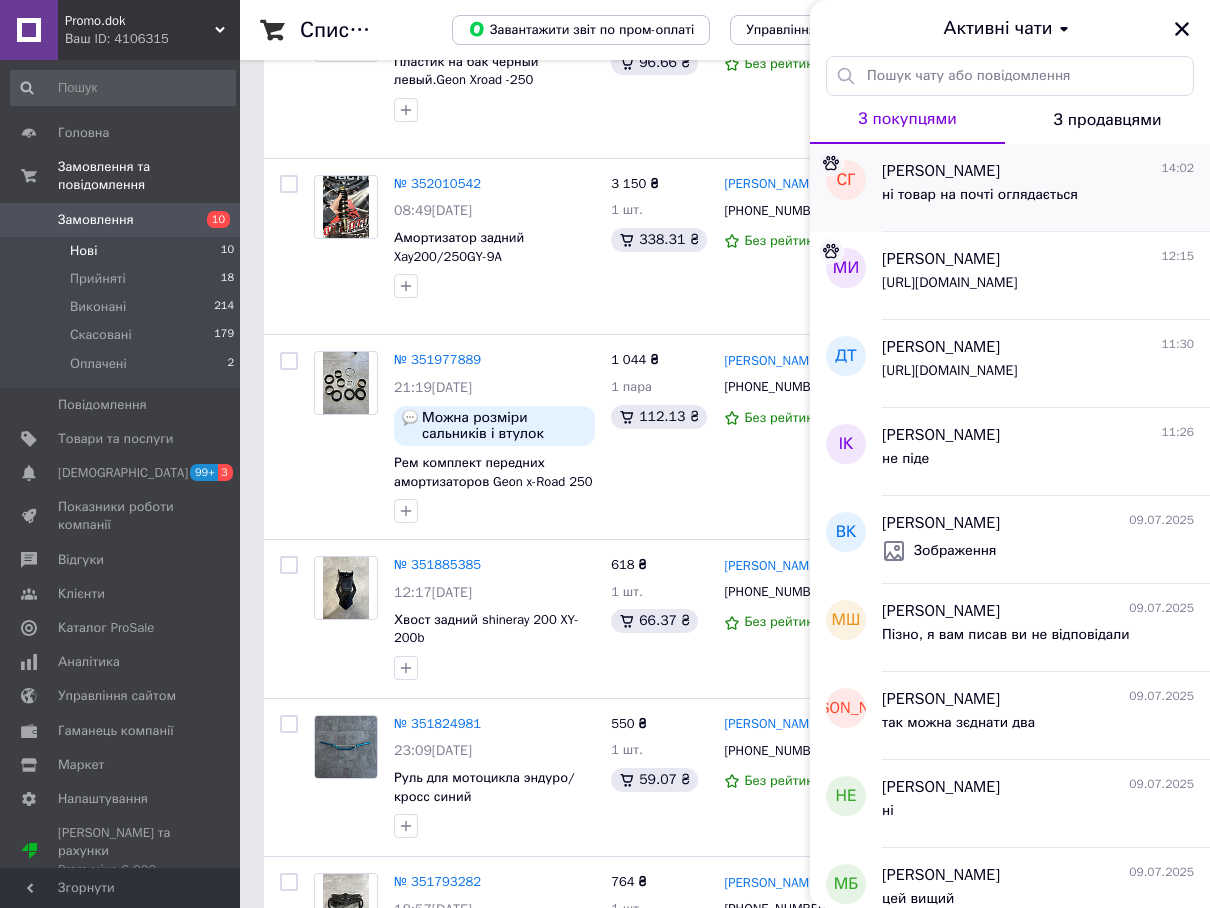 click on "саша го 14:02" at bounding box center (1038, 171) 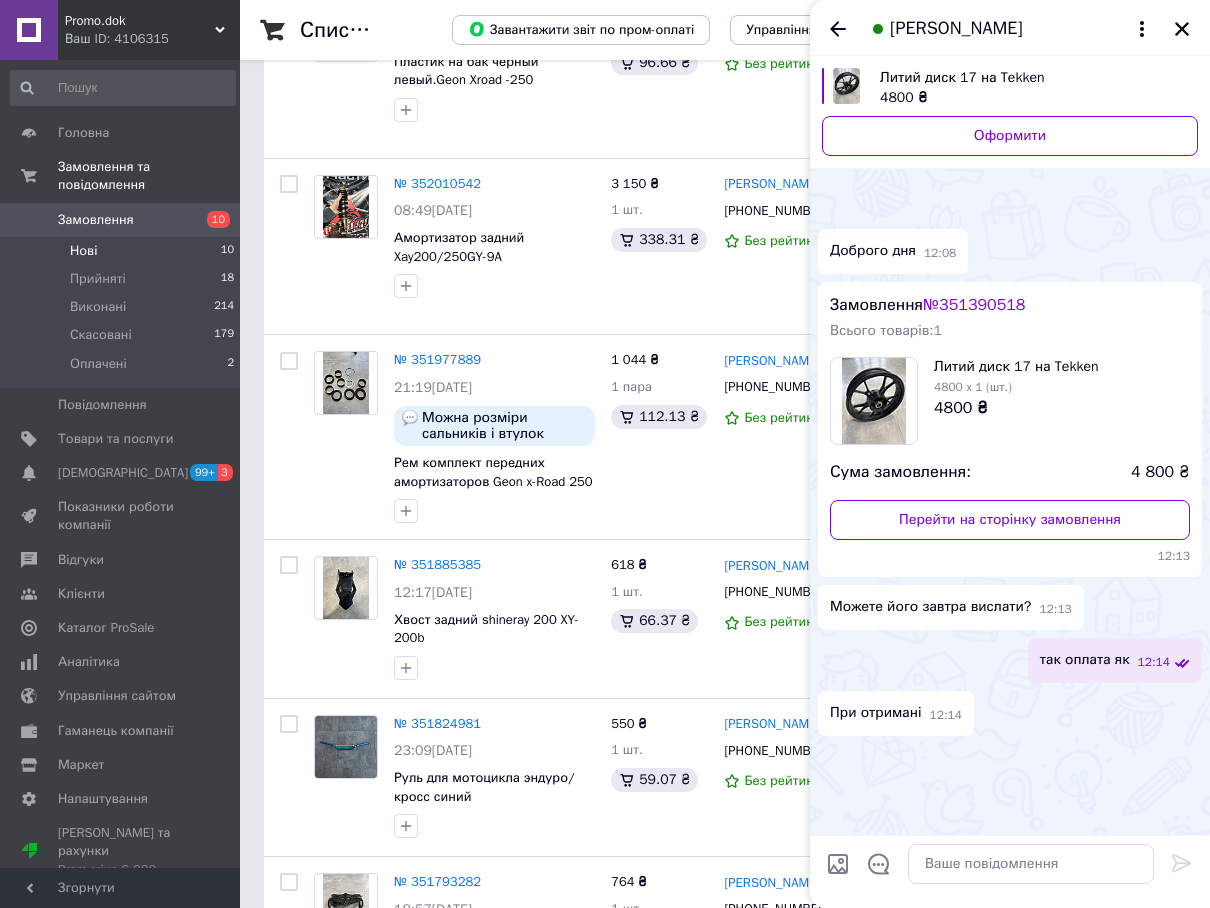 scroll, scrollTop: 2023, scrollLeft: 0, axis: vertical 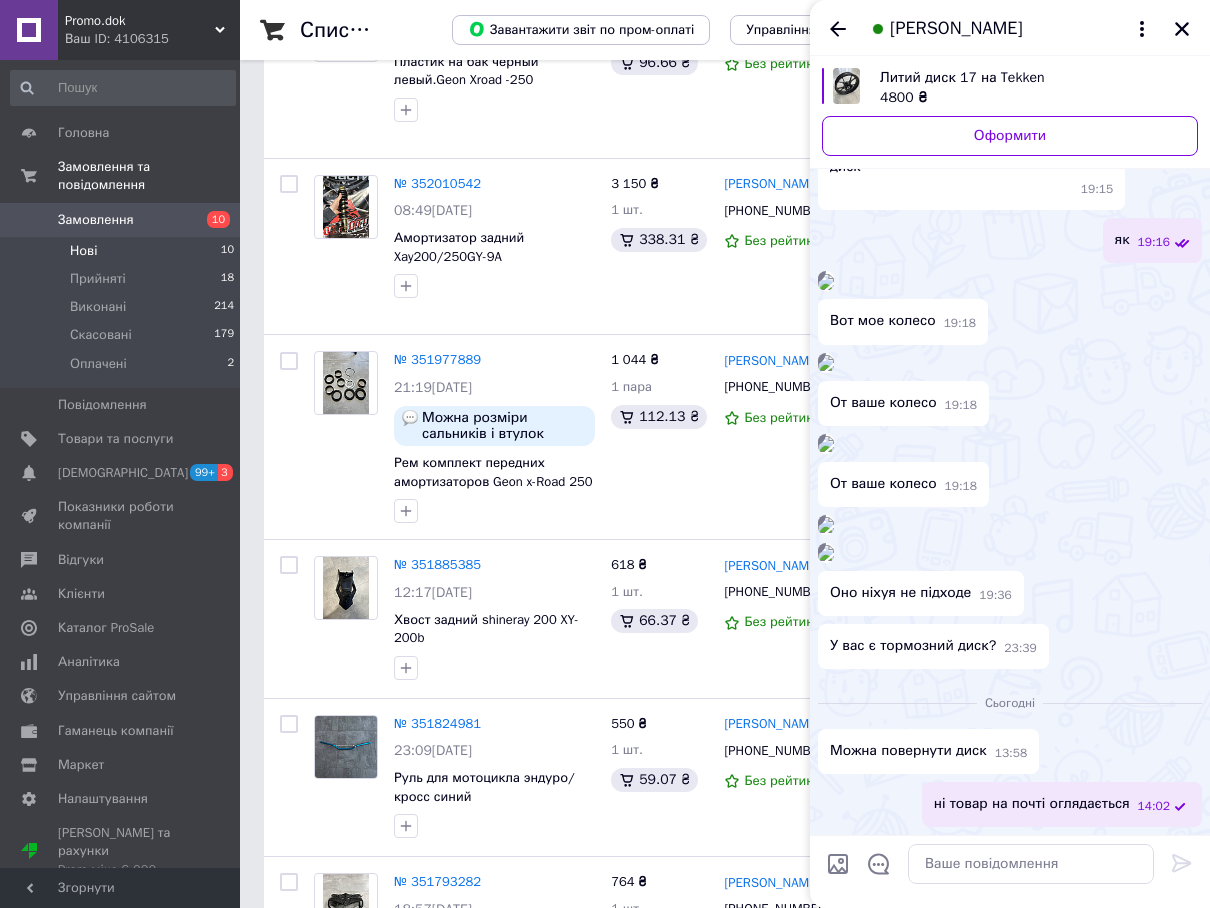 drag, startPoint x: 973, startPoint y: 884, endPoint x: 966, endPoint y: 867, distance: 18.384777 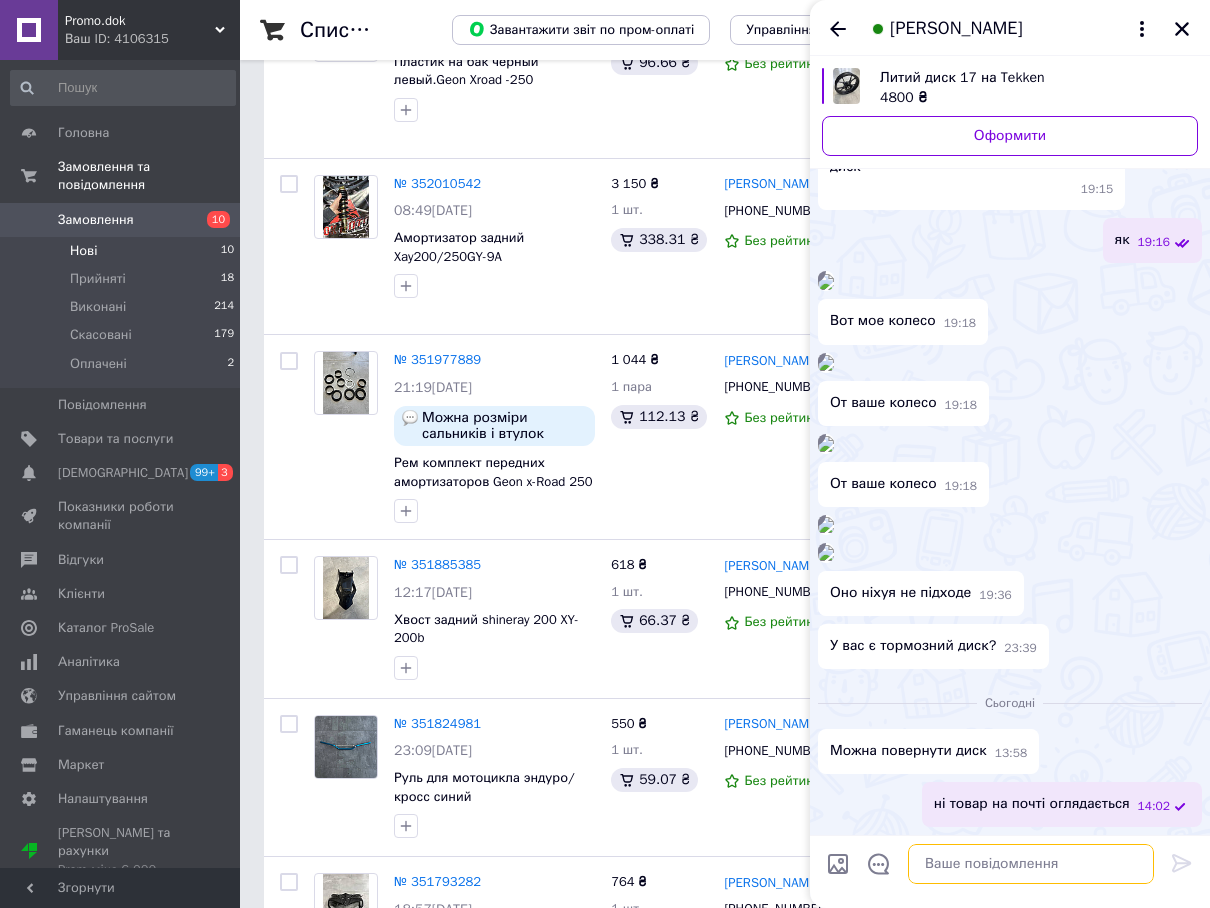 click at bounding box center (1031, 864) 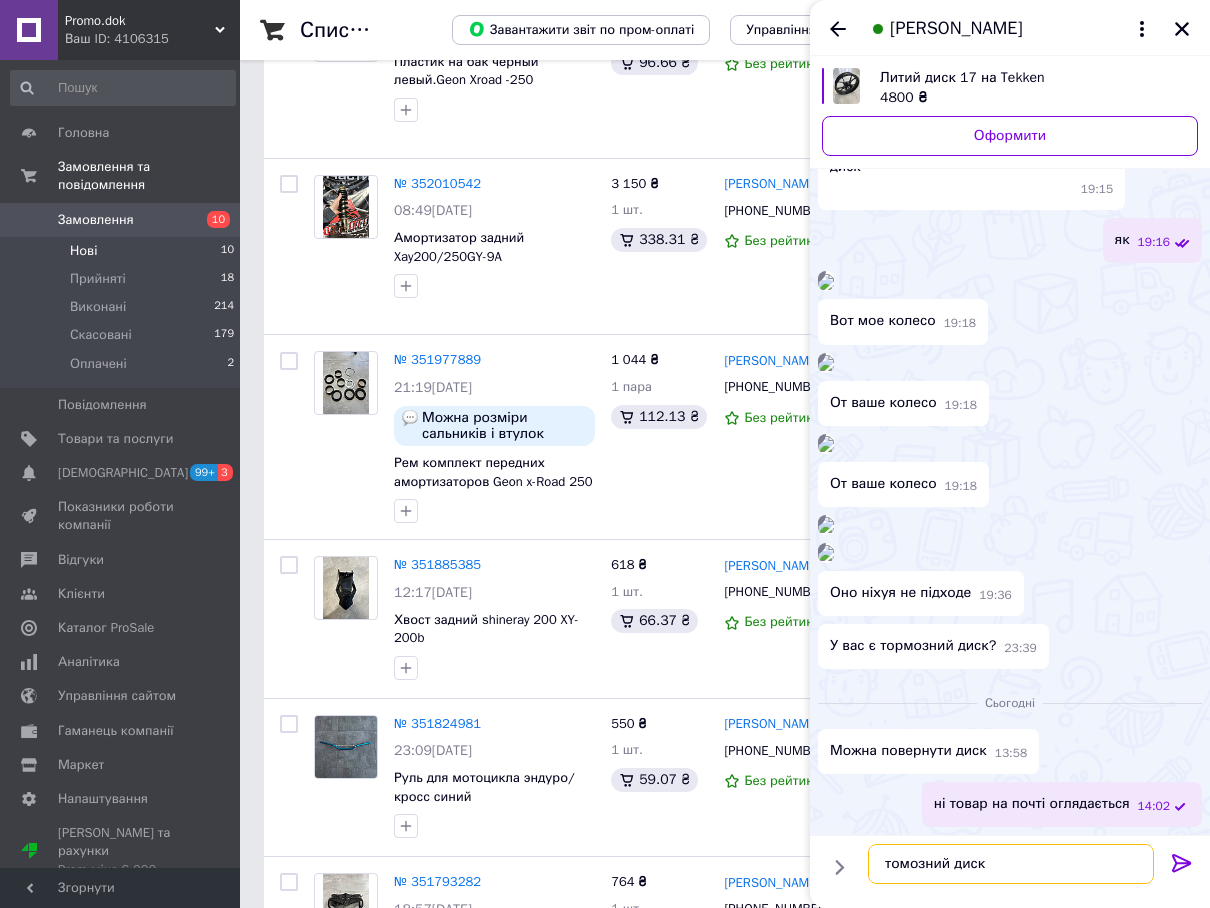 type on "томозний диск є" 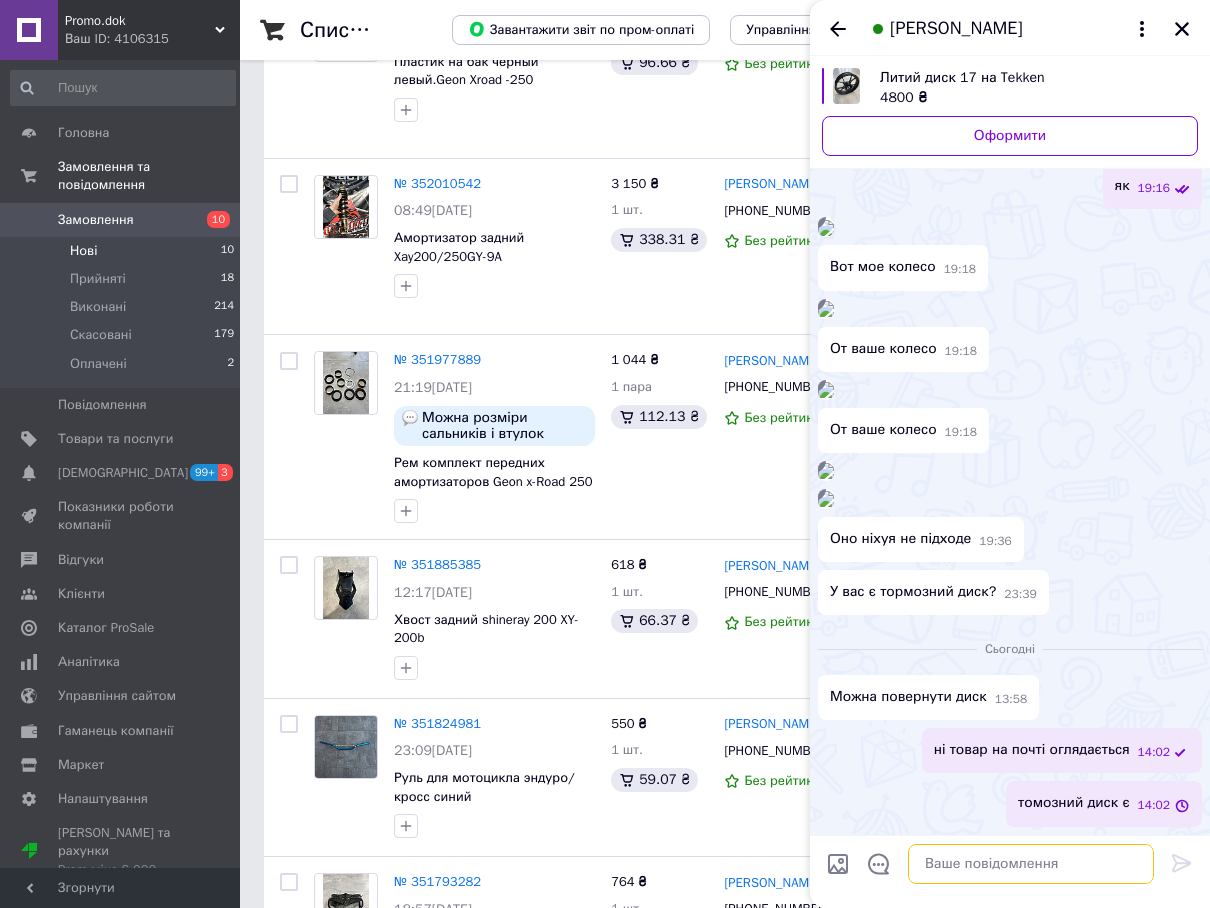 scroll, scrollTop: 2325, scrollLeft: 0, axis: vertical 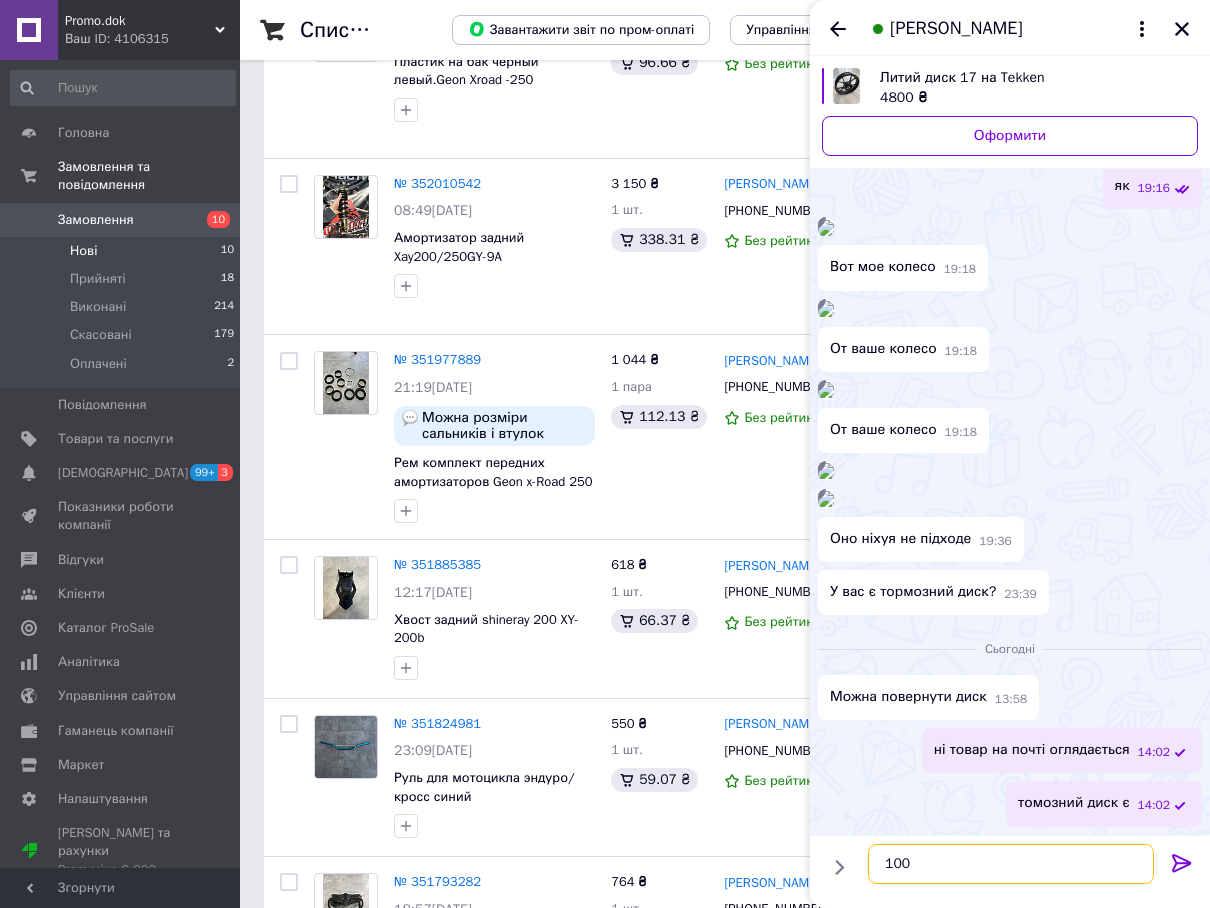 type on "1000" 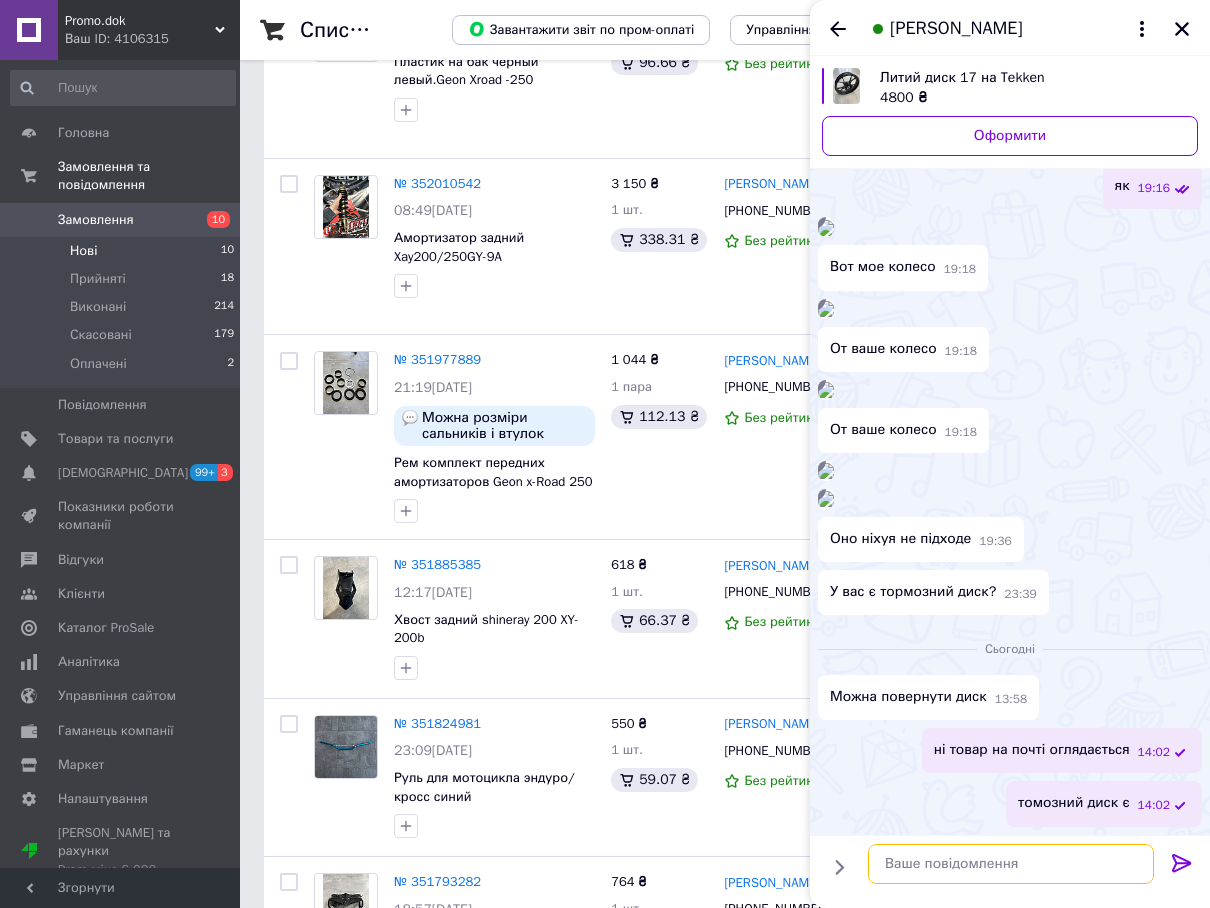scroll, scrollTop: 2378, scrollLeft: 0, axis: vertical 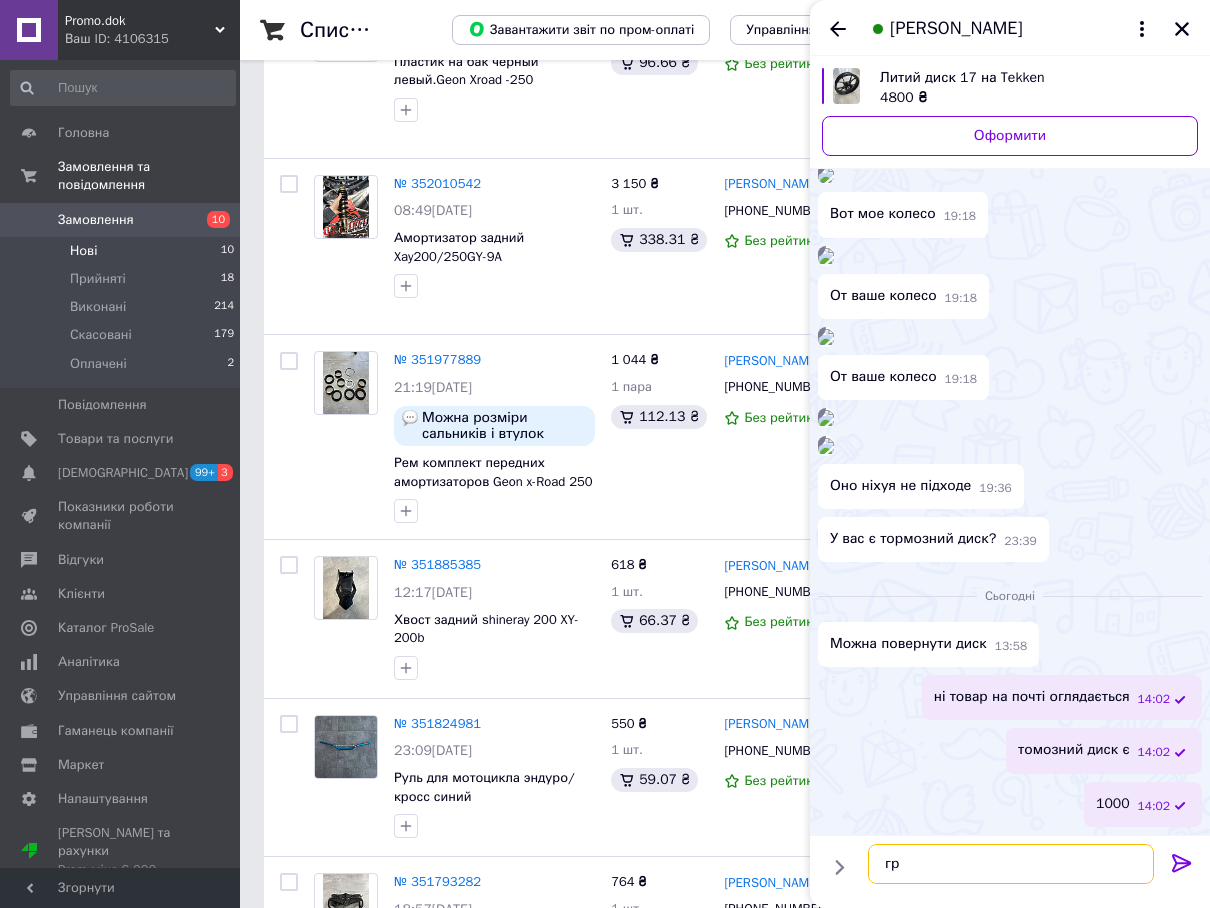 type on "грн" 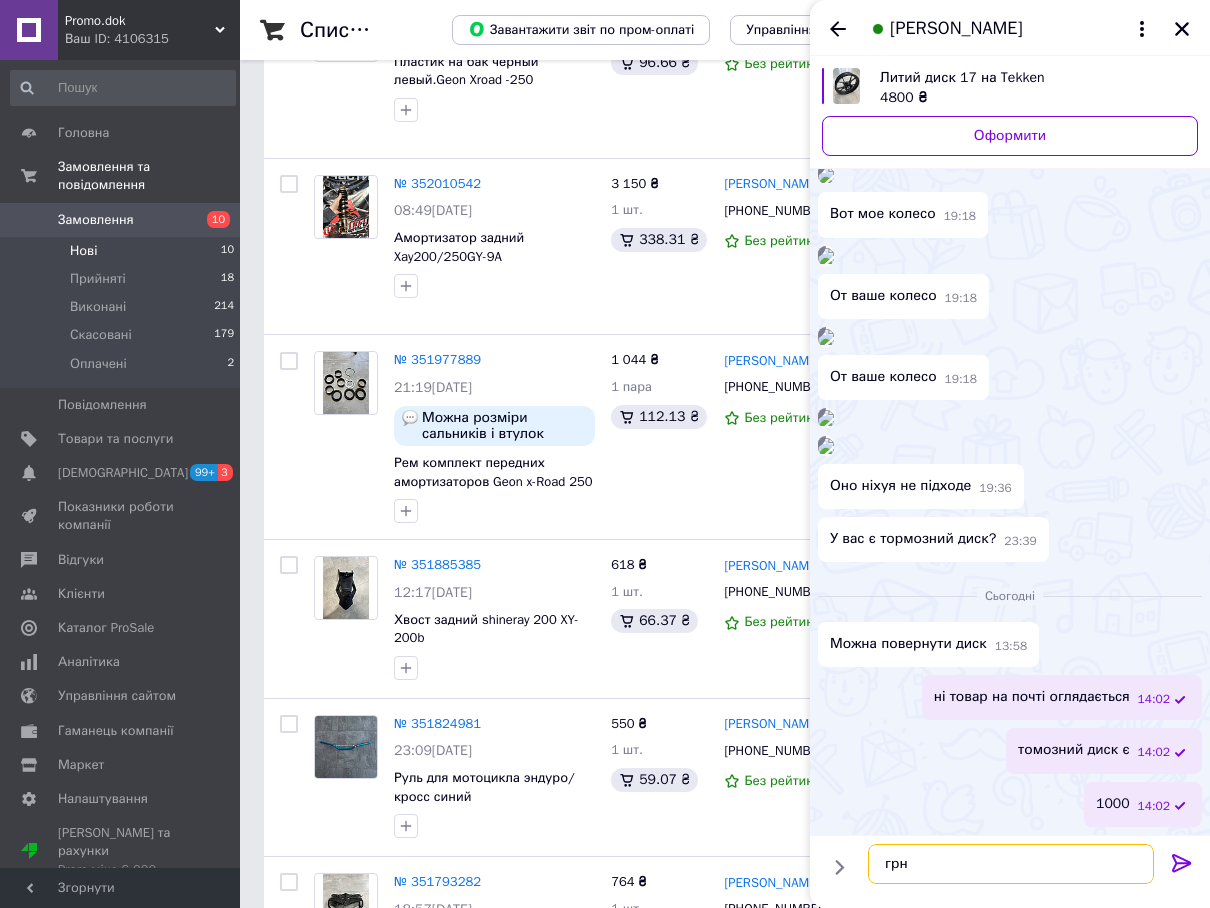type 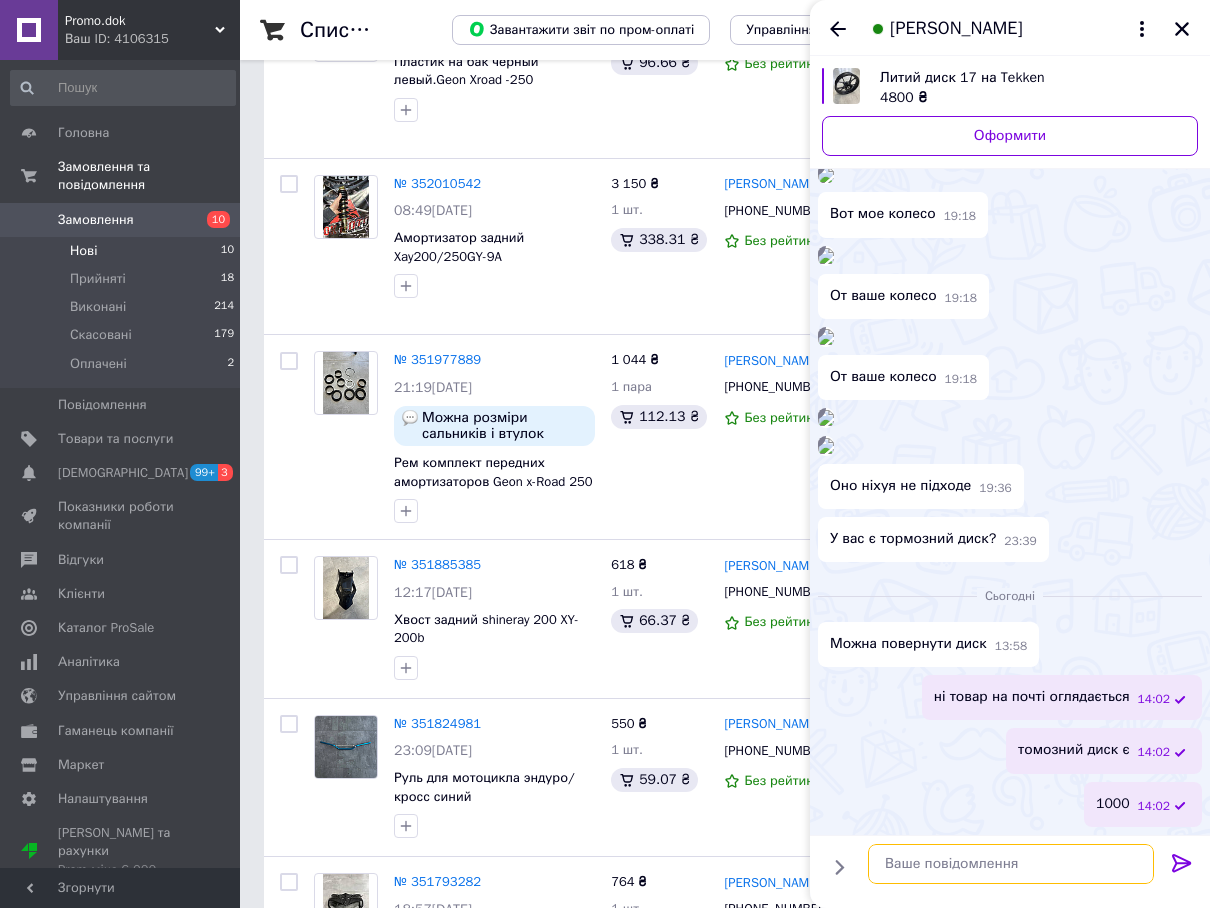 scroll, scrollTop: 2431, scrollLeft: 0, axis: vertical 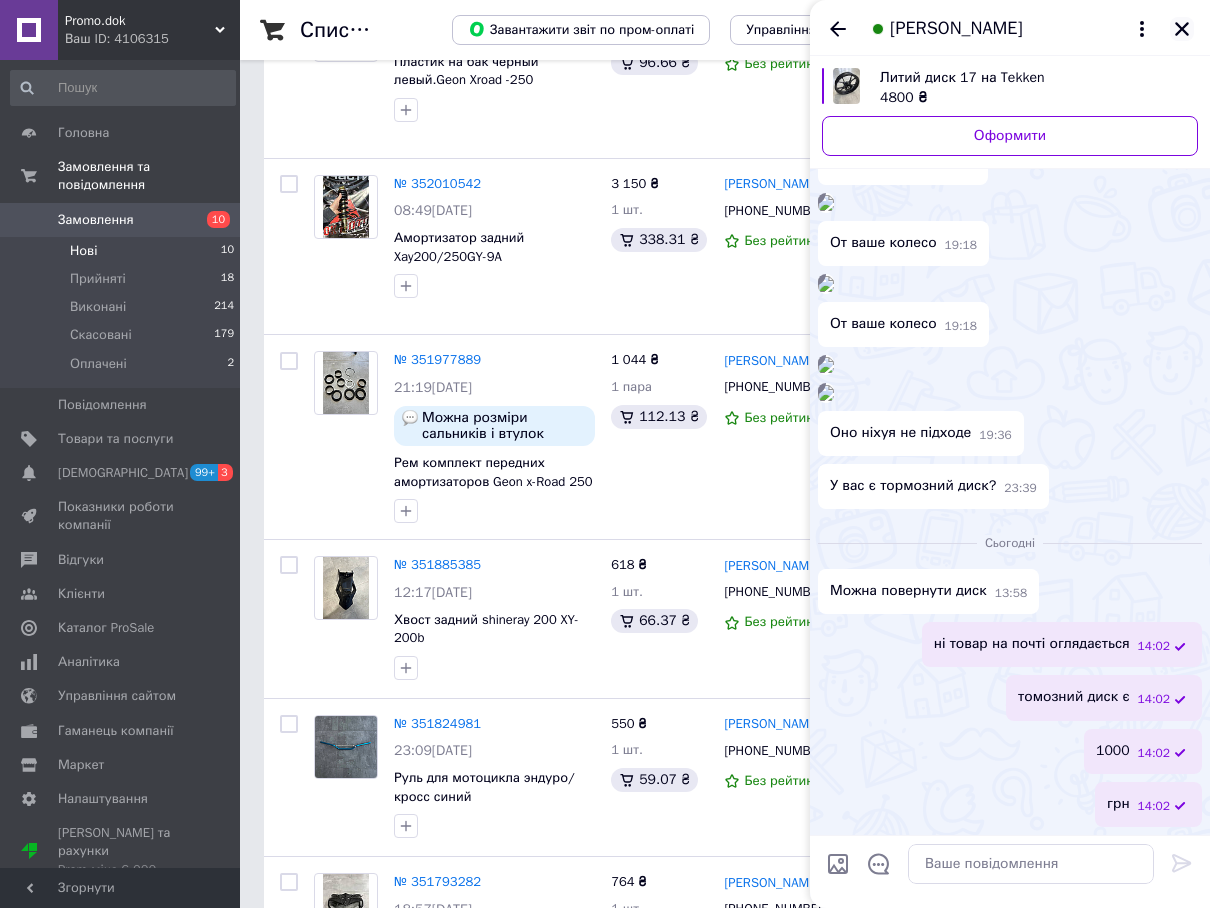 click 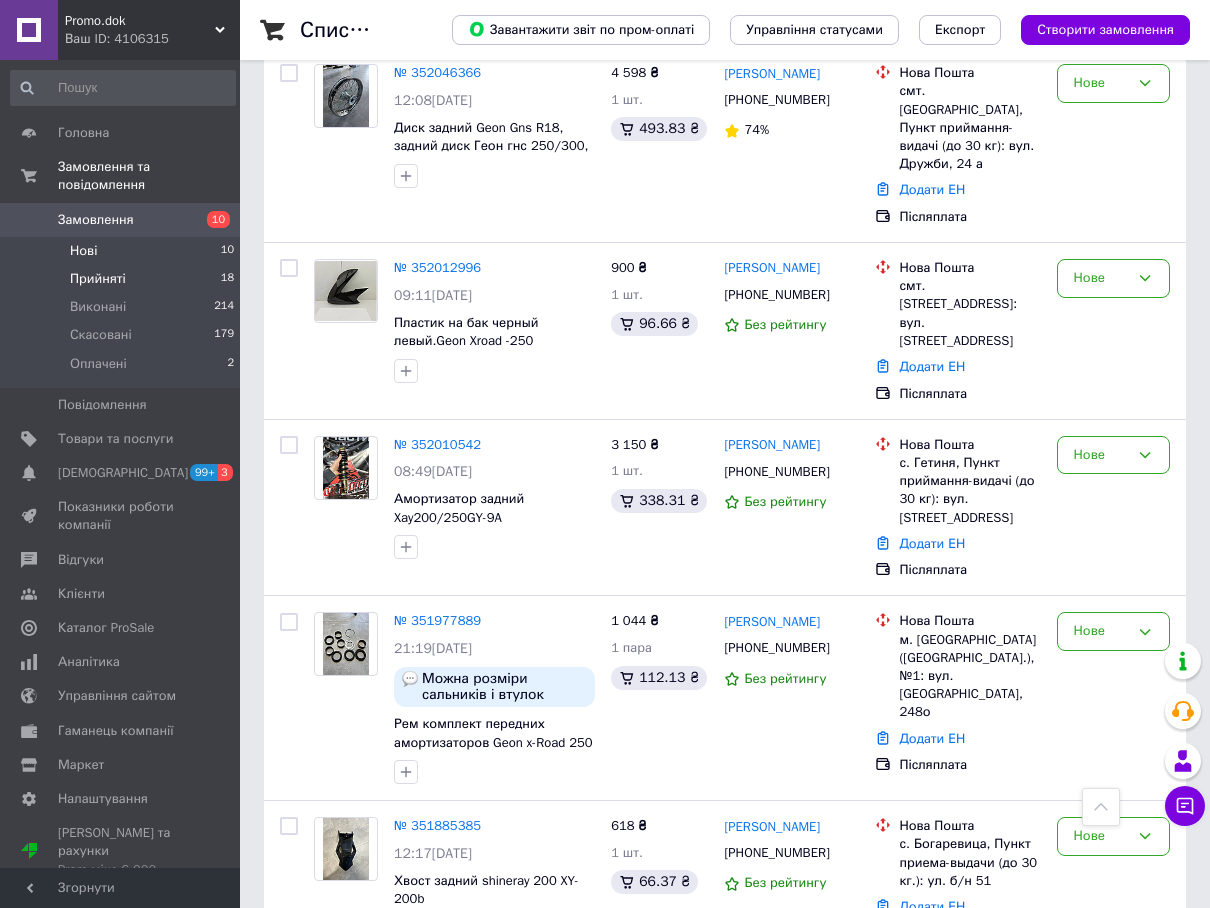 scroll, scrollTop: 200, scrollLeft: 0, axis: vertical 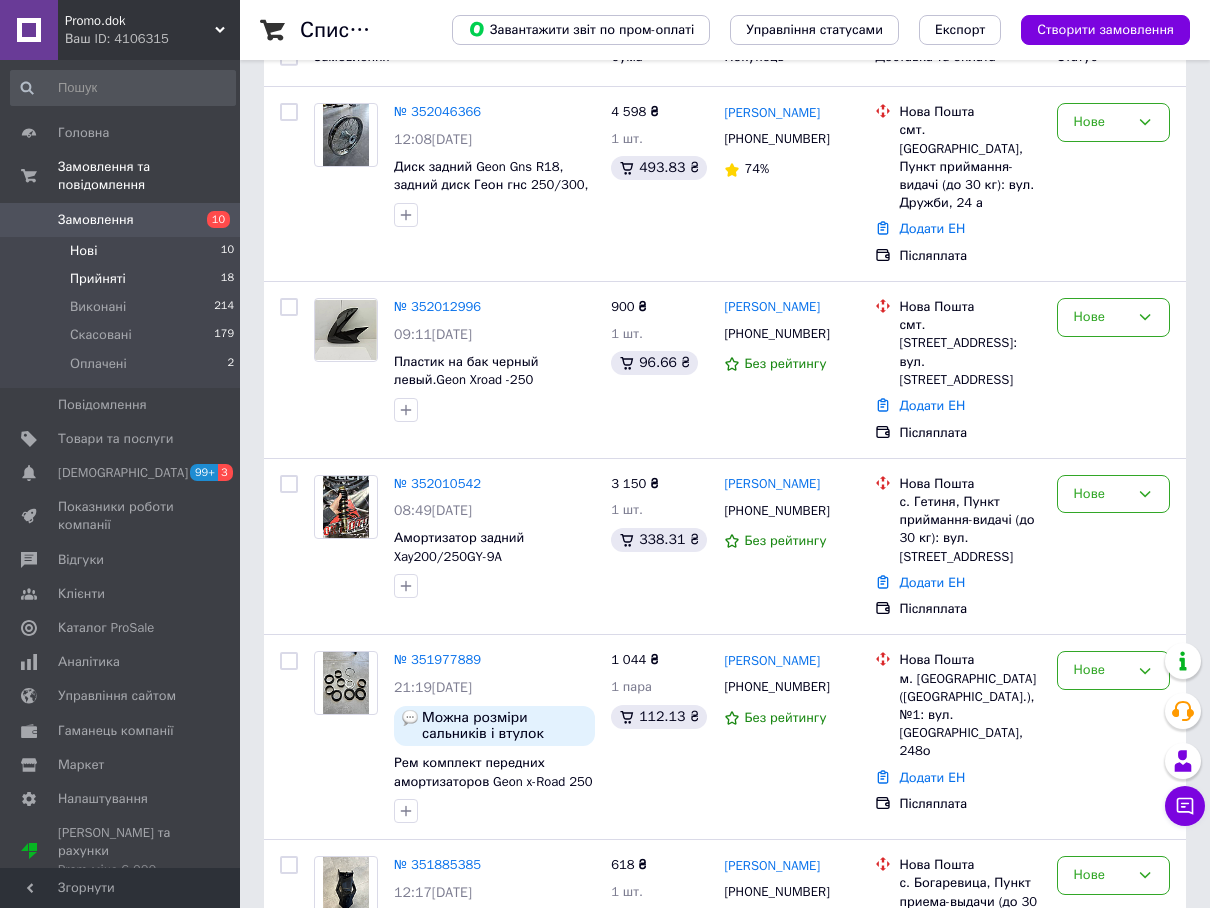click on "Прийняті 18" at bounding box center (123, 279) 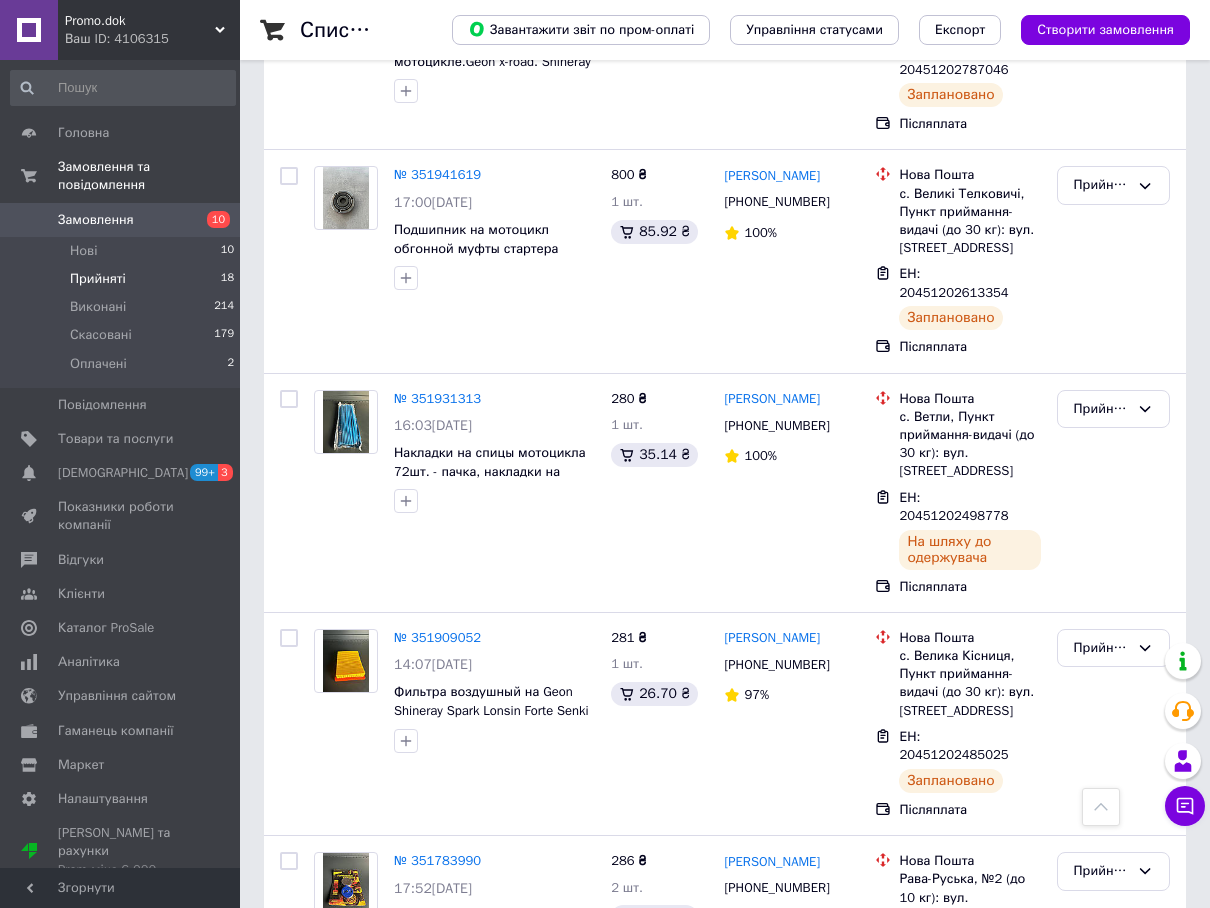 scroll, scrollTop: 1000, scrollLeft: 0, axis: vertical 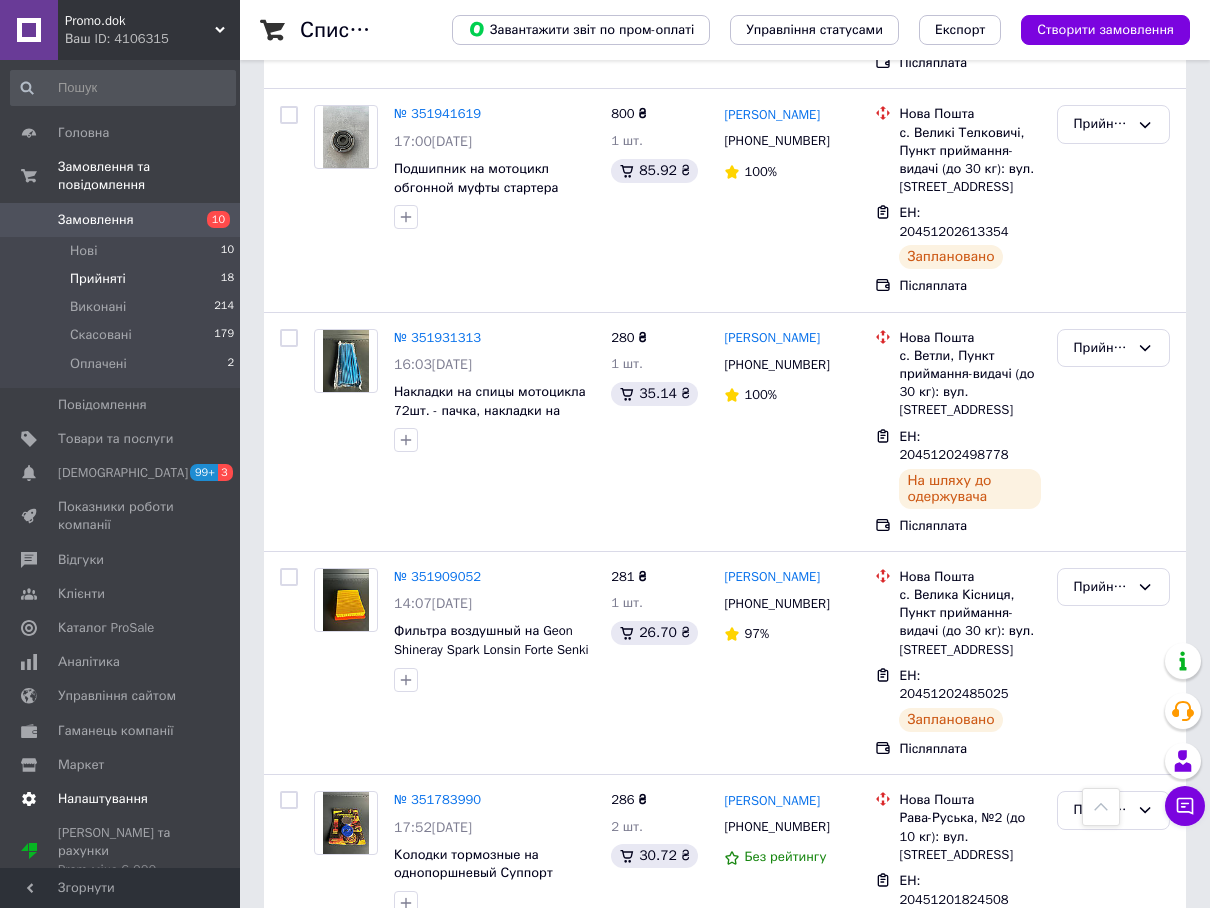 click on "Клієнти" at bounding box center [81, 594] 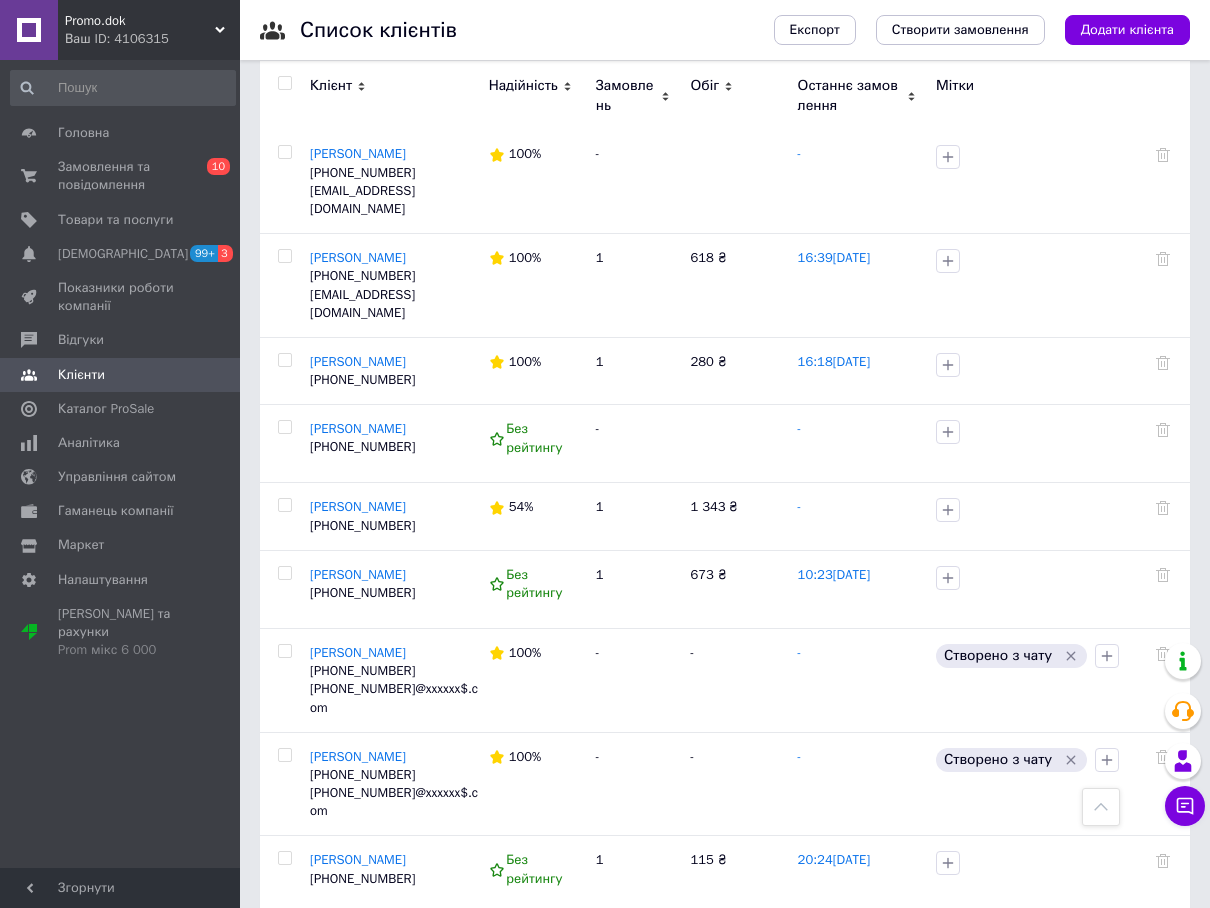 scroll, scrollTop: 7405, scrollLeft: 0, axis: vertical 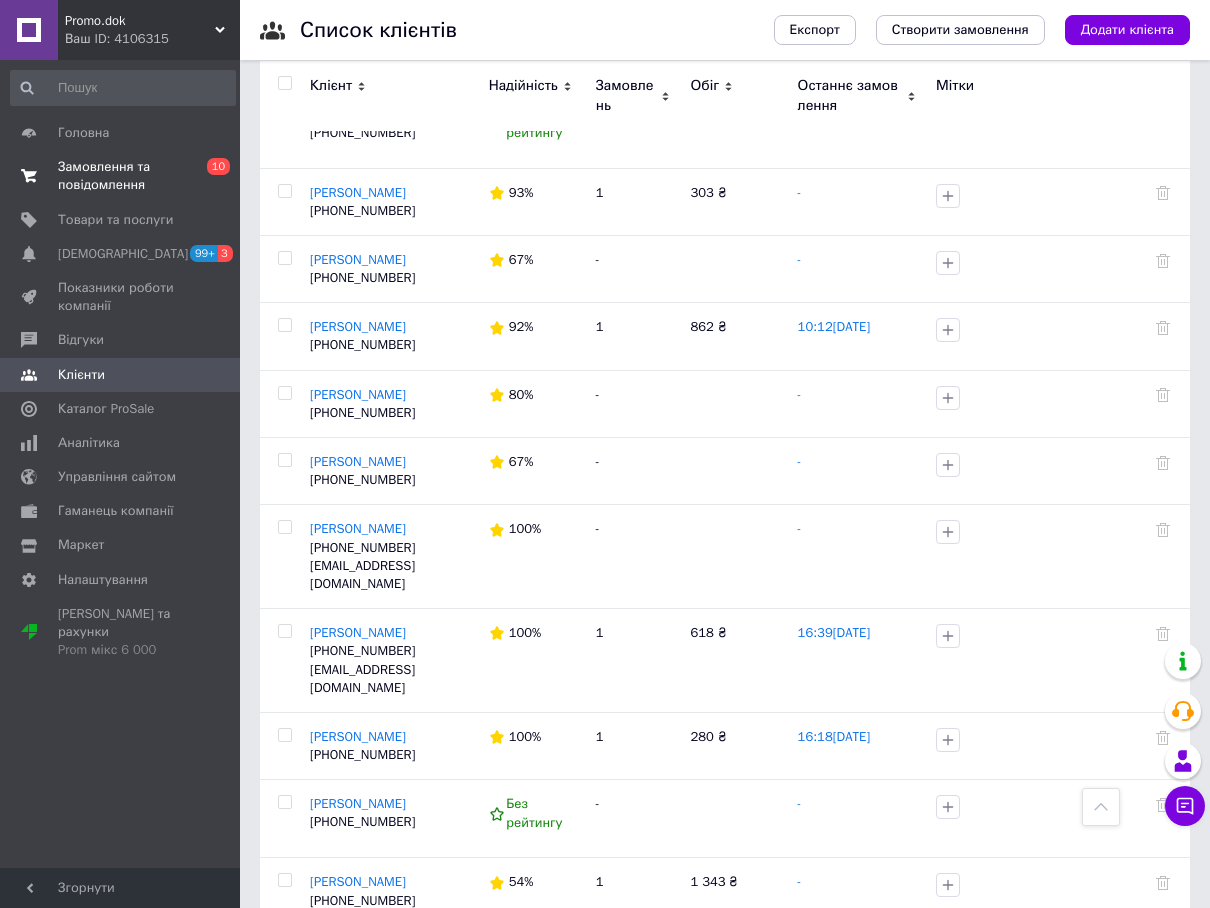 click on "Замовлення та повідомлення" at bounding box center (121, 176) 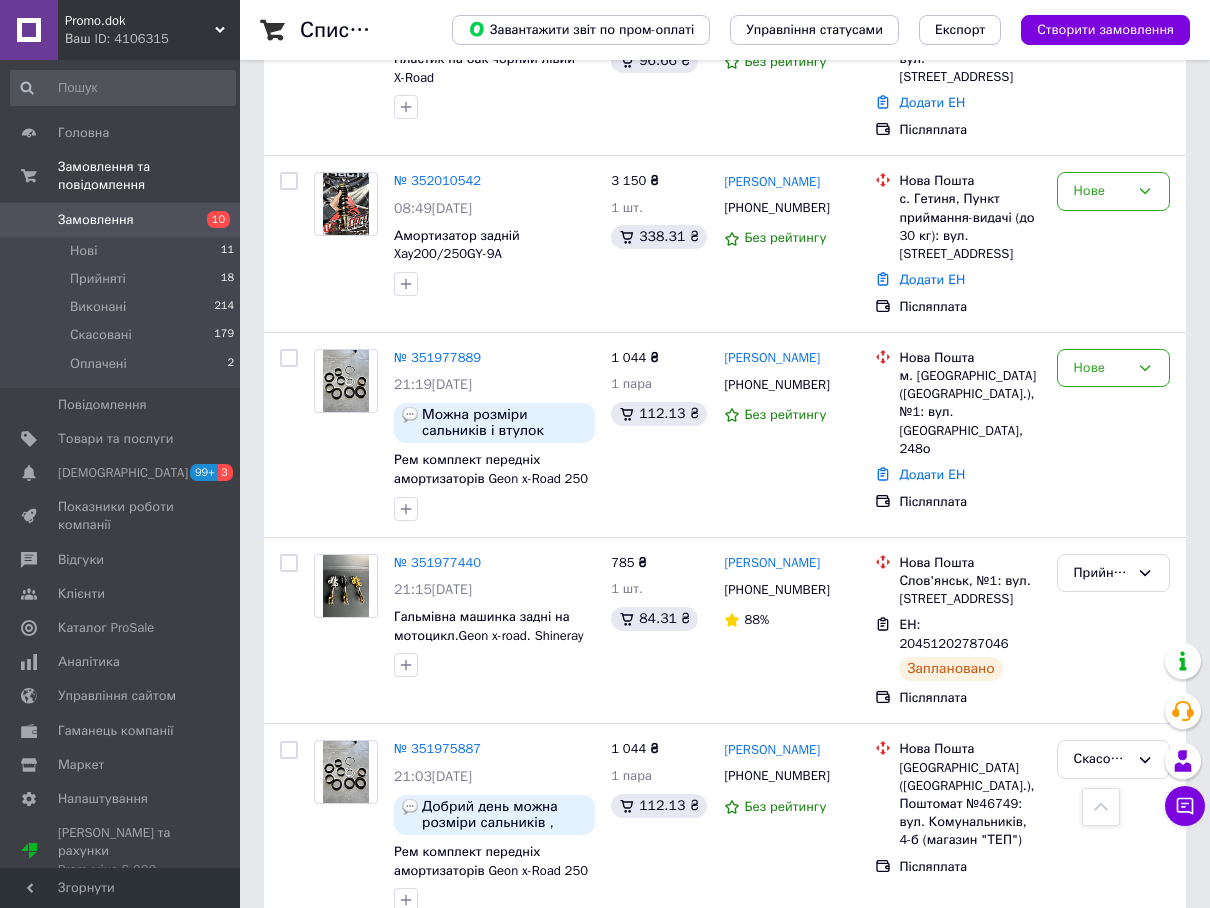 scroll, scrollTop: 1400, scrollLeft: 0, axis: vertical 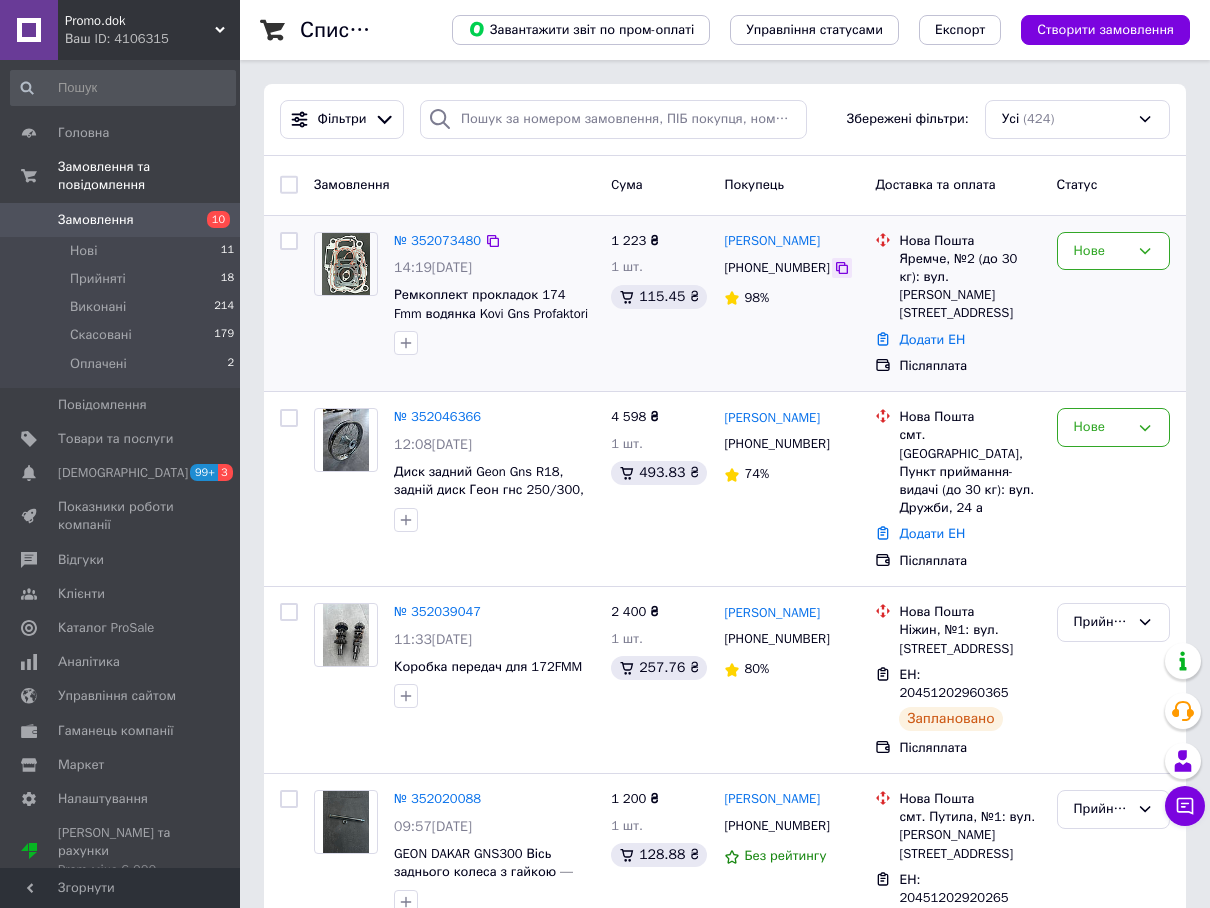 click 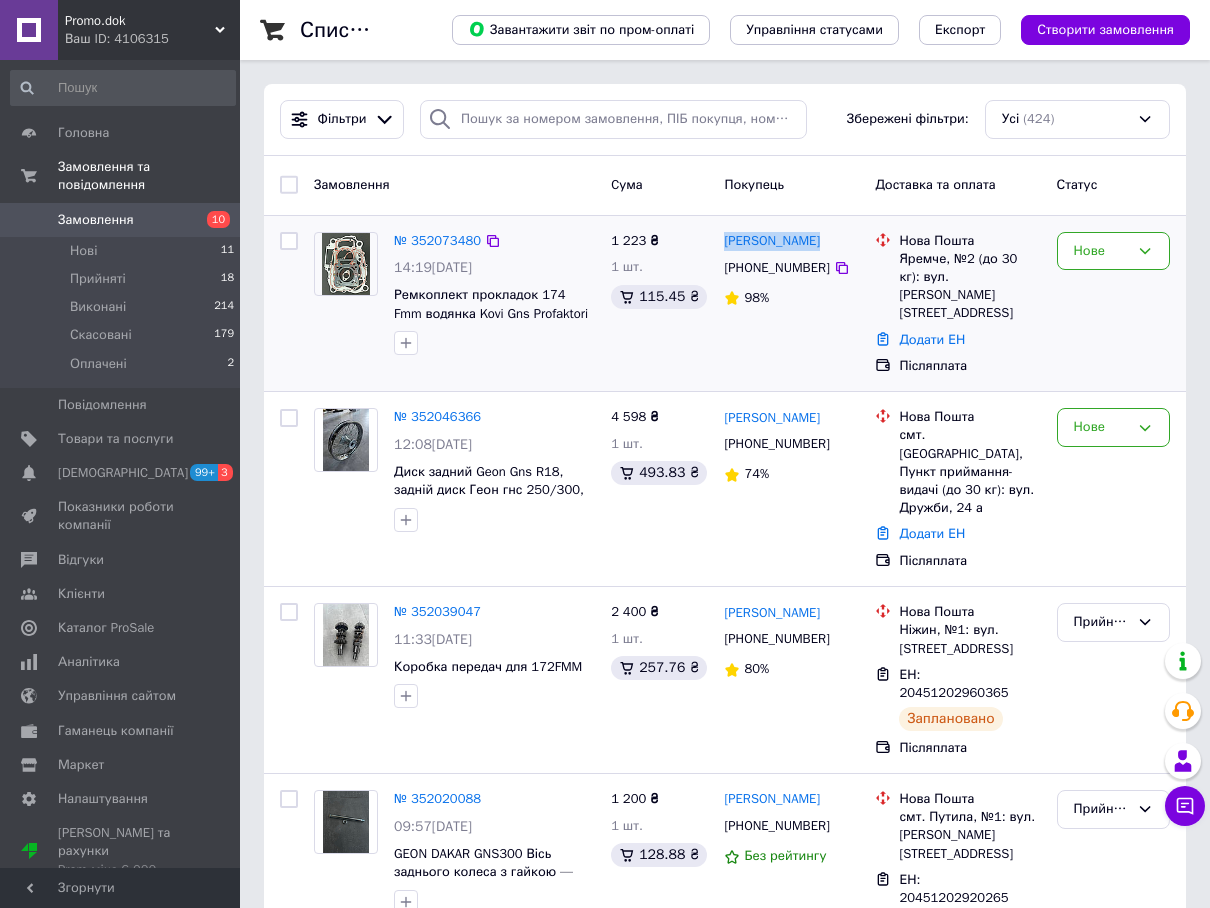 drag, startPoint x: 721, startPoint y: 236, endPoint x: 825, endPoint y: 240, distance: 104.0769 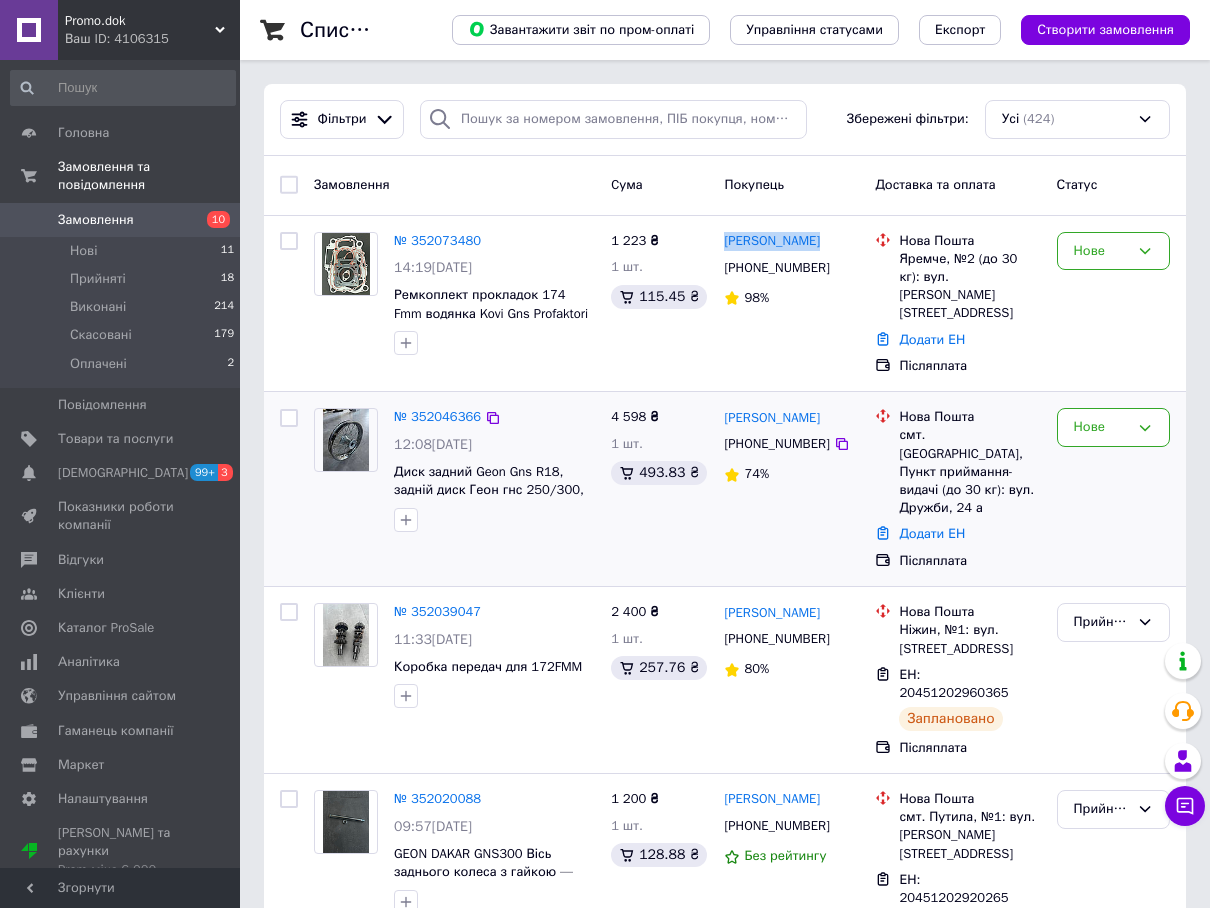 copy on "Андрій Виксюк" 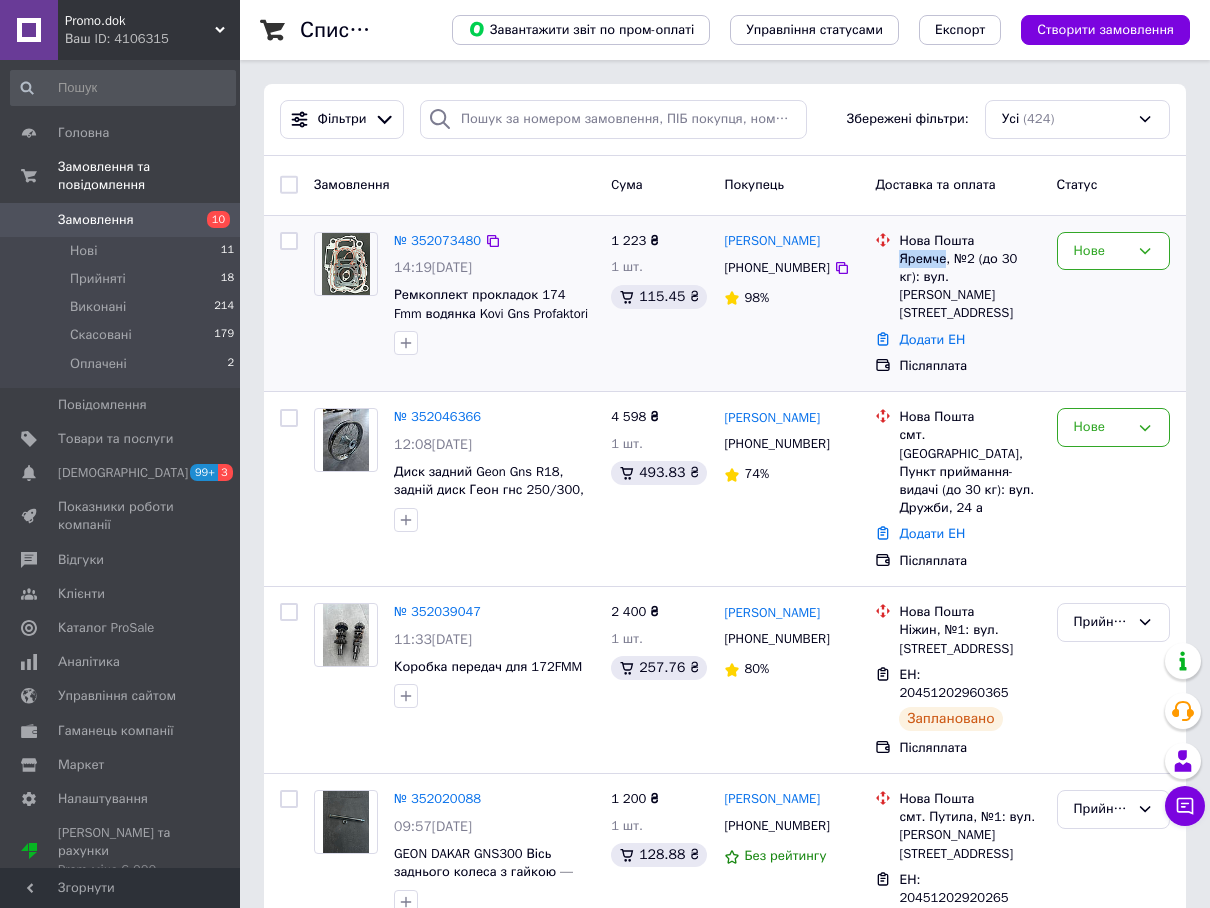 drag, startPoint x: 899, startPoint y: 255, endPoint x: 944, endPoint y: 254, distance: 45.01111 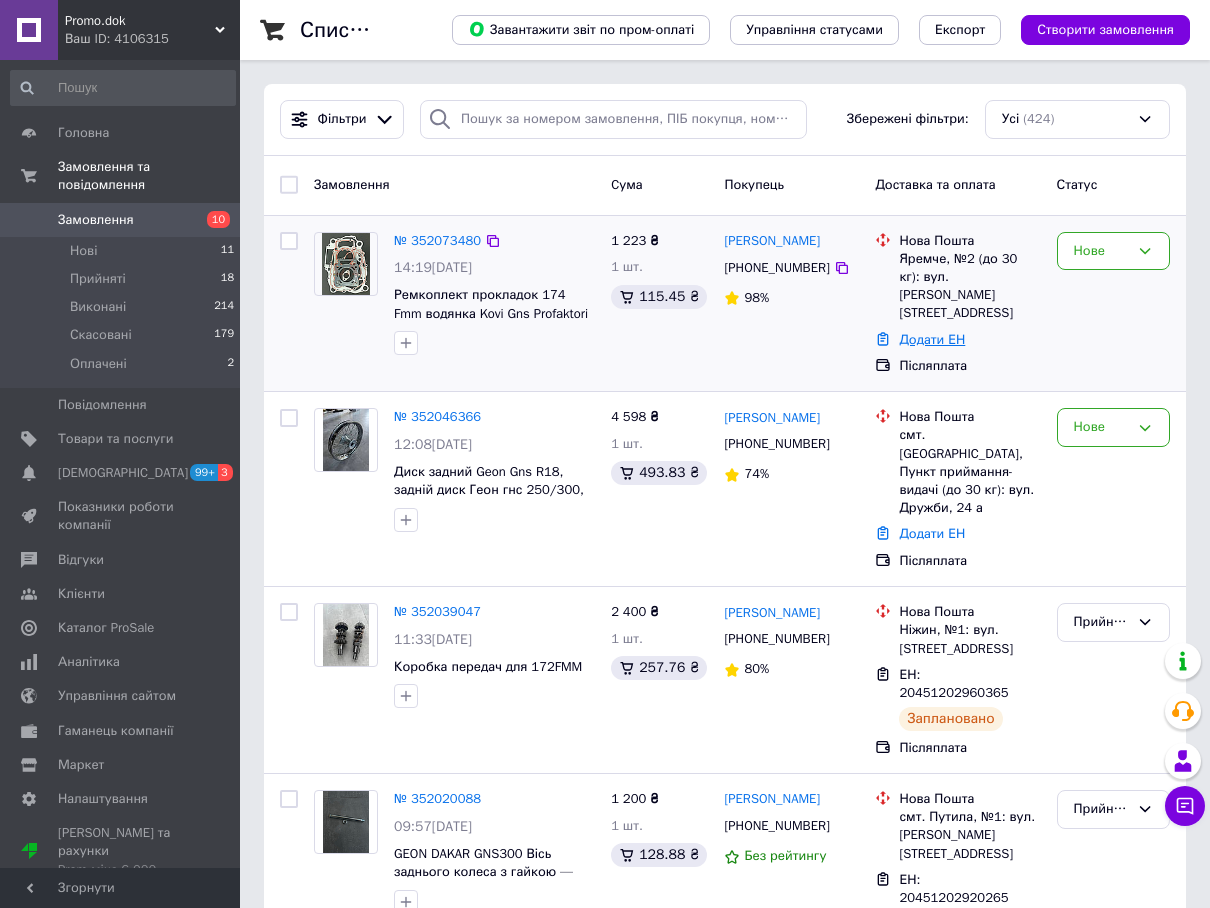 click on "Додати ЕН" at bounding box center [932, 339] 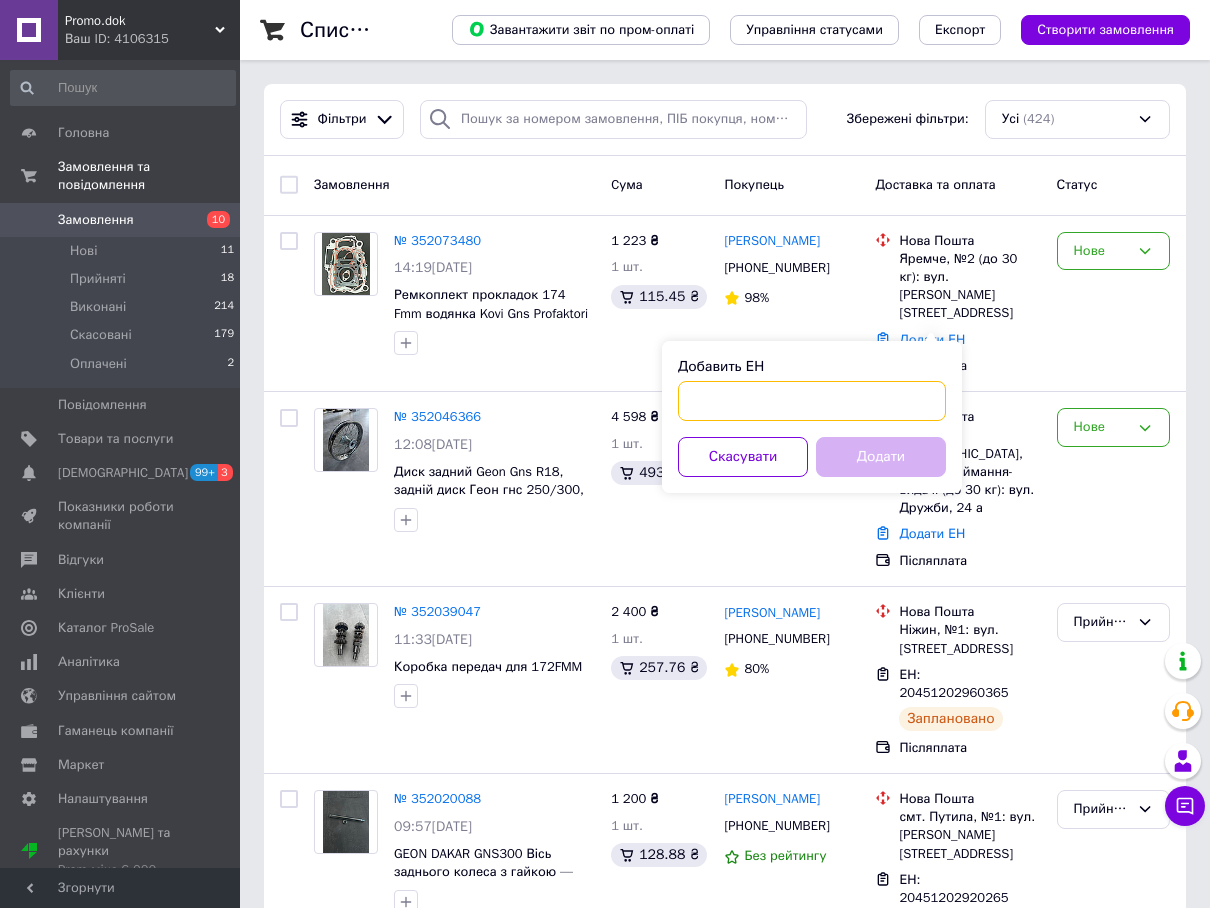 click on "Добавить ЕН" at bounding box center [812, 401] 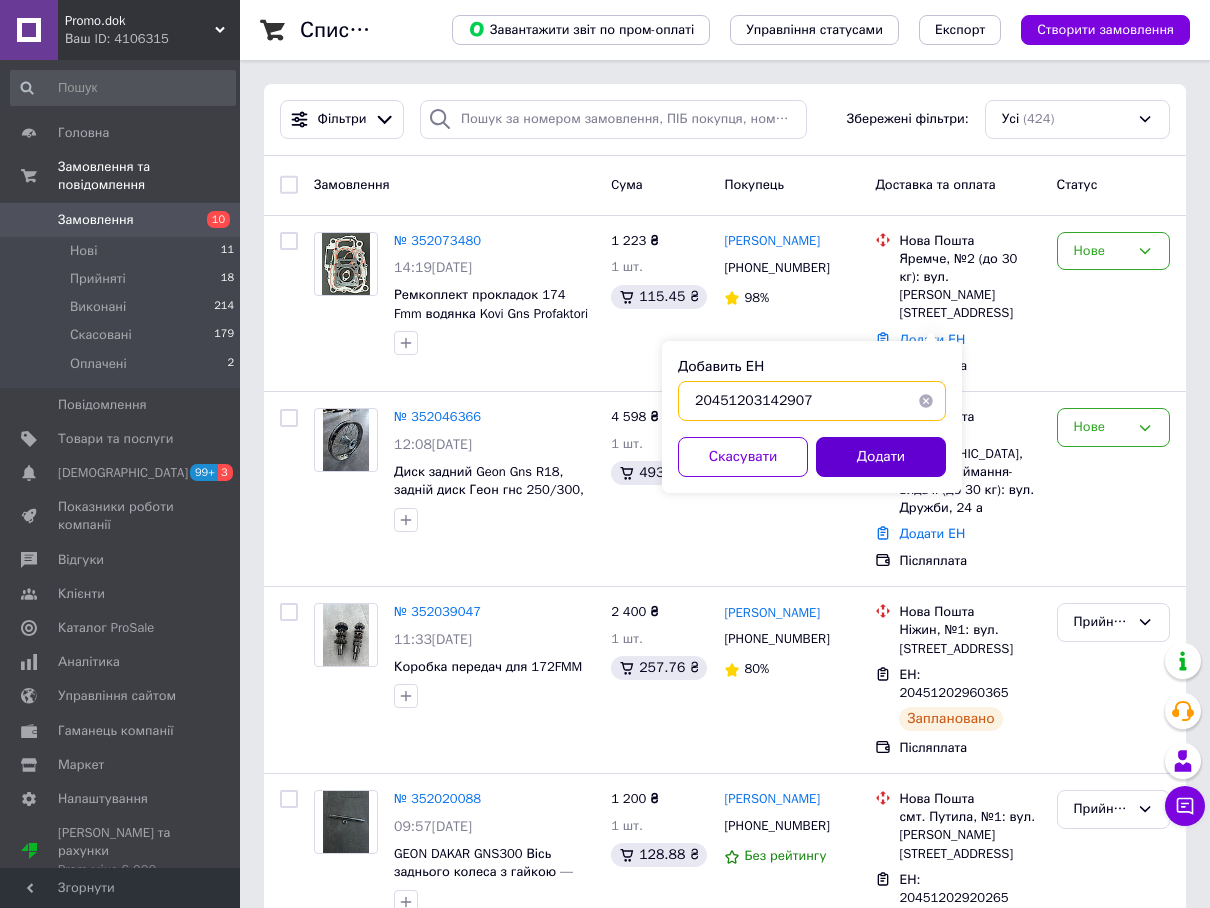 type on "20451203142907" 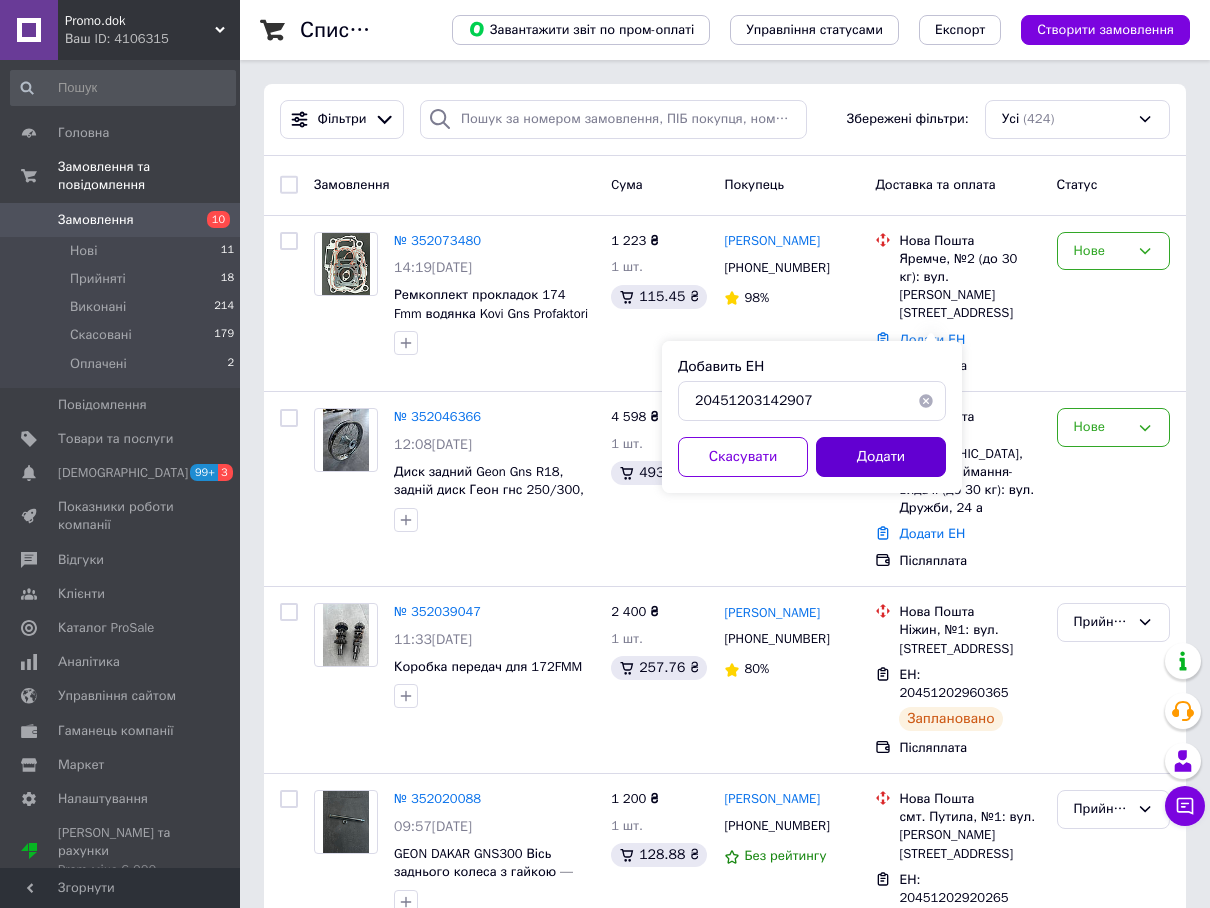 click on "Додати" at bounding box center (881, 457) 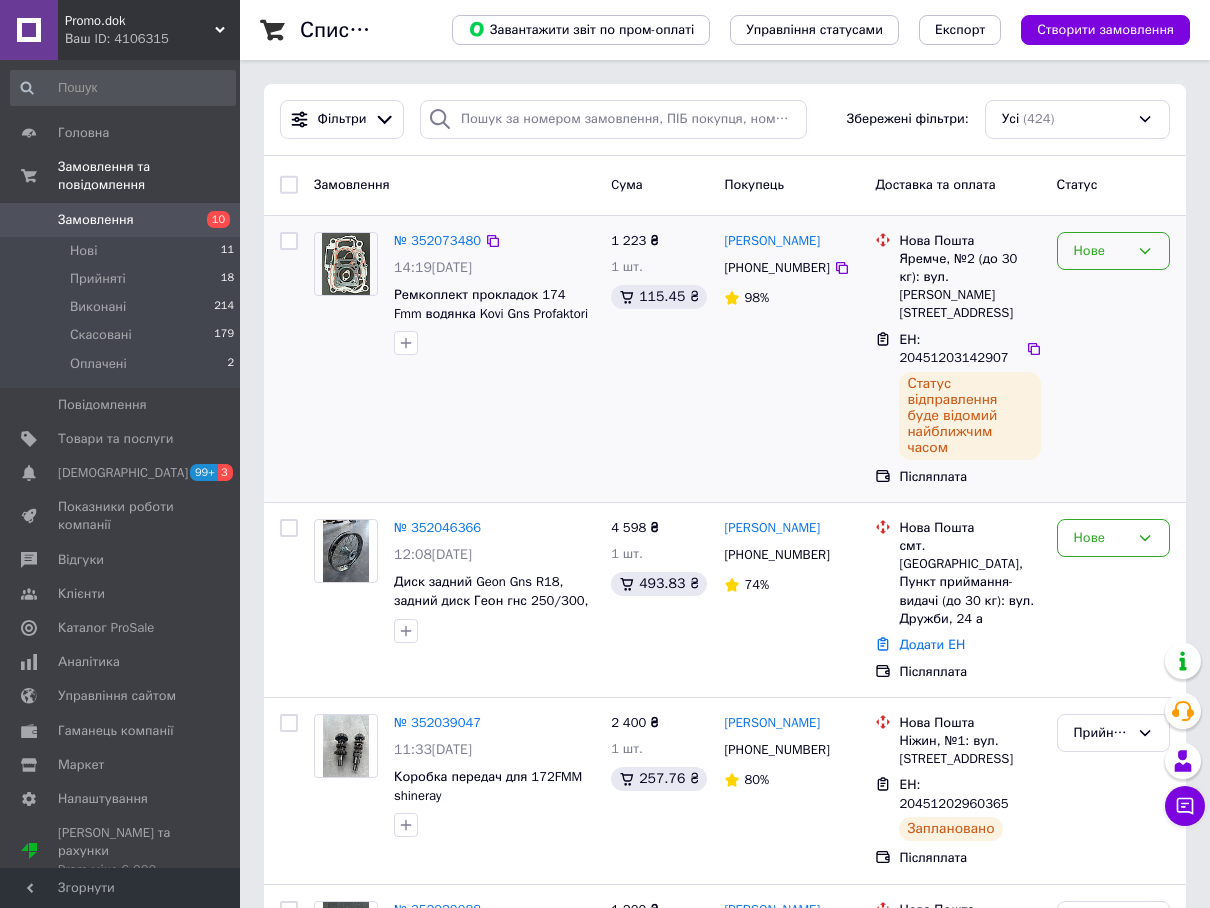click on "Нове" at bounding box center (1113, 359) 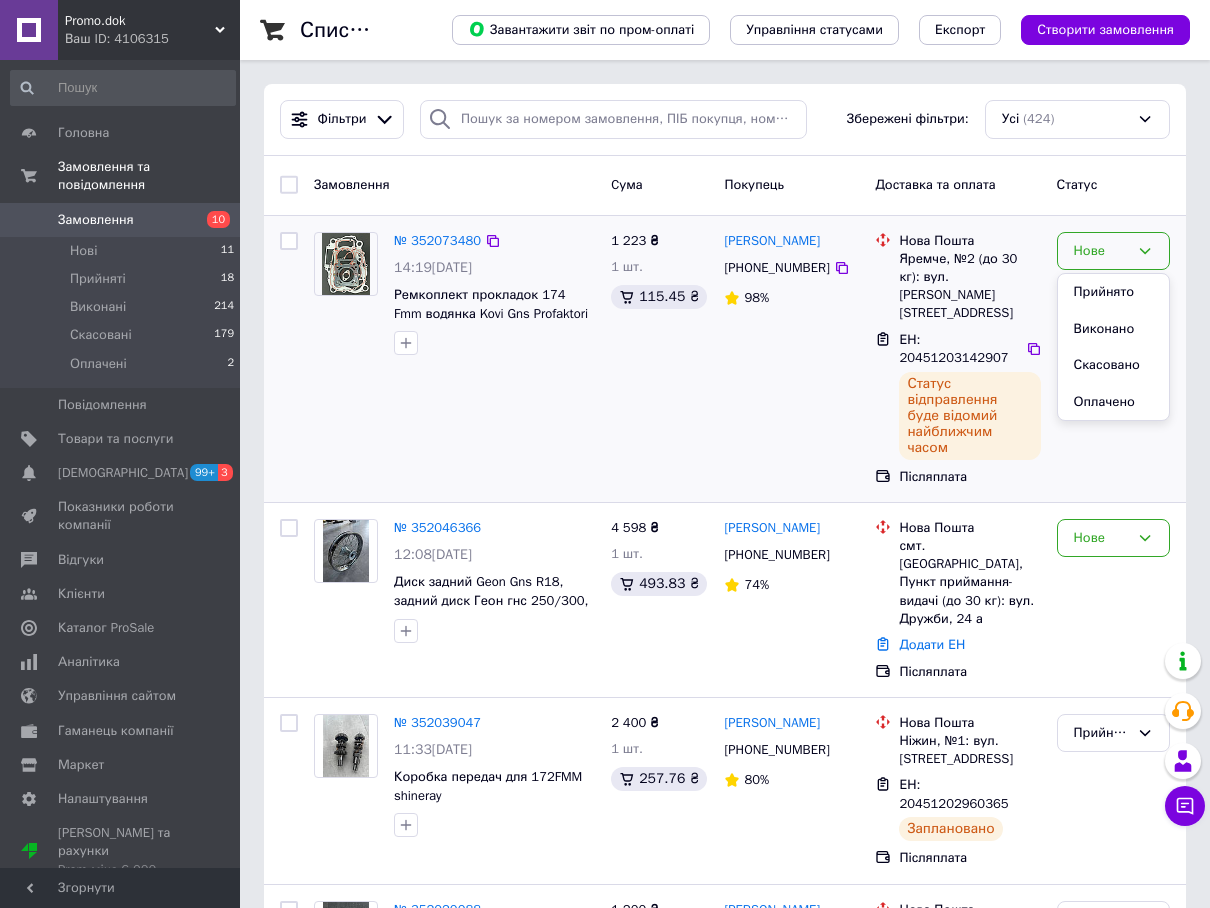 click on "Прийнято" at bounding box center (1113, 292) 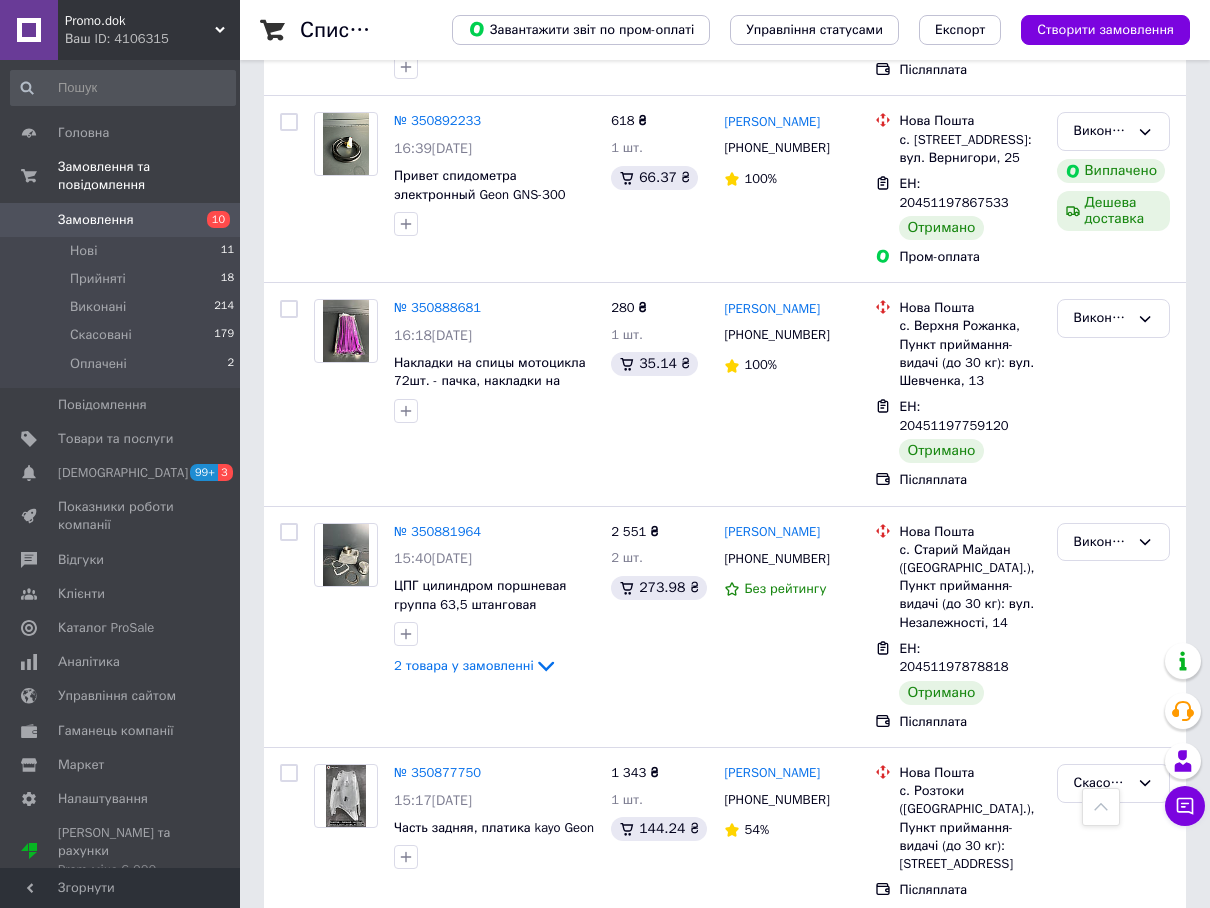 scroll, scrollTop: 13500, scrollLeft: 0, axis: vertical 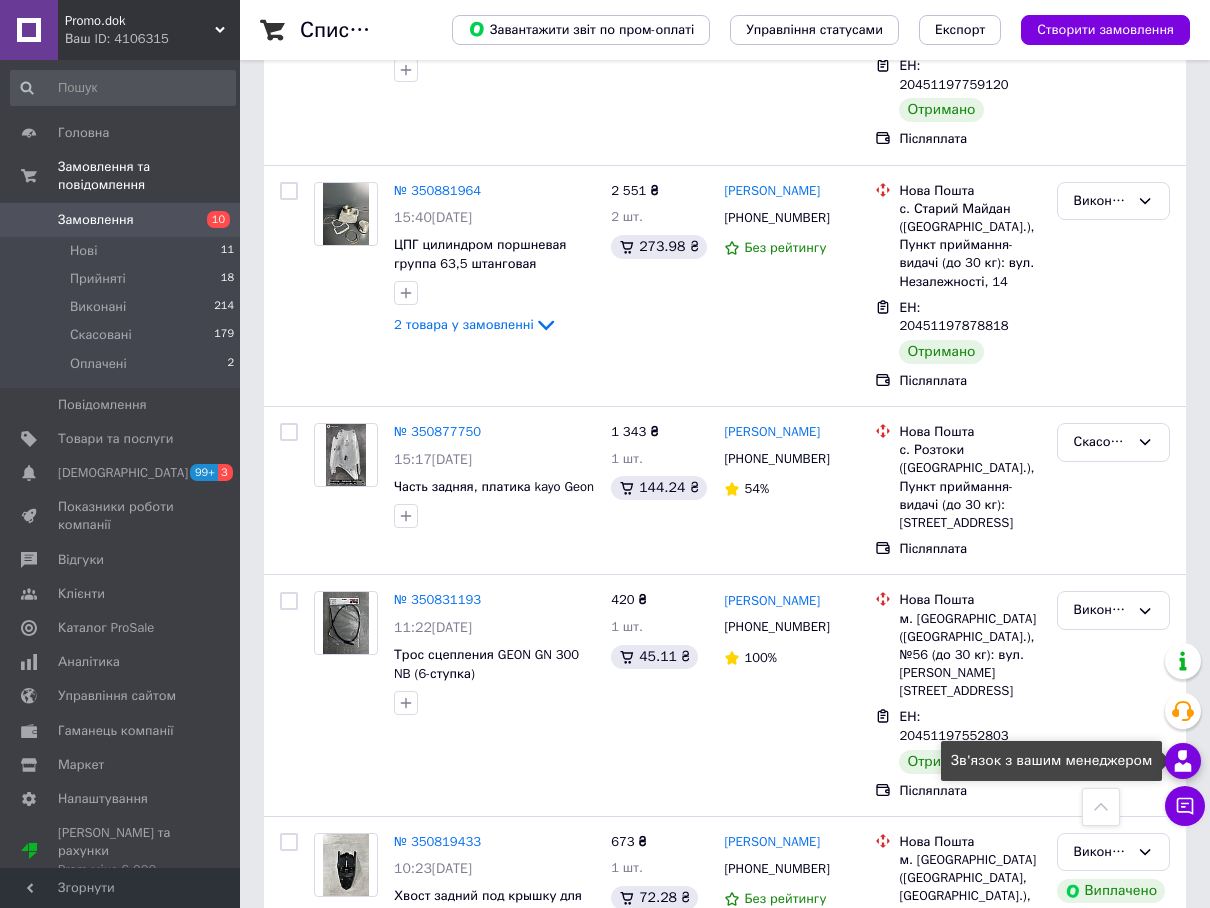 click 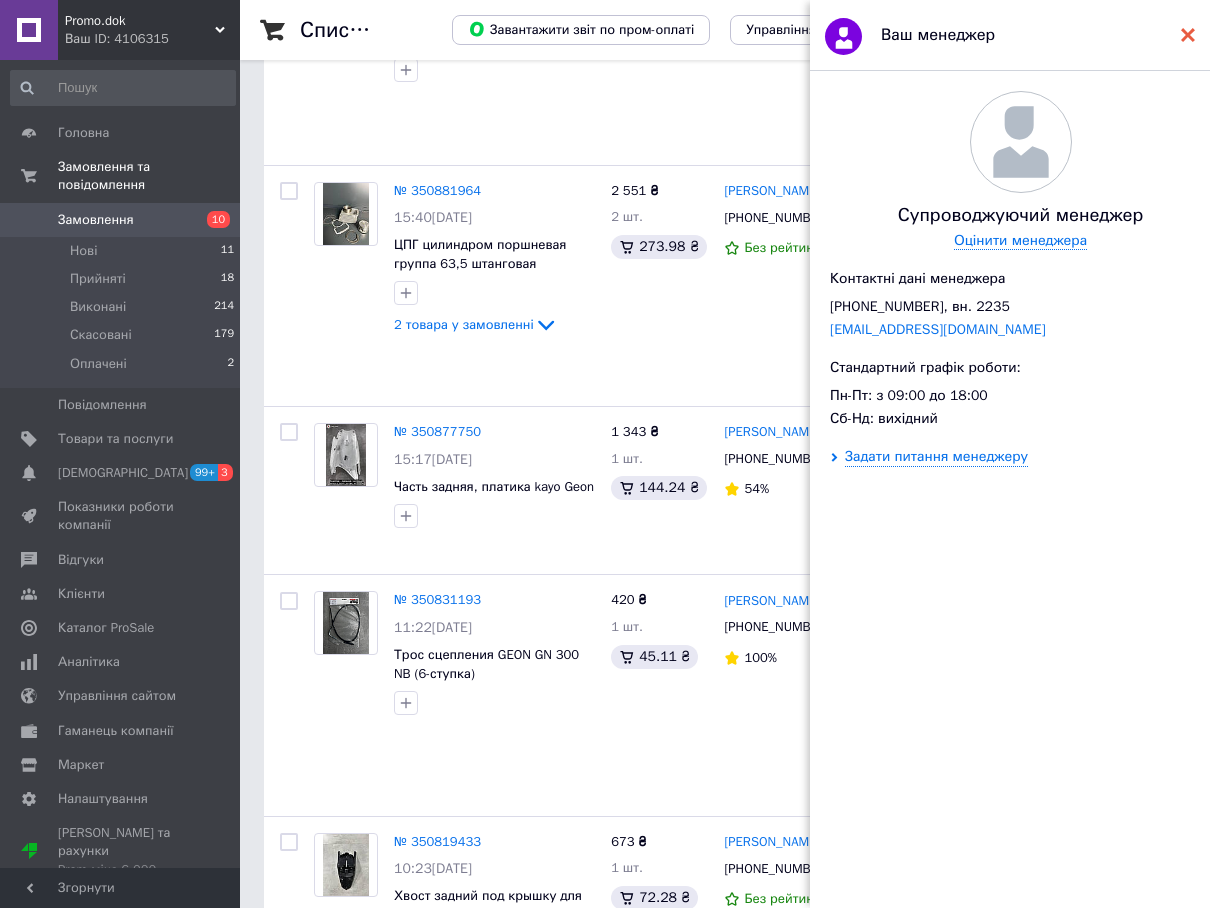 click at bounding box center (1188, 35) 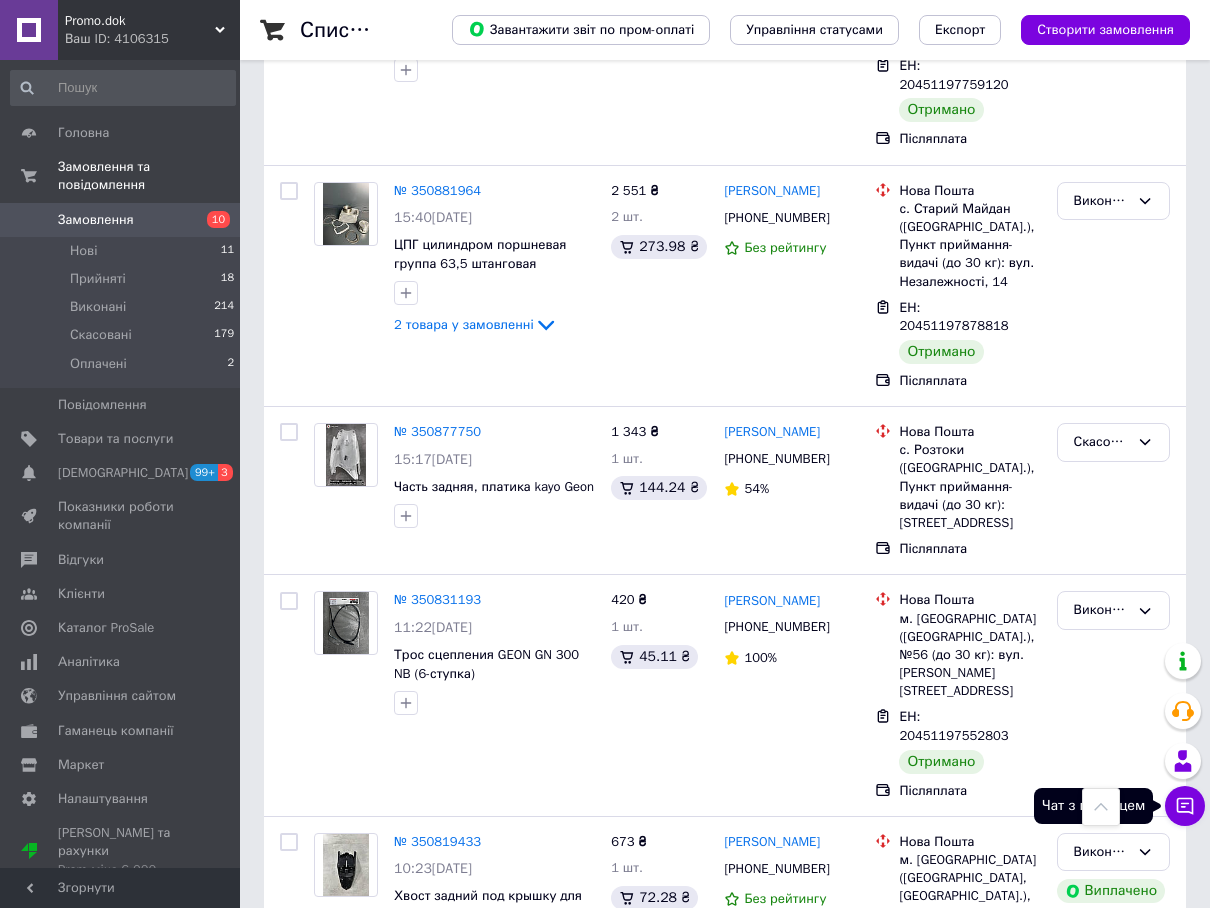 click on "Чат з покупцем" at bounding box center (1185, 806) 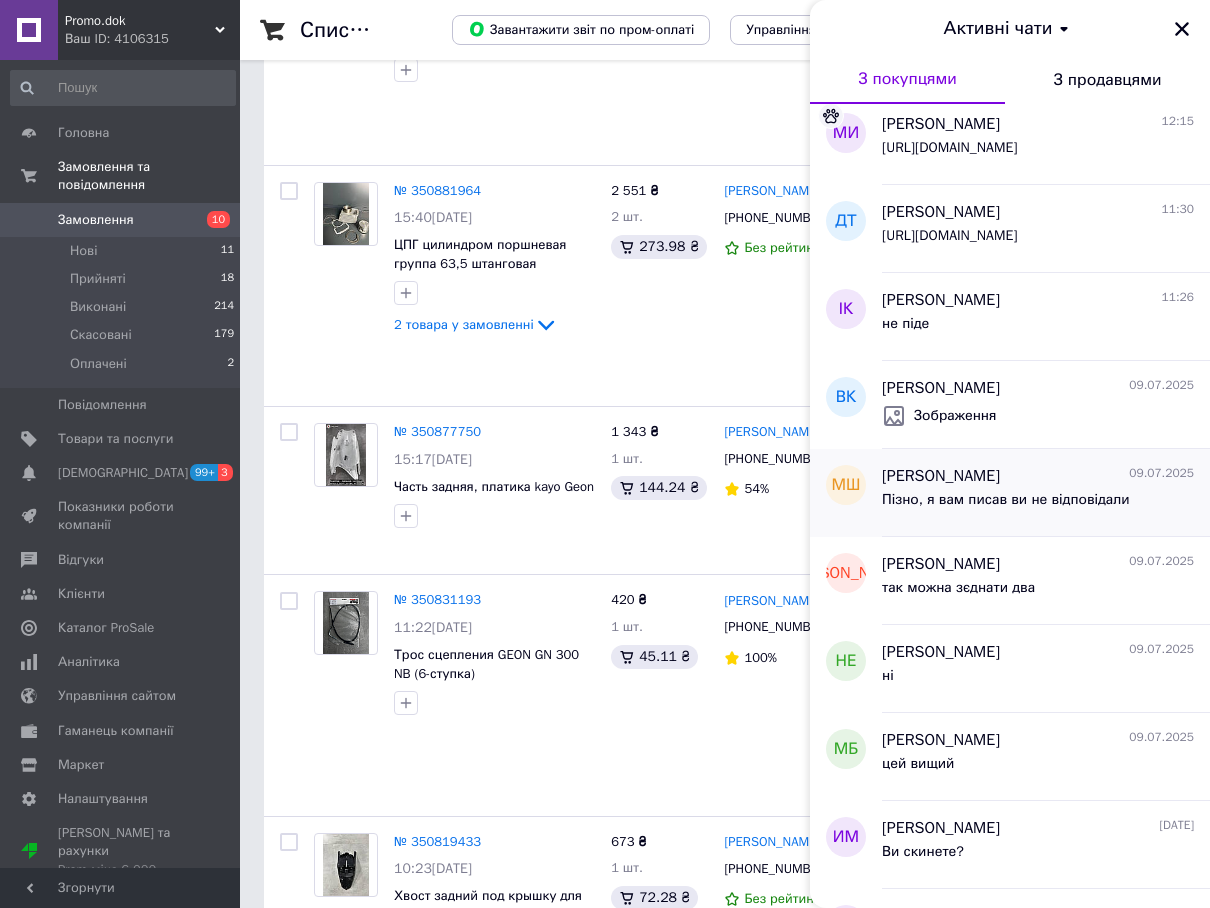 scroll, scrollTop: 100, scrollLeft: 0, axis: vertical 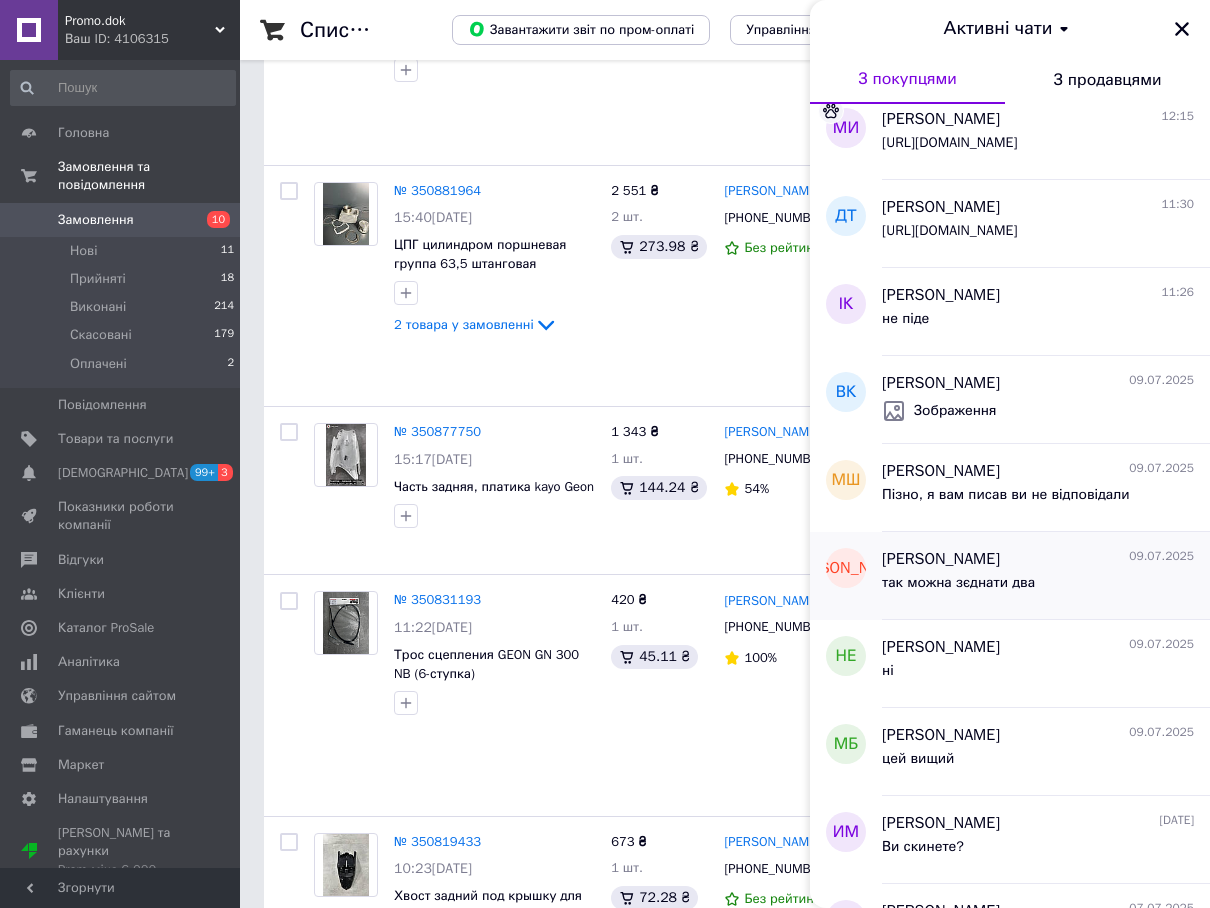click on "так можна зєднати два" at bounding box center [958, 589] 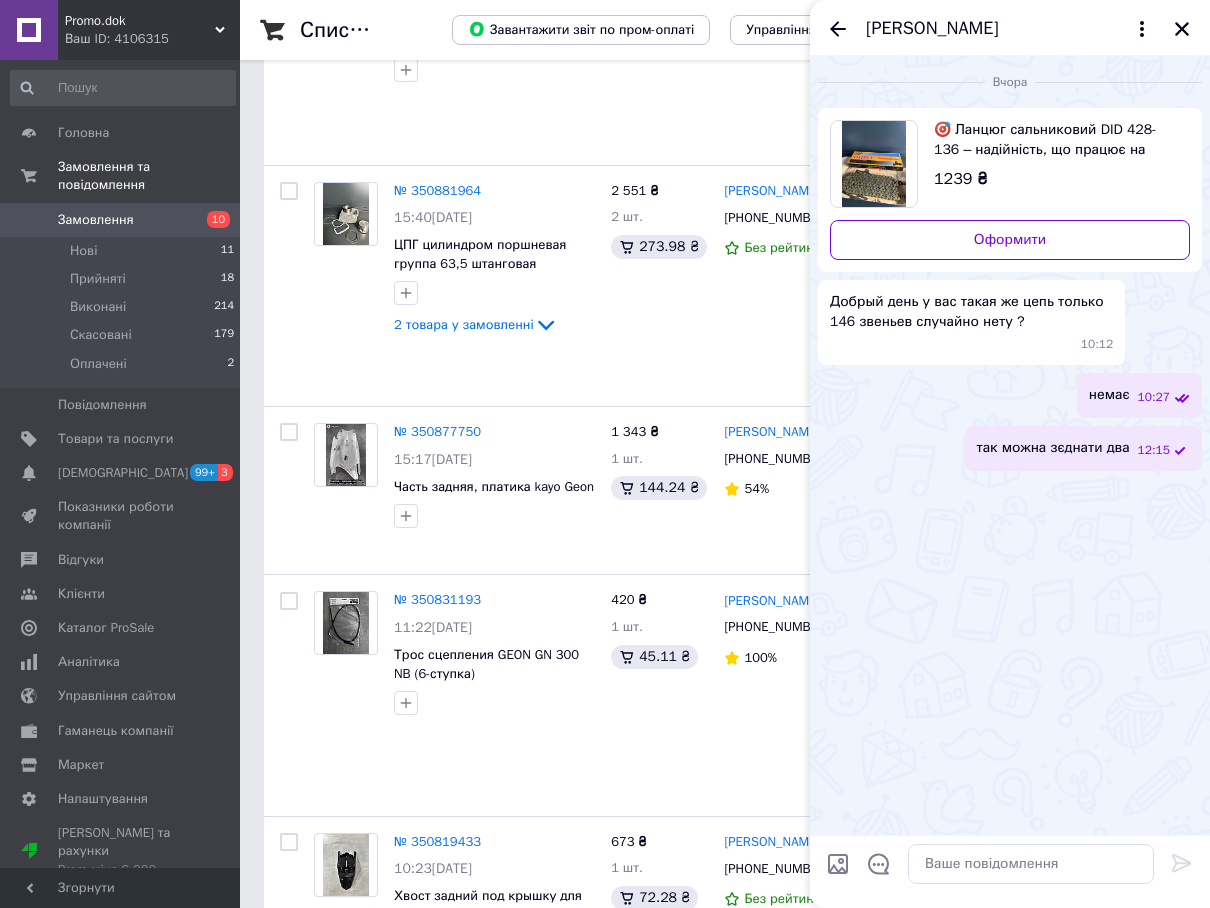 click 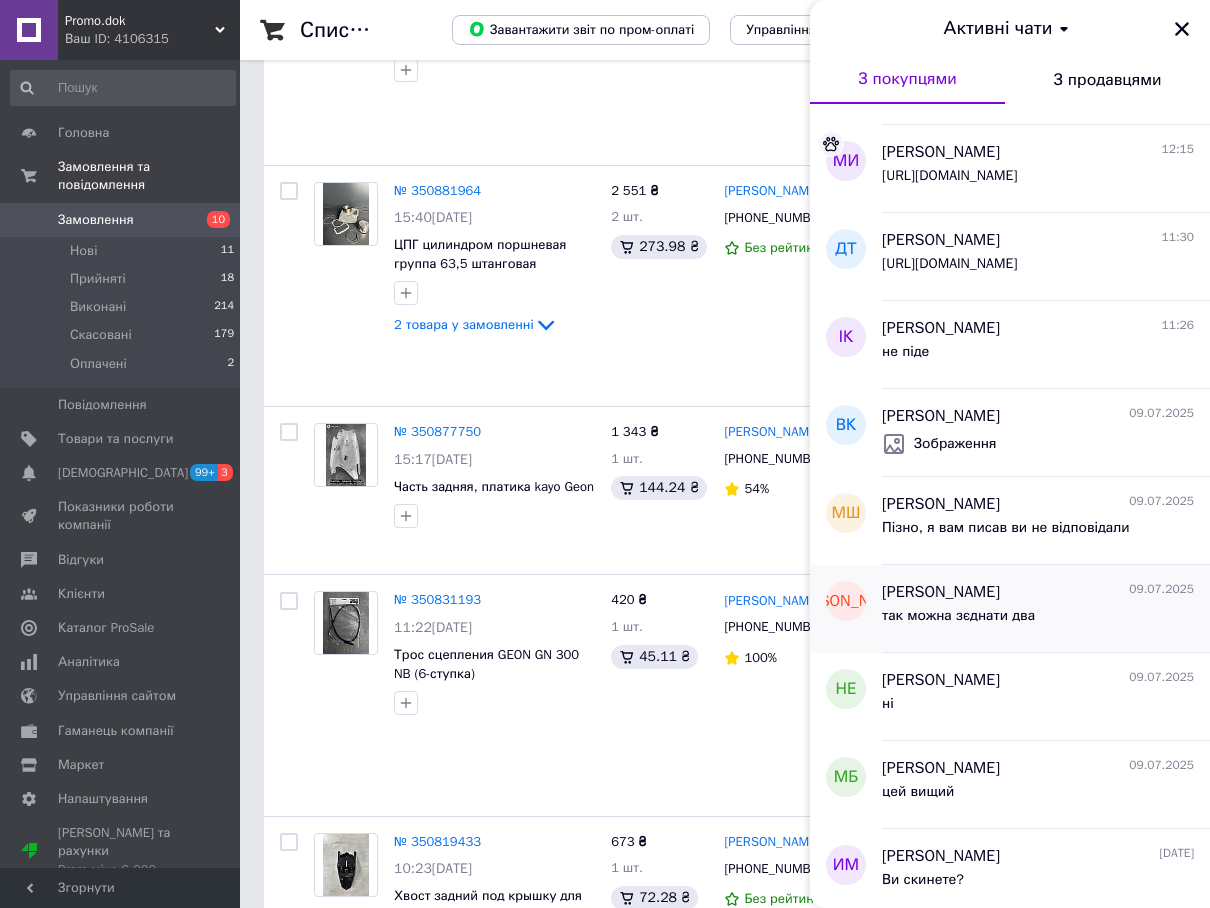 scroll, scrollTop: 100, scrollLeft: 0, axis: vertical 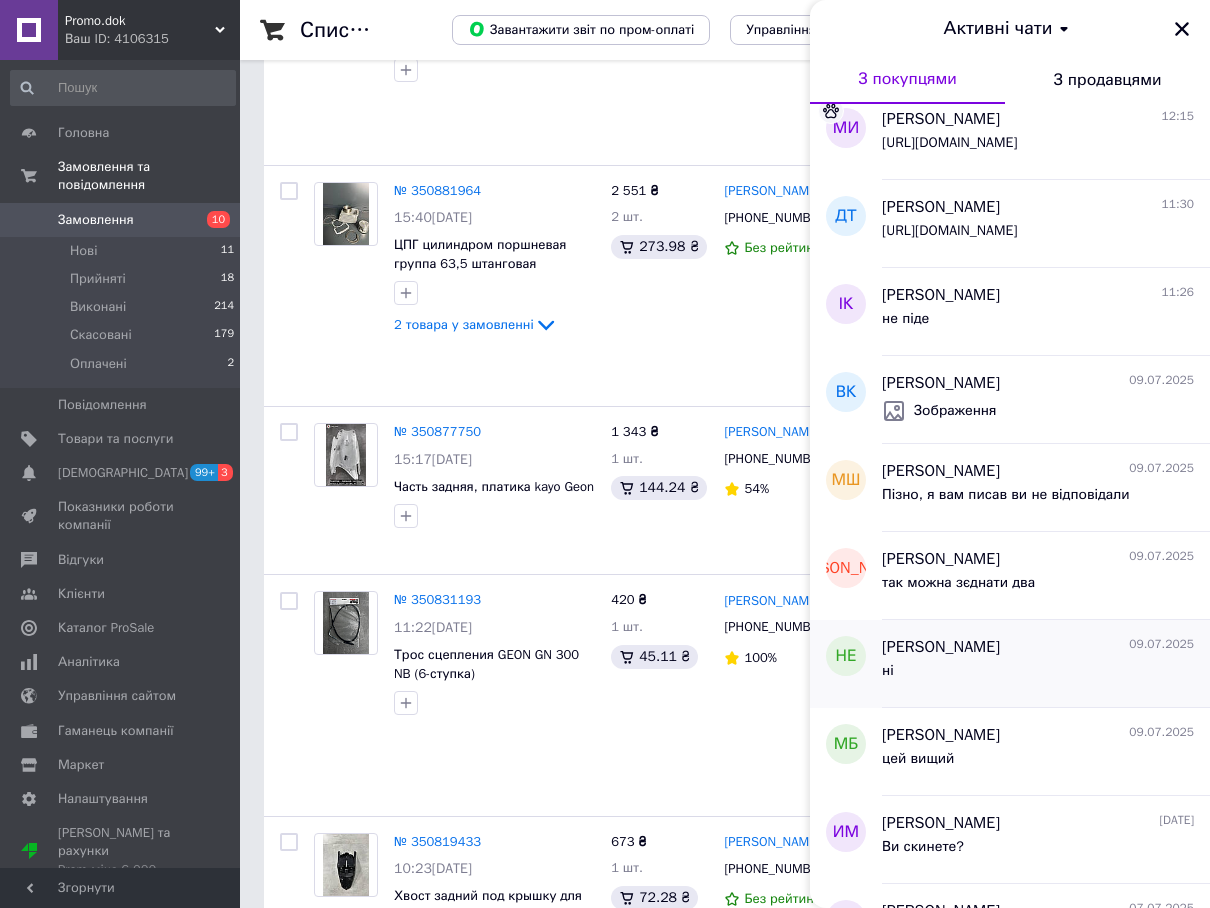 click on "ні" at bounding box center (1038, 675) 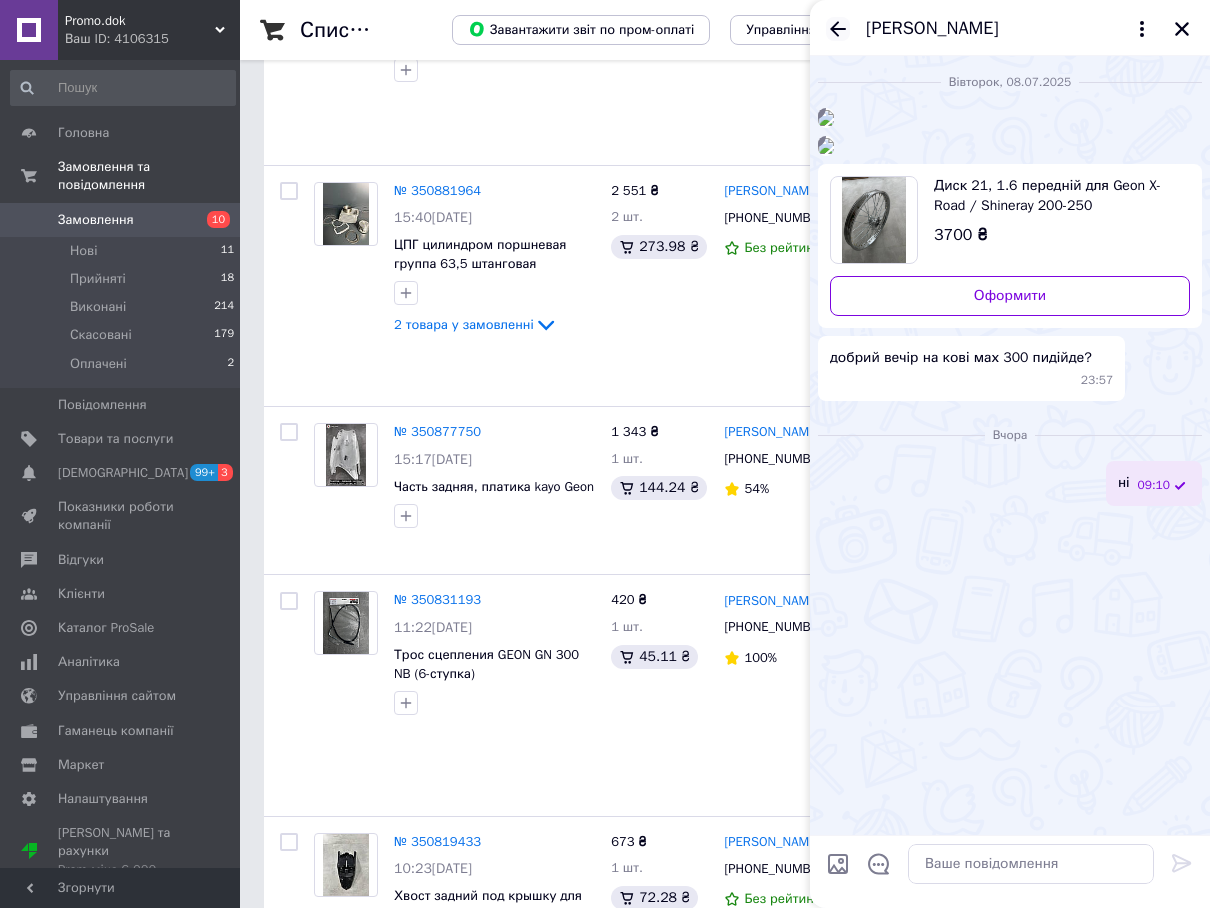 click 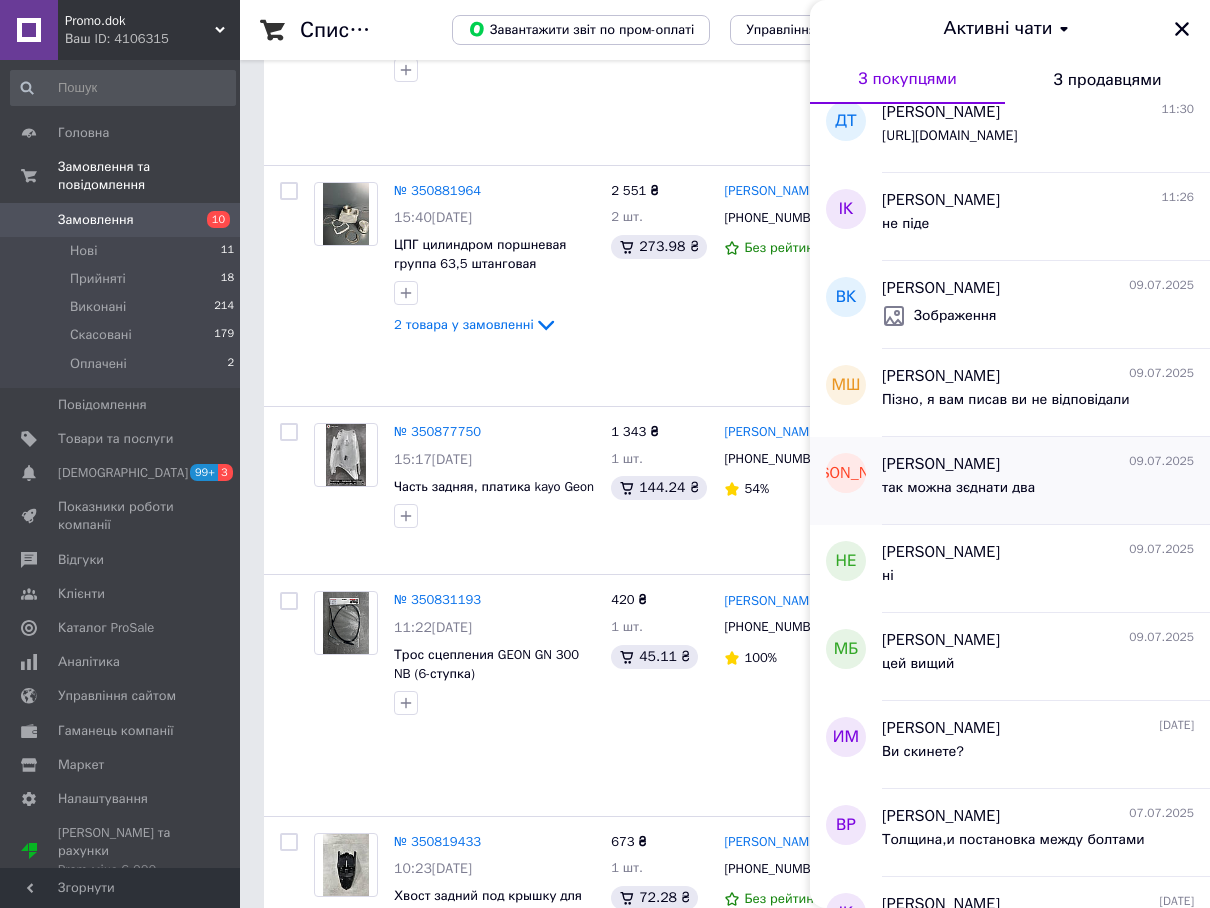 scroll, scrollTop: 200, scrollLeft: 0, axis: vertical 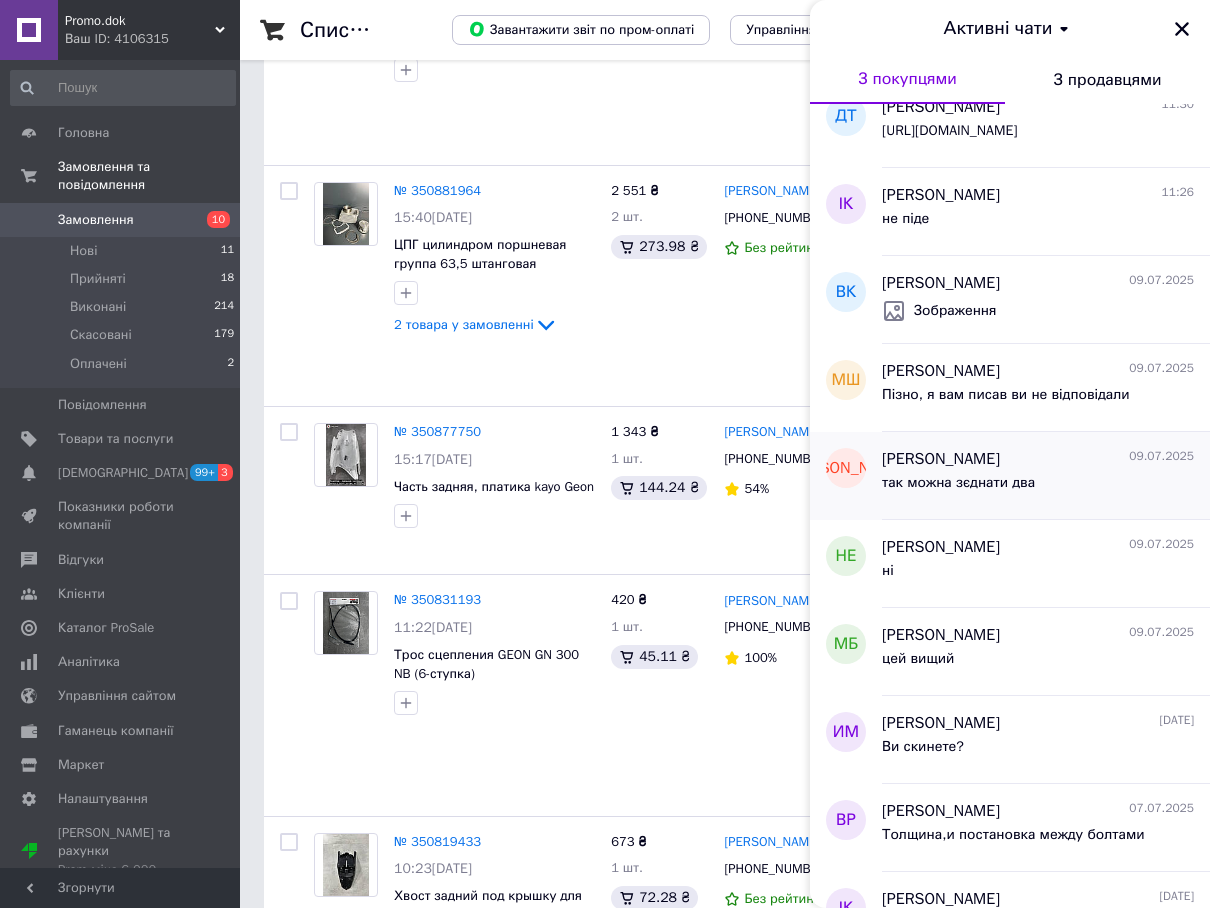 click on "Евгений Шабаев" at bounding box center (941, 459) 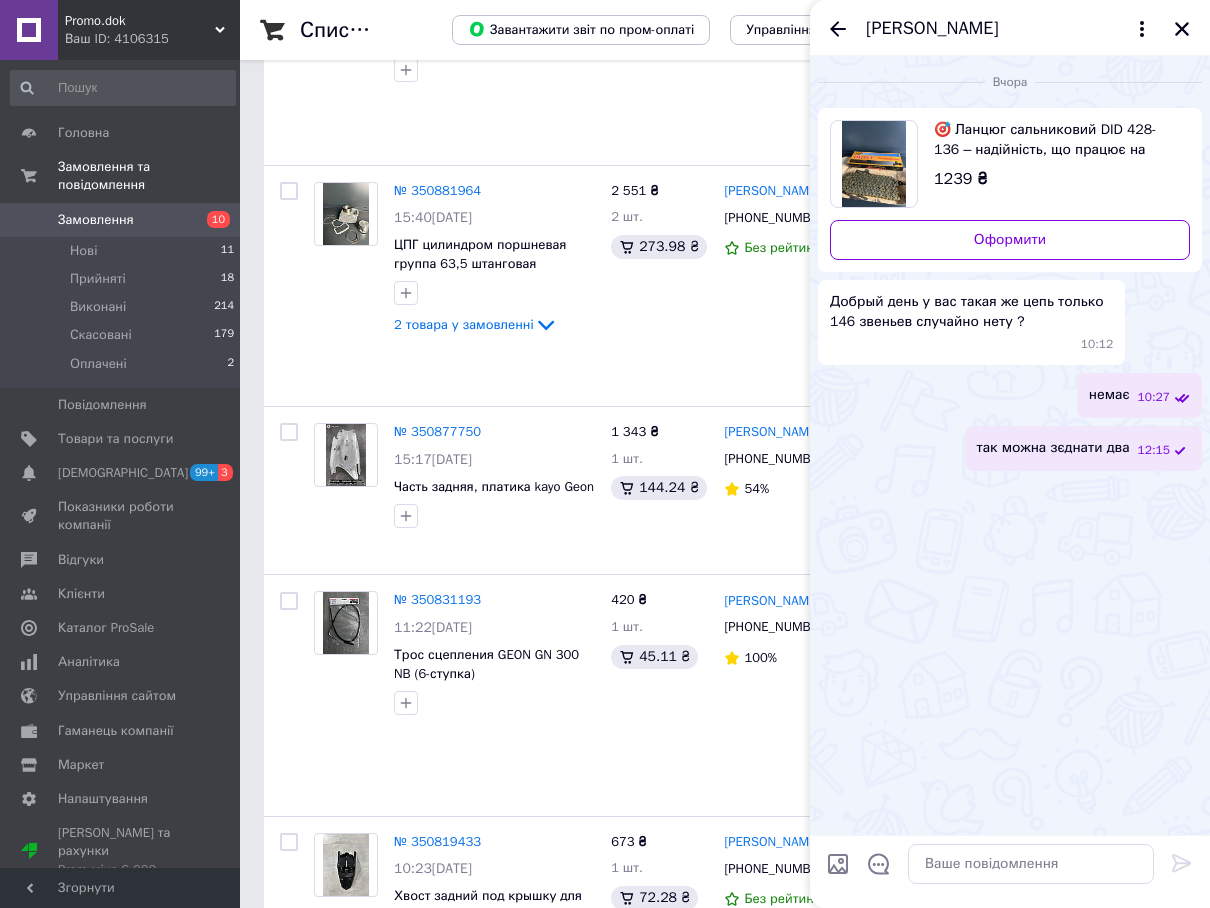 click 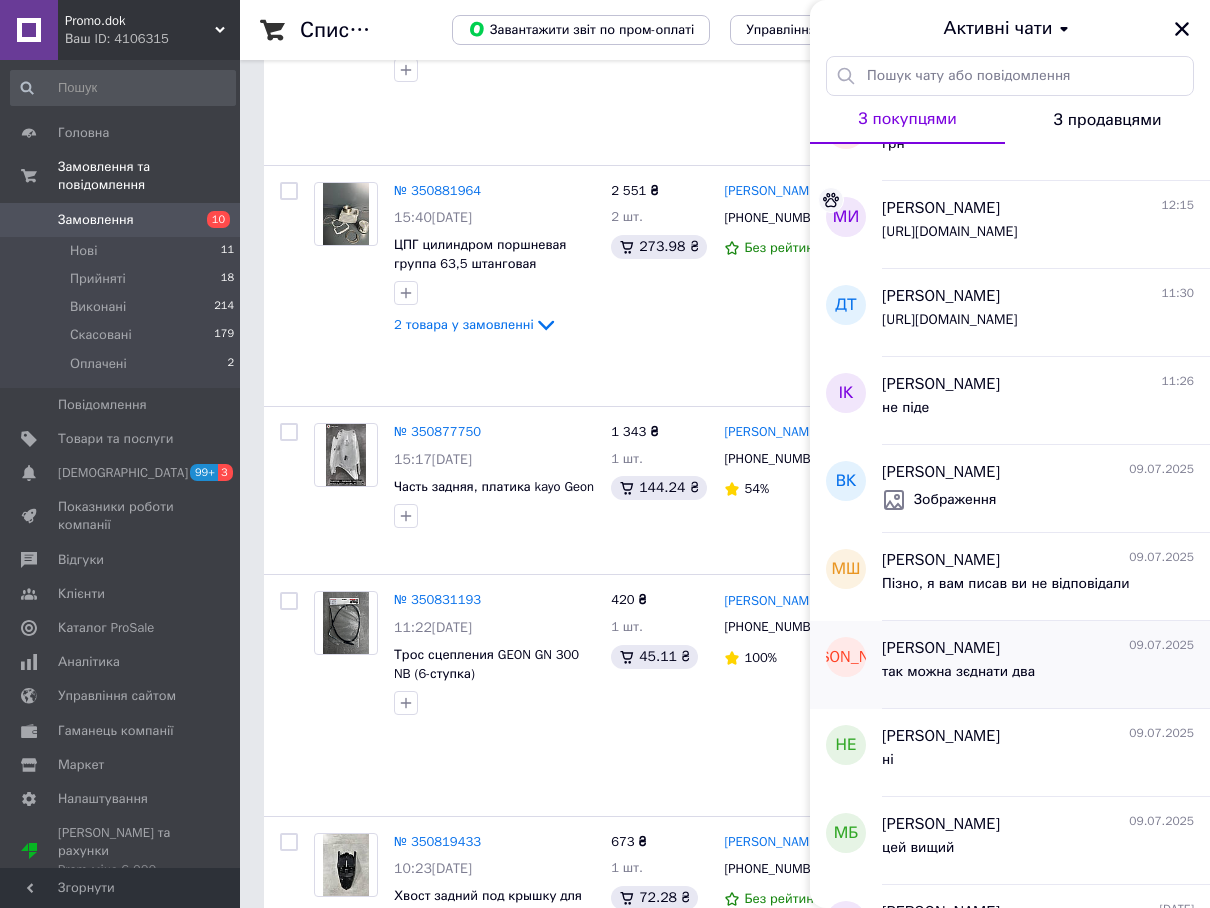 scroll, scrollTop: 100, scrollLeft: 0, axis: vertical 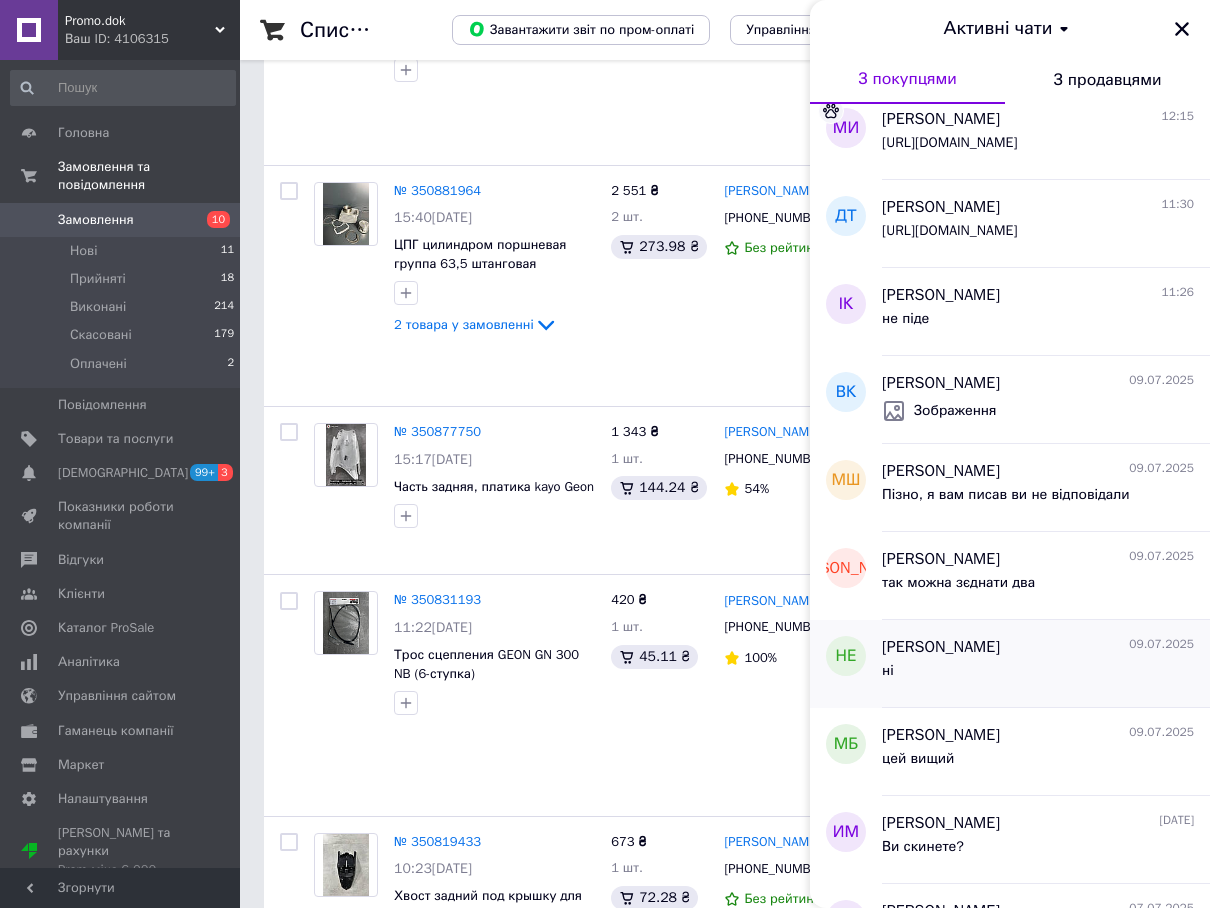 click on "ні" at bounding box center (1038, 675) 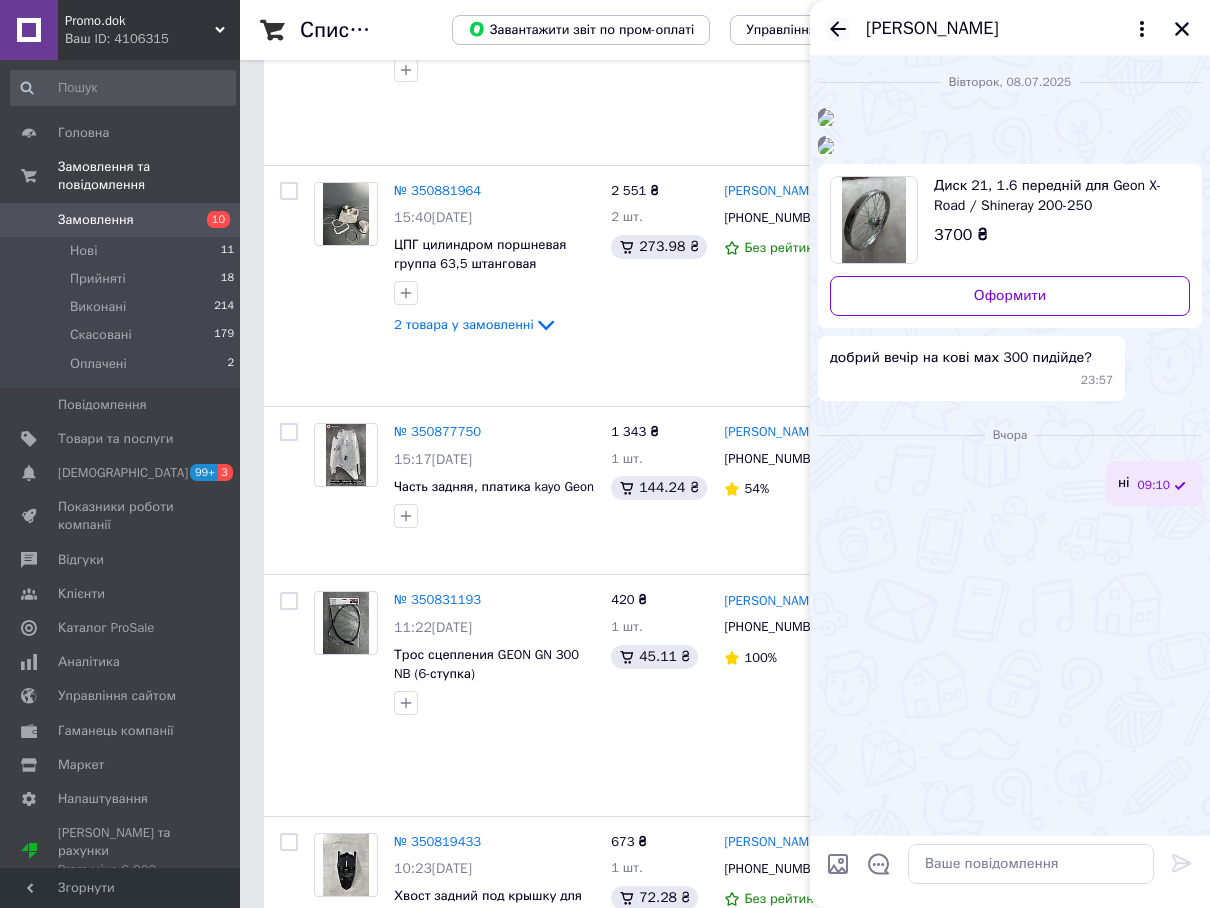 drag, startPoint x: 830, startPoint y: 11, endPoint x: 829, endPoint y: 32, distance: 21.023796 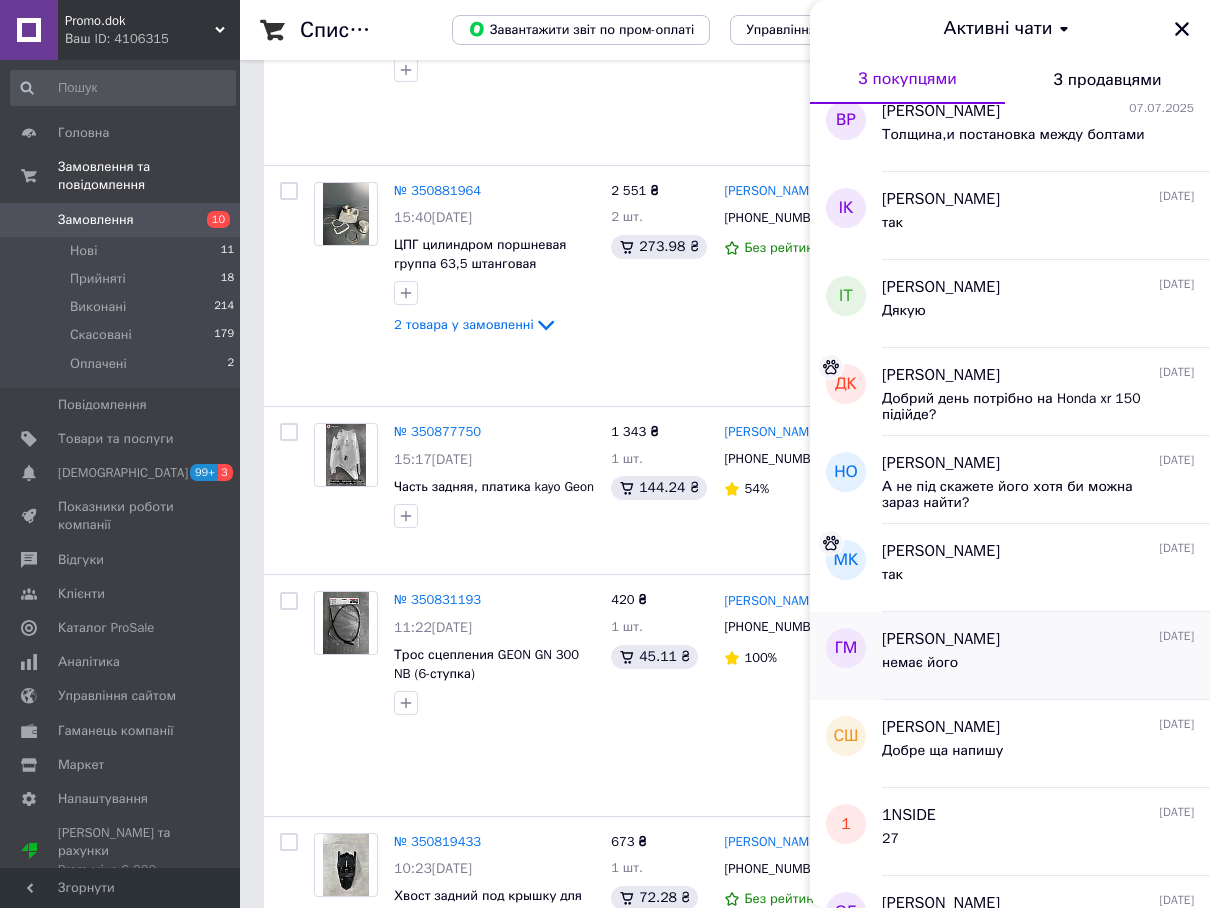 scroll, scrollTop: 956, scrollLeft: 0, axis: vertical 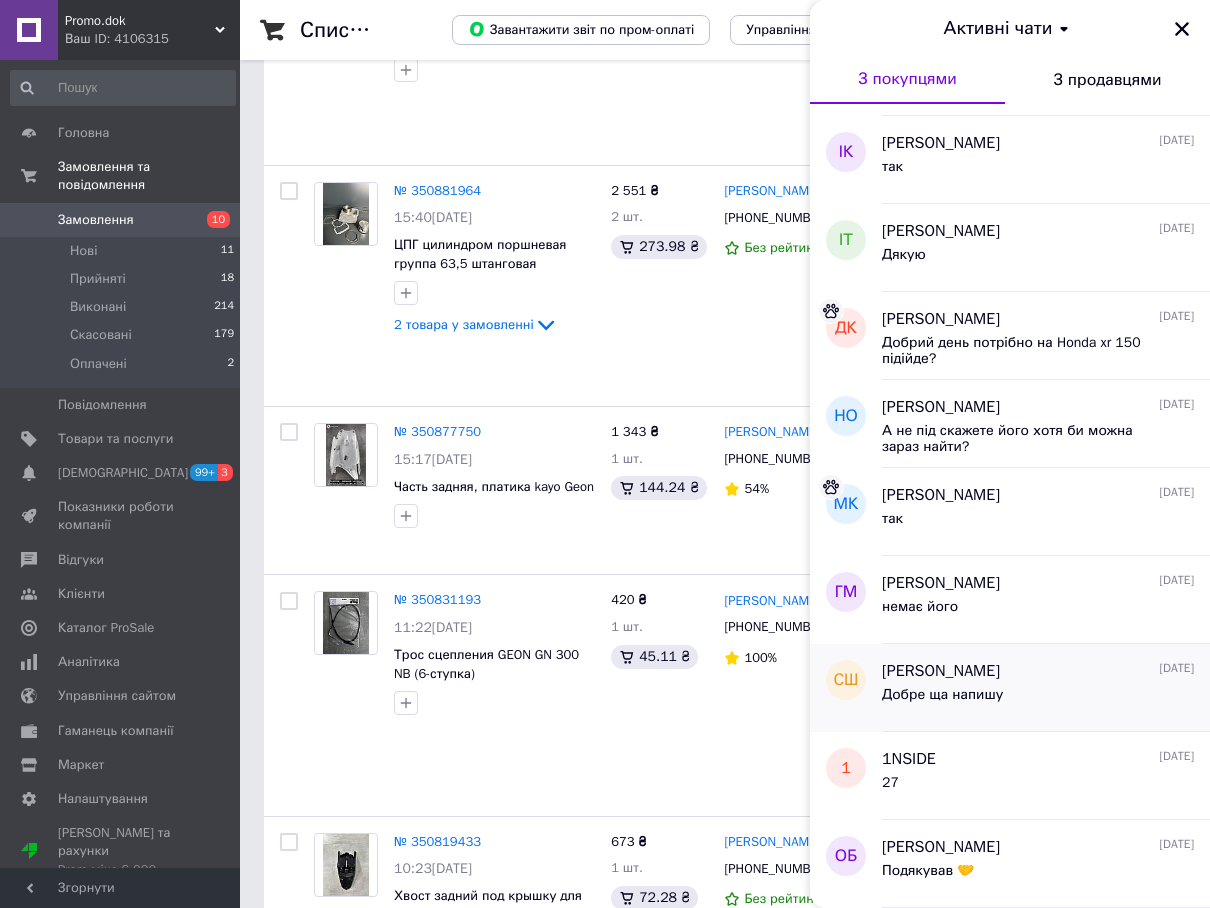 click on "Добре ща напишу" at bounding box center [942, 701] 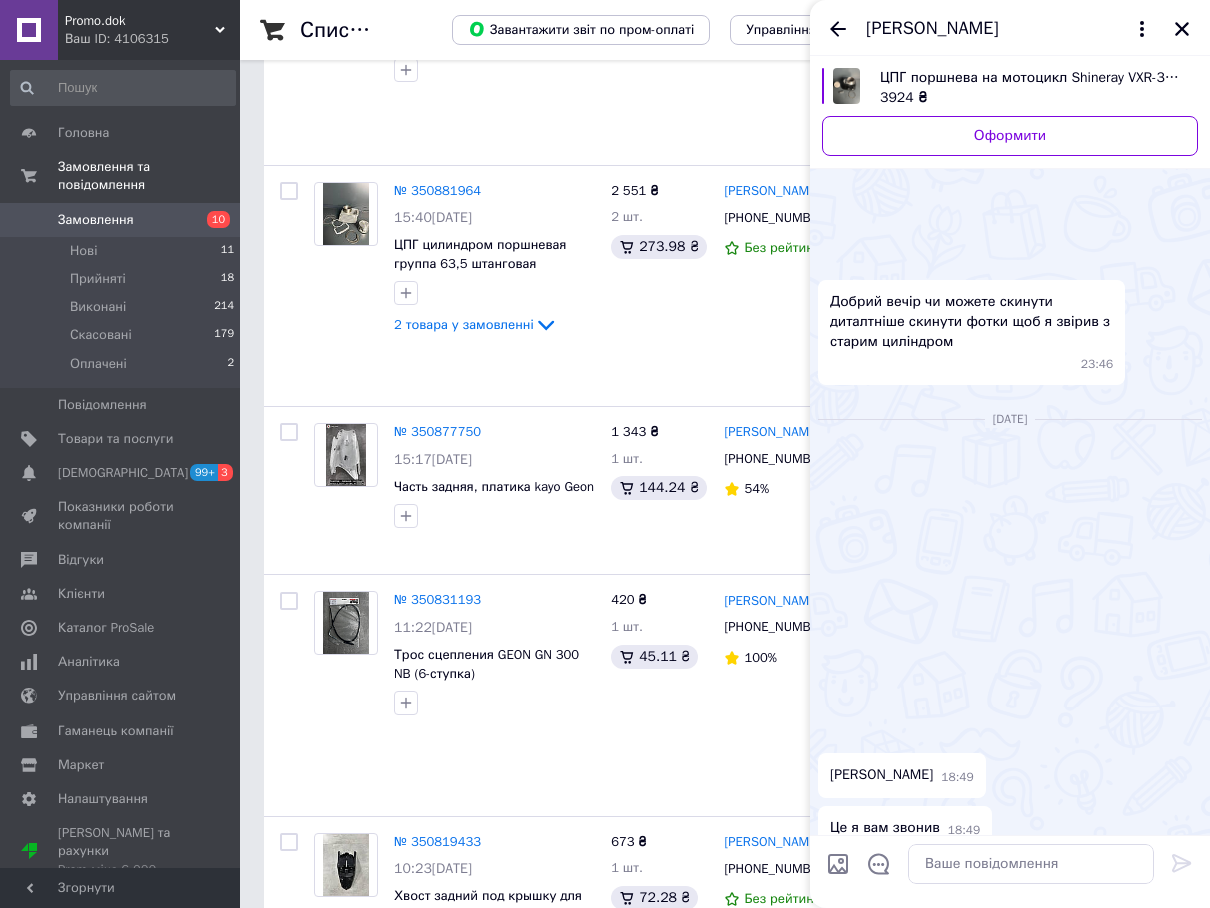 scroll, scrollTop: 112, scrollLeft: 0, axis: vertical 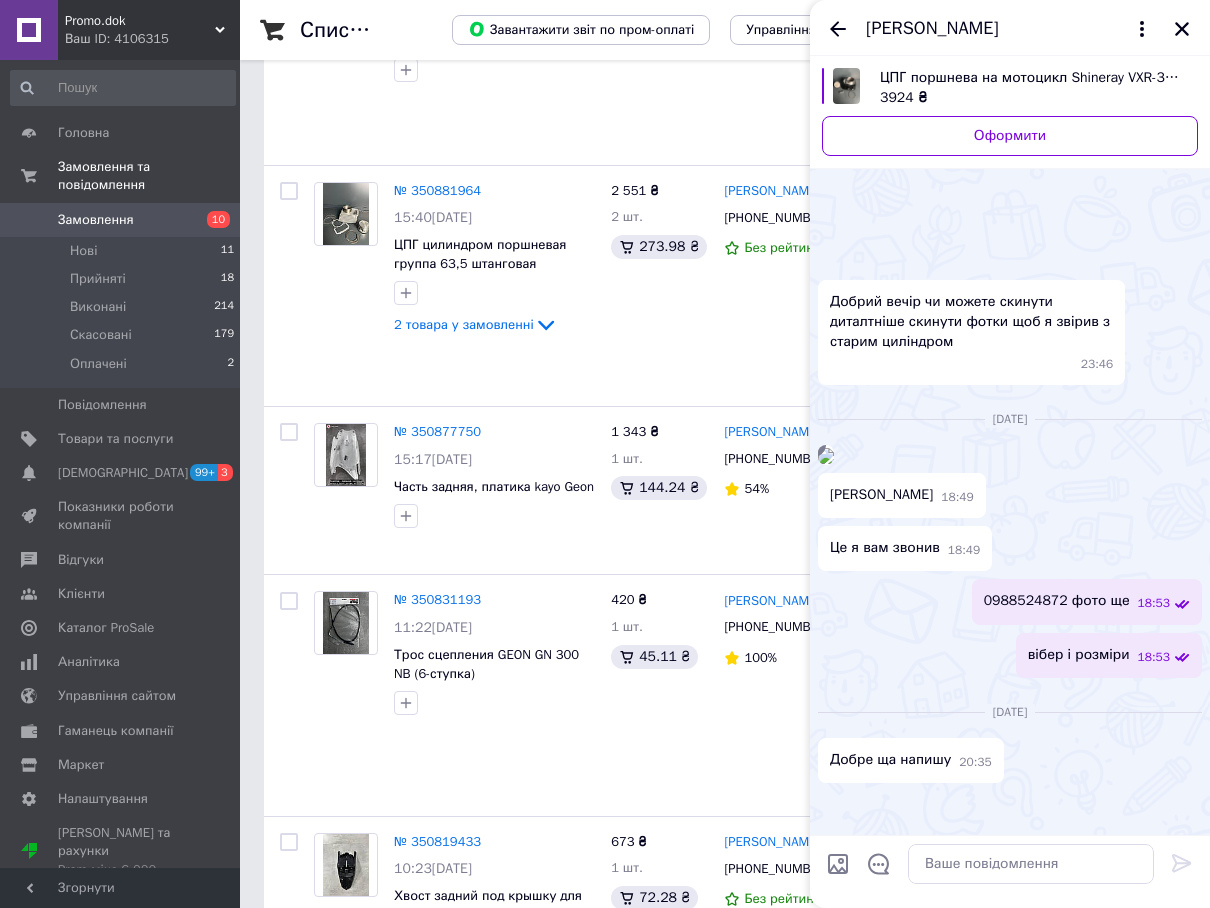 click 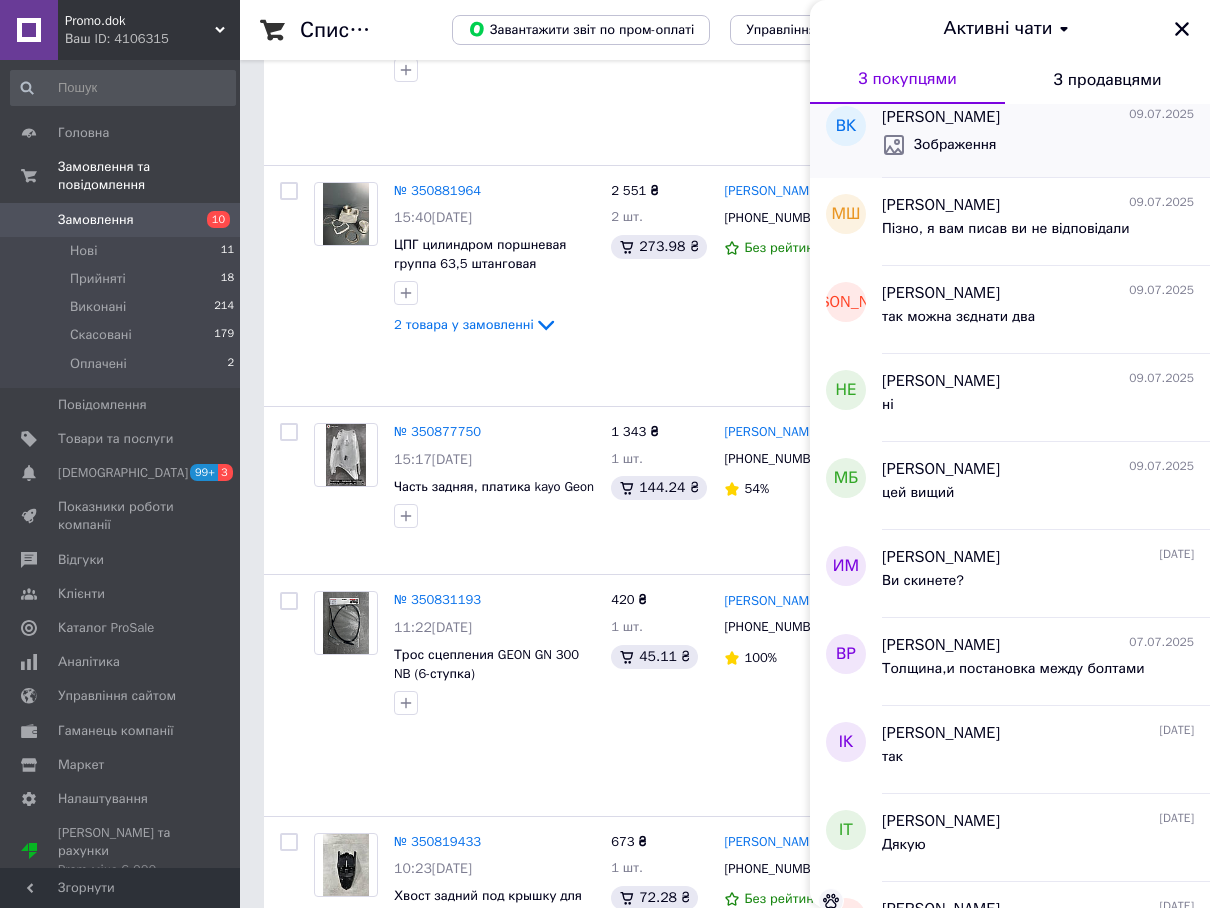 scroll, scrollTop: 400, scrollLeft: 0, axis: vertical 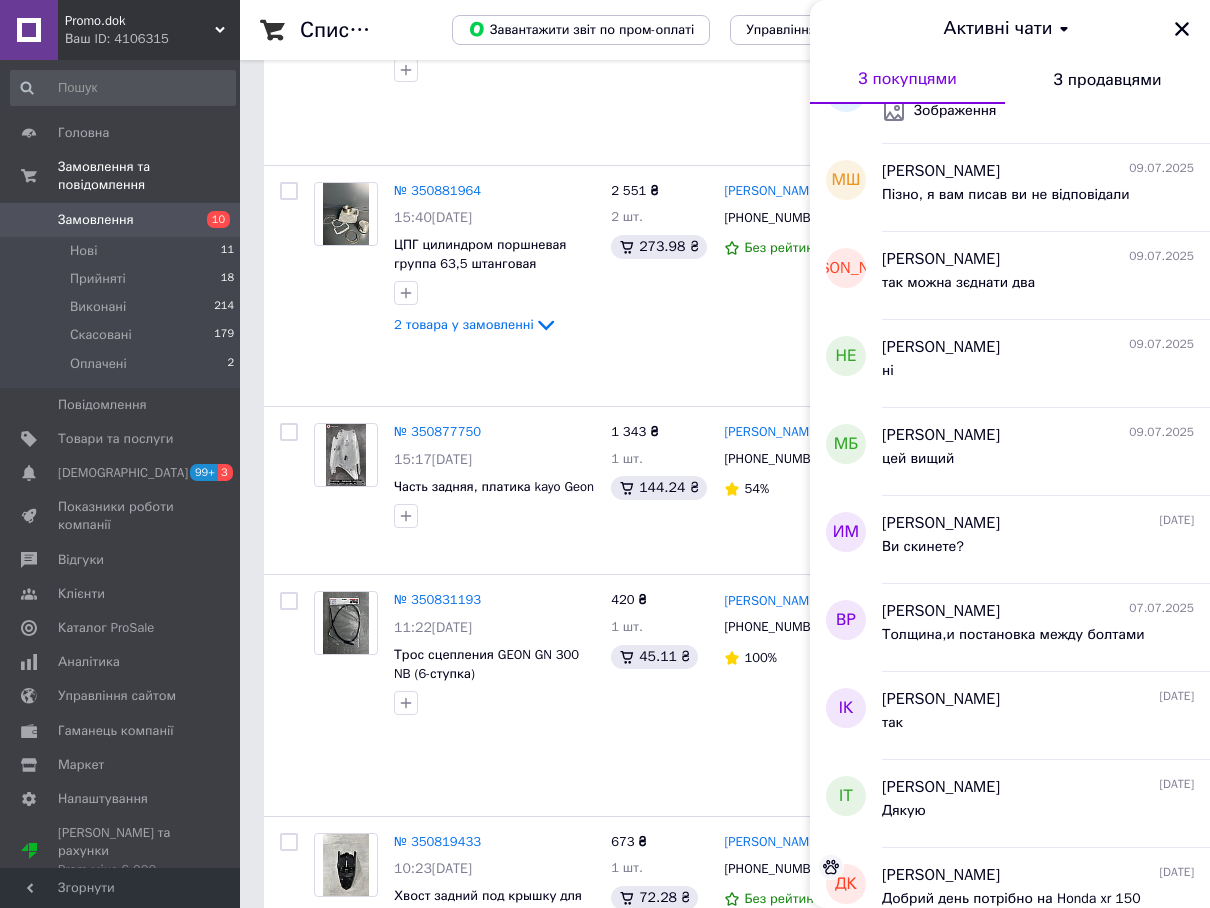 click on "№ 350786853 23:32, 01.07.2025 🏍️ Мото очки «Кроссовые 100% Топ» – стиль и защита в одном аксессуаре! 🔥" at bounding box center (454, 1522) 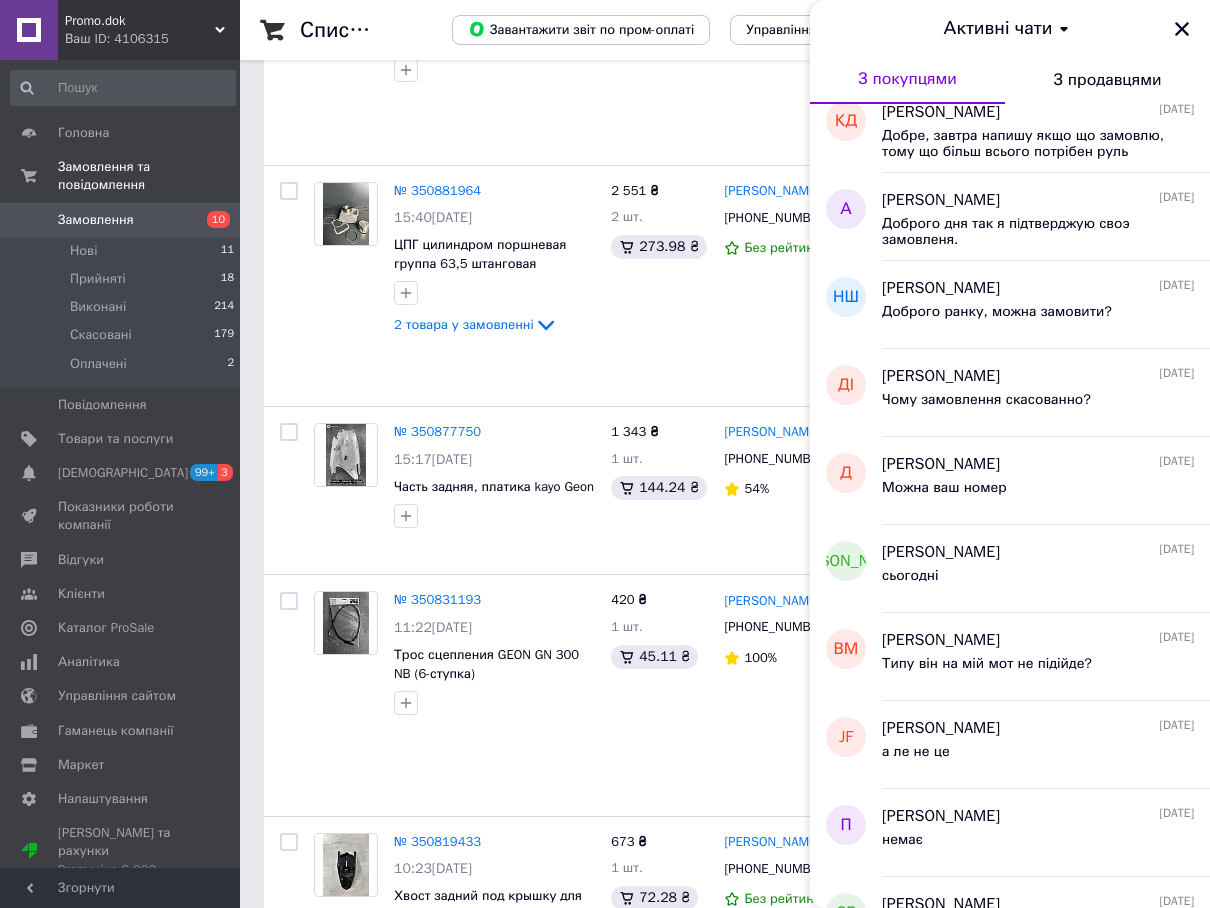 scroll, scrollTop: 2716, scrollLeft: 0, axis: vertical 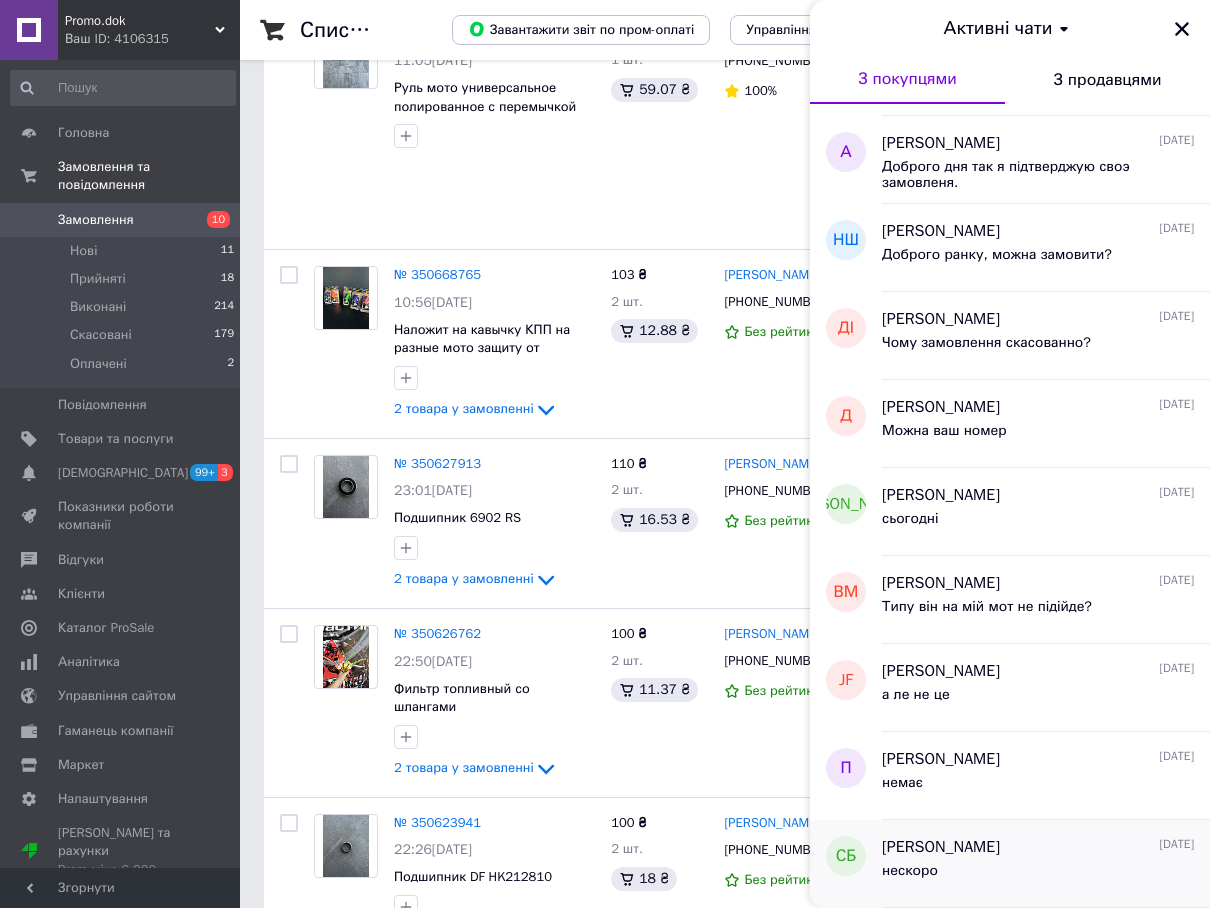 click on "Стас Барков" at bounding box center [941, 847] 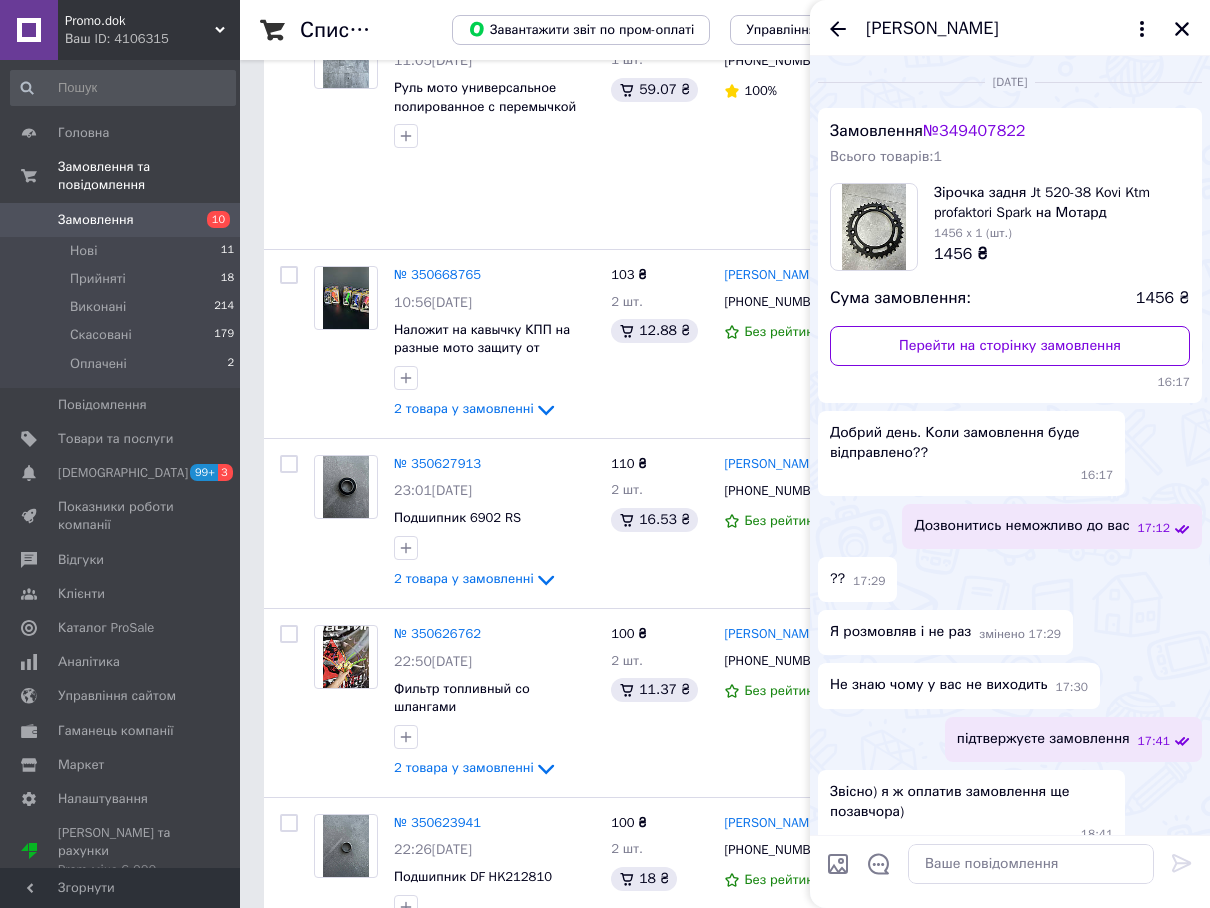scroll, scrollTop: 451, scrollLeft: 0, axis: vertical 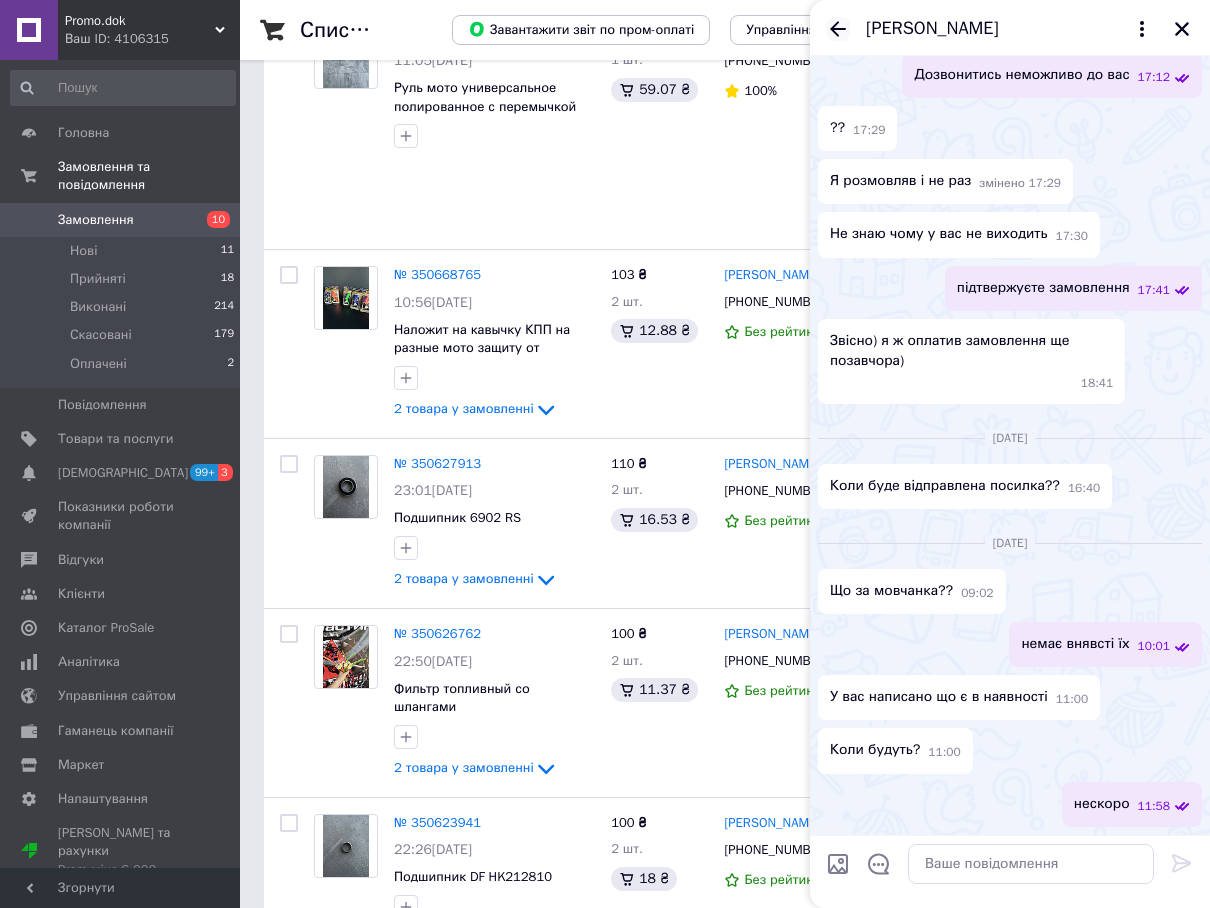 click 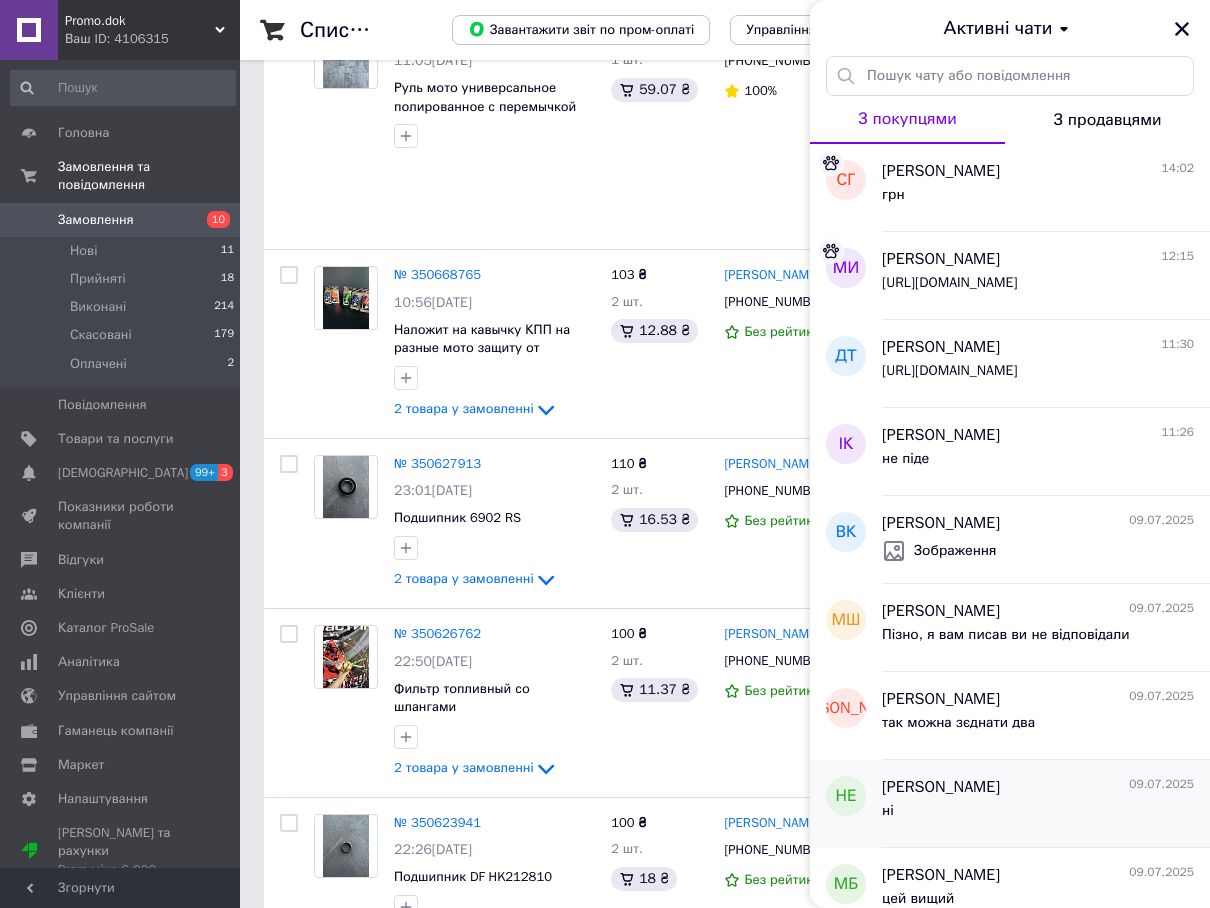click on "Николай Есипов" at bounding box center (941, 787) 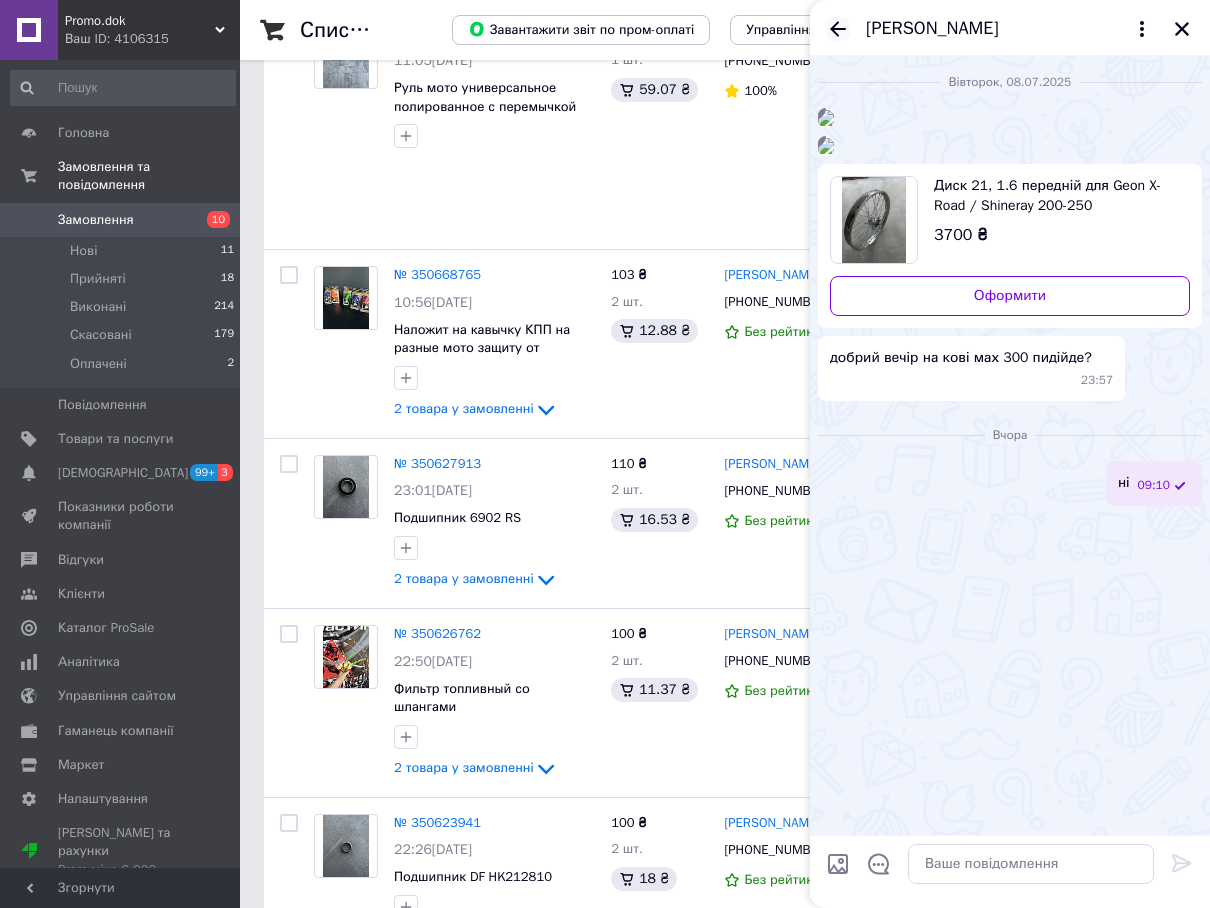 click 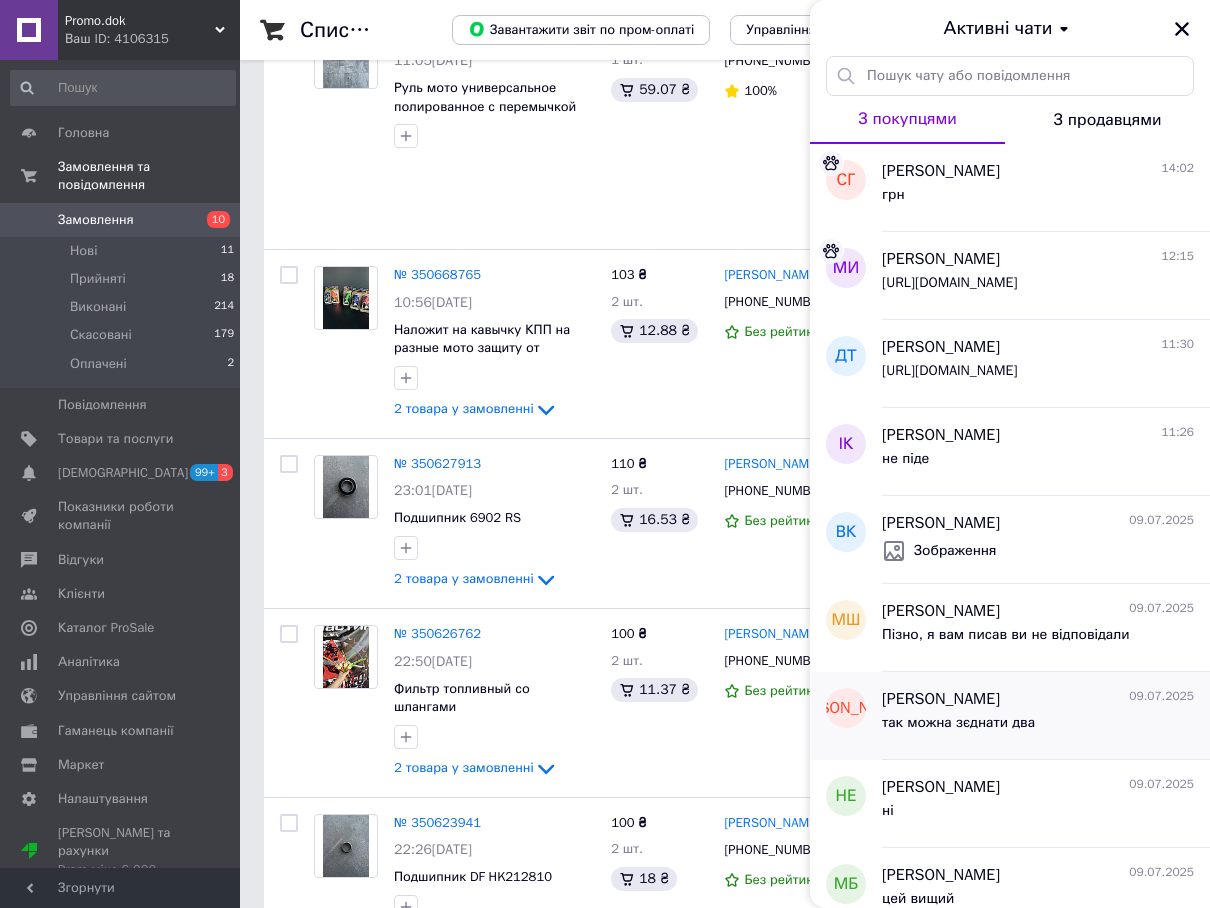 click on "Евгений Шабаев" at bounding box center (941, 699) 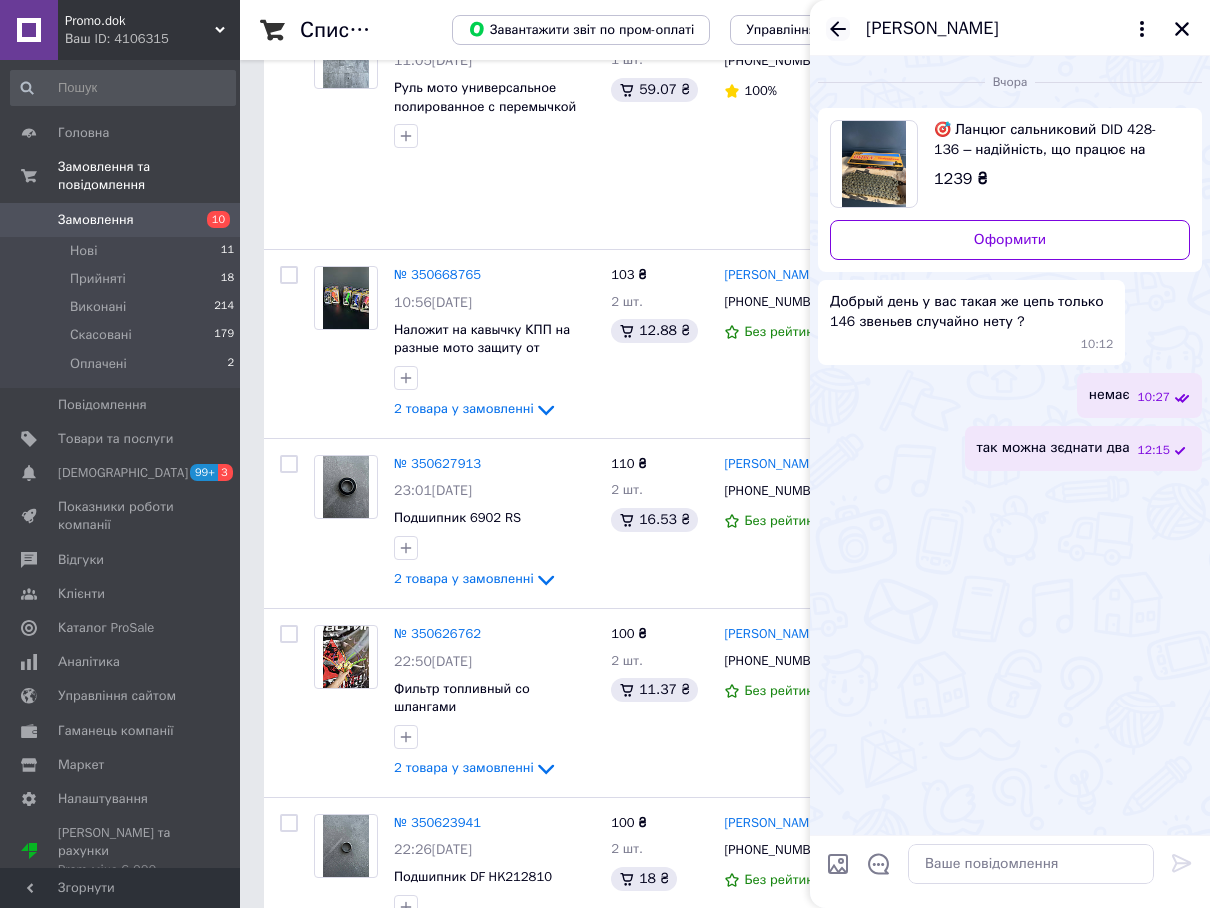 click 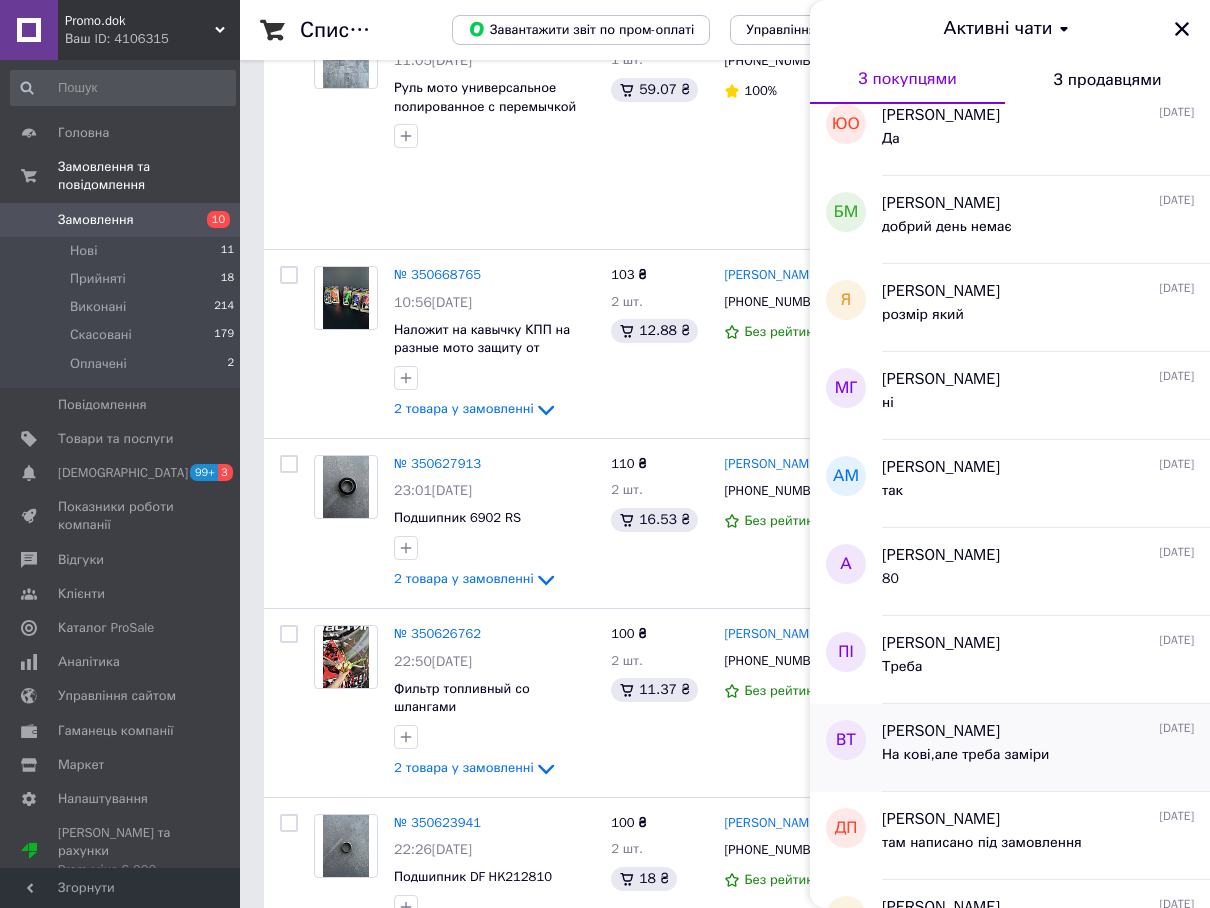 scroll, scrollTop: 6236, scrollLeft: 0, axis: vertical 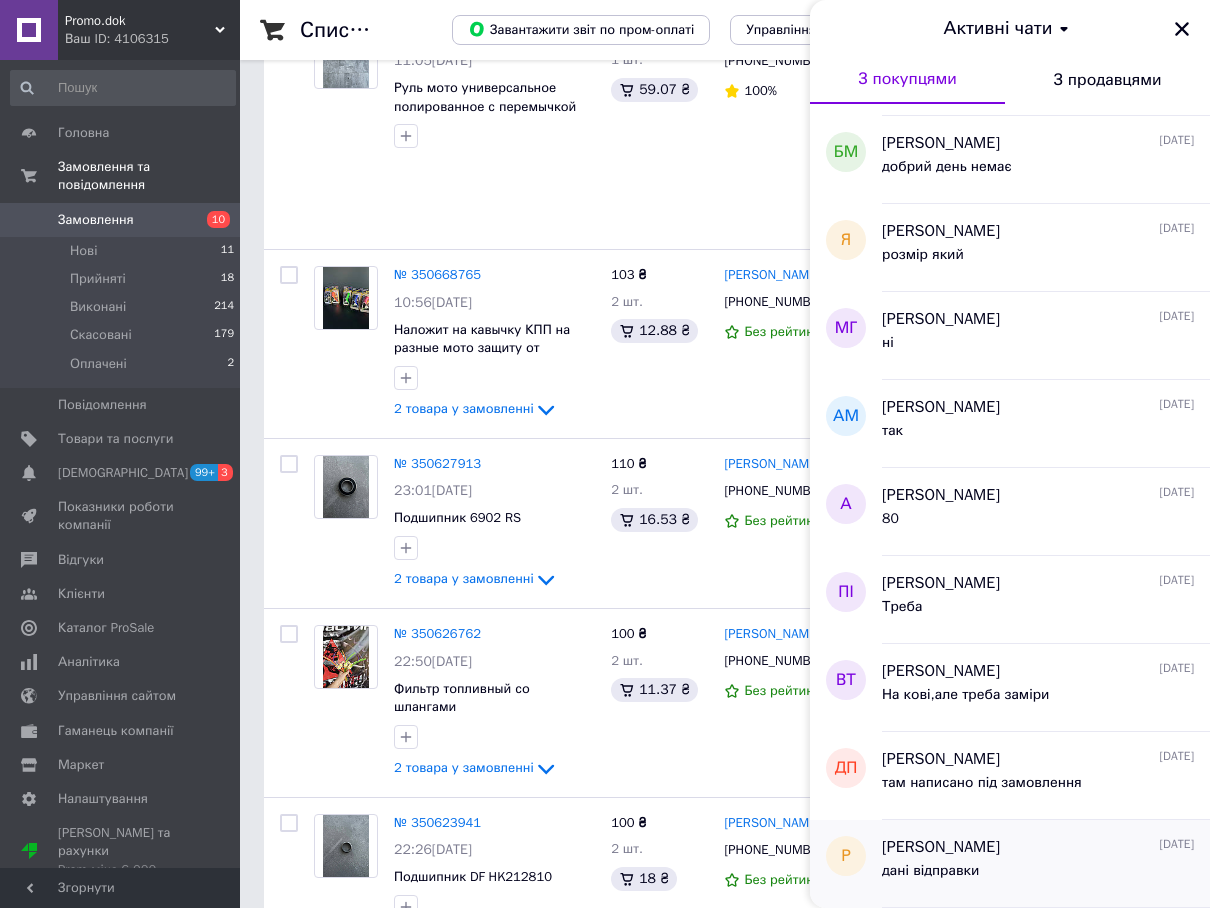 click on "дані відправки" at bounding box center (930, 871) 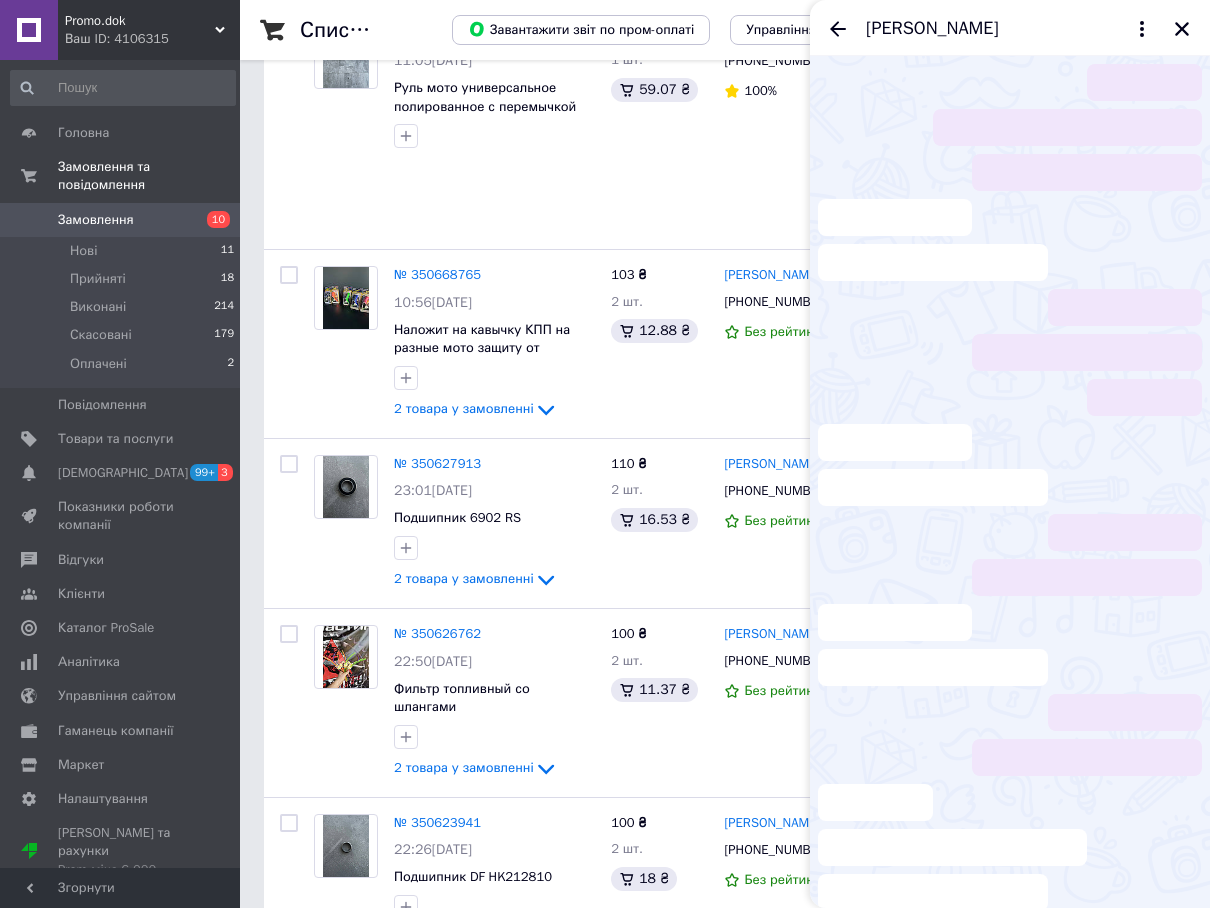 scroll, scrollTop: 393, scrollLeft: 0, axis: vertical 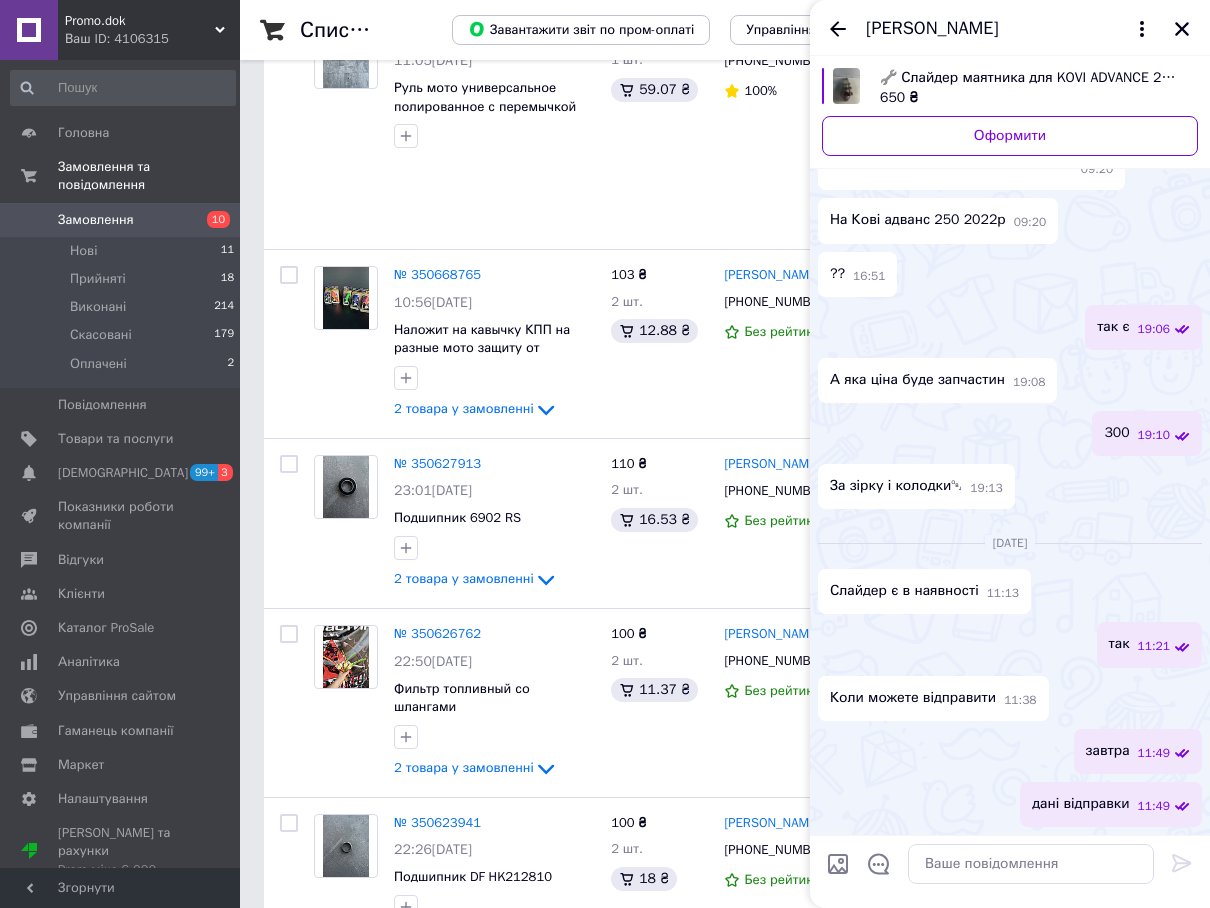drag, startPoint x: 845, startPoint y: 24, endPoint x: 858, endPoint y: 20, distance: 13.601471 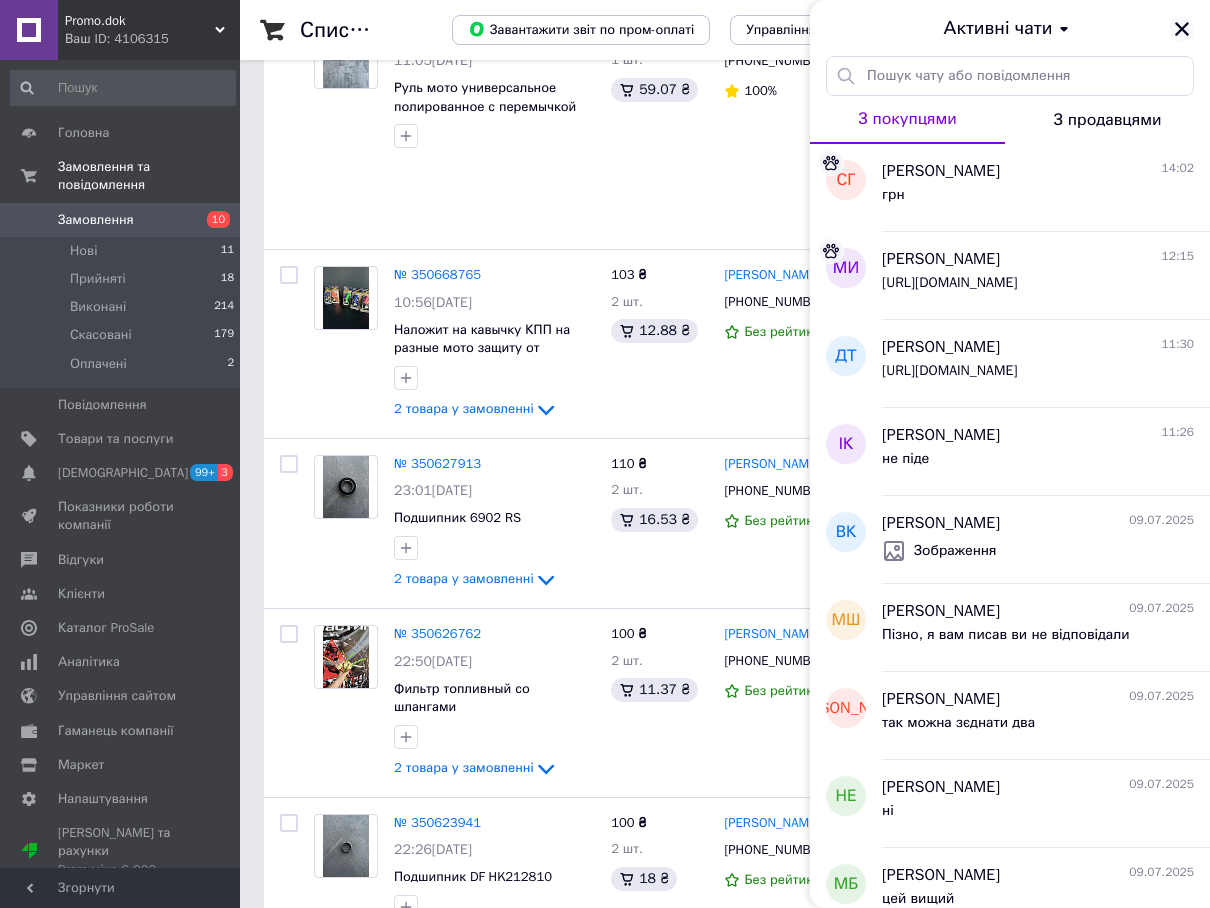 click 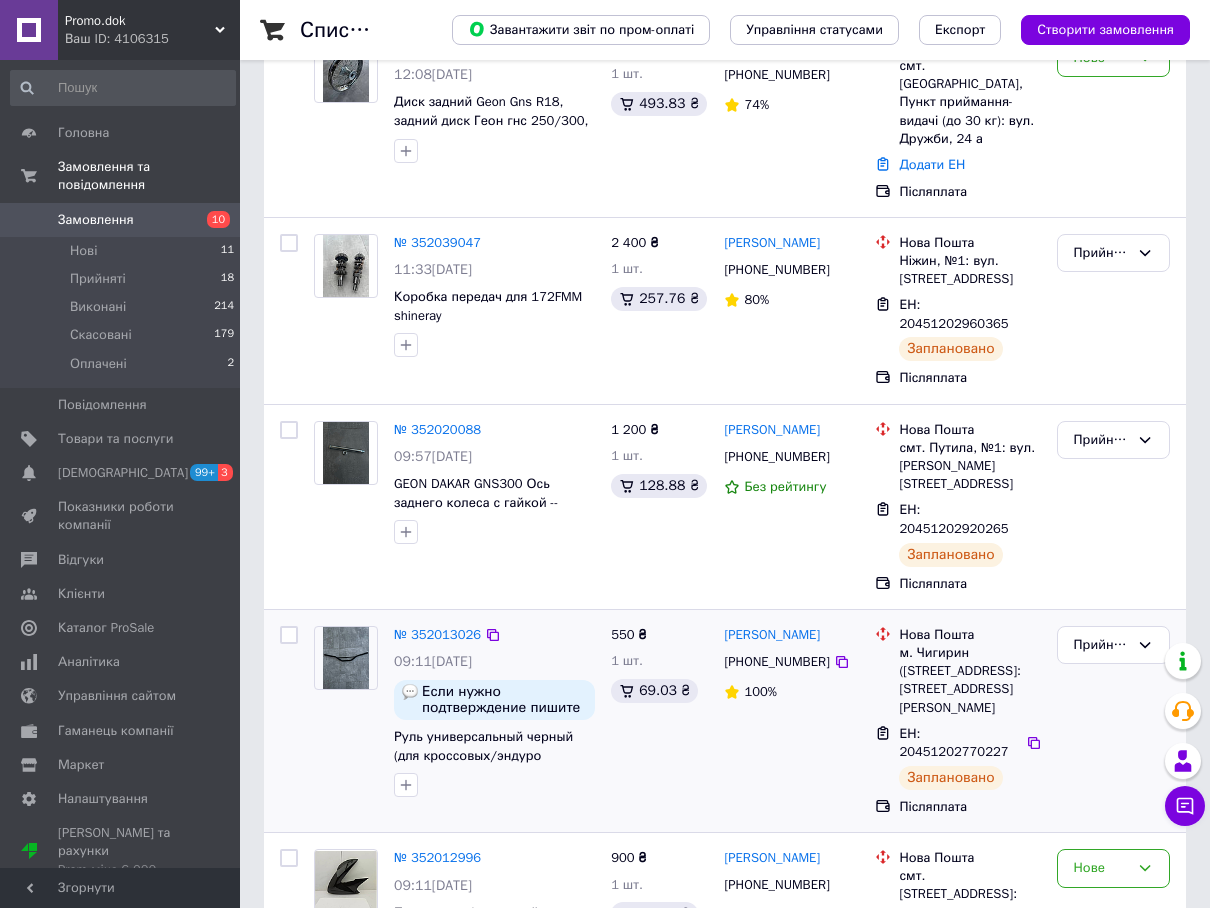 scroll, scrollTop: 800, scrollLeft: 0, axis: vertical 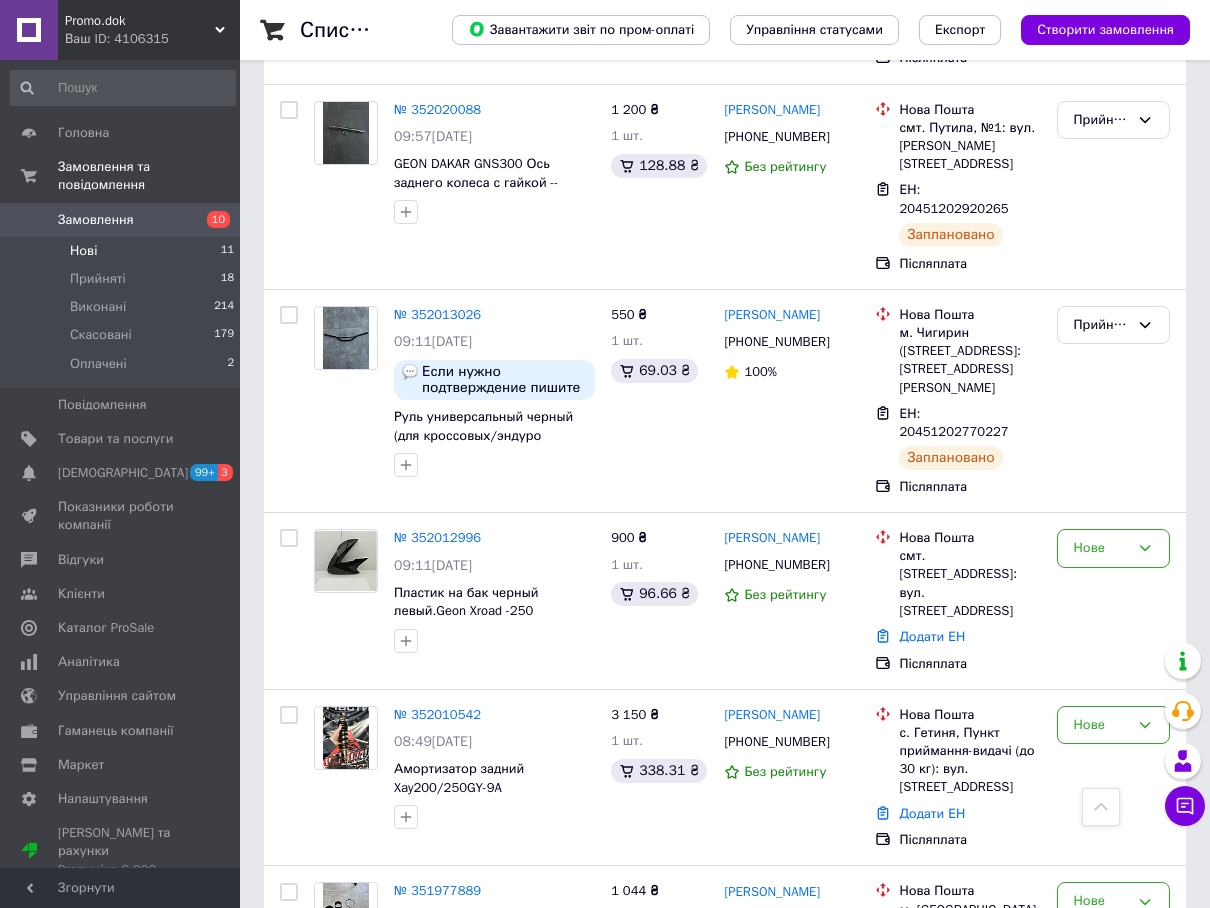 click on "Нові 11" at bounding box center [123, 251] 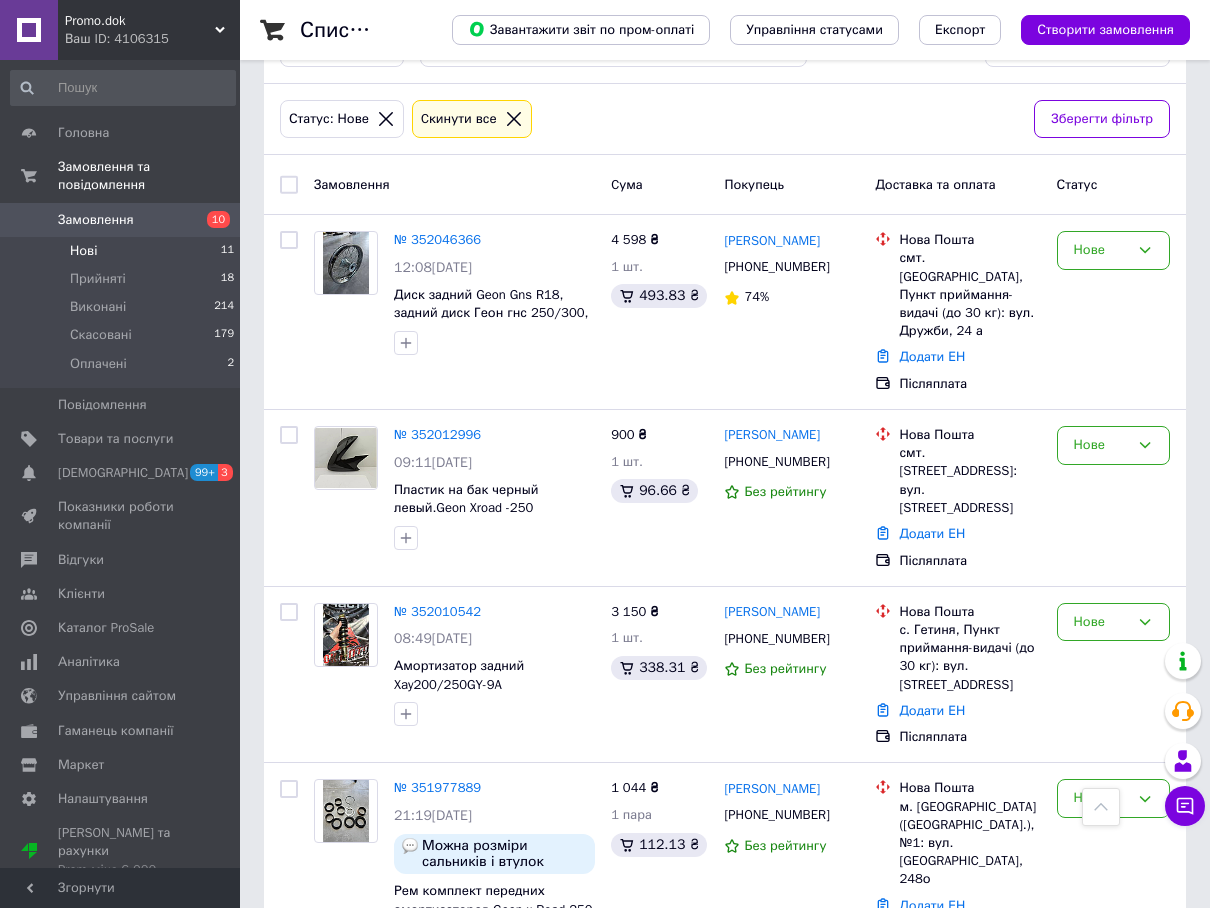 scroll, scrollTop: 0, scrollLeft: 0, axis: both 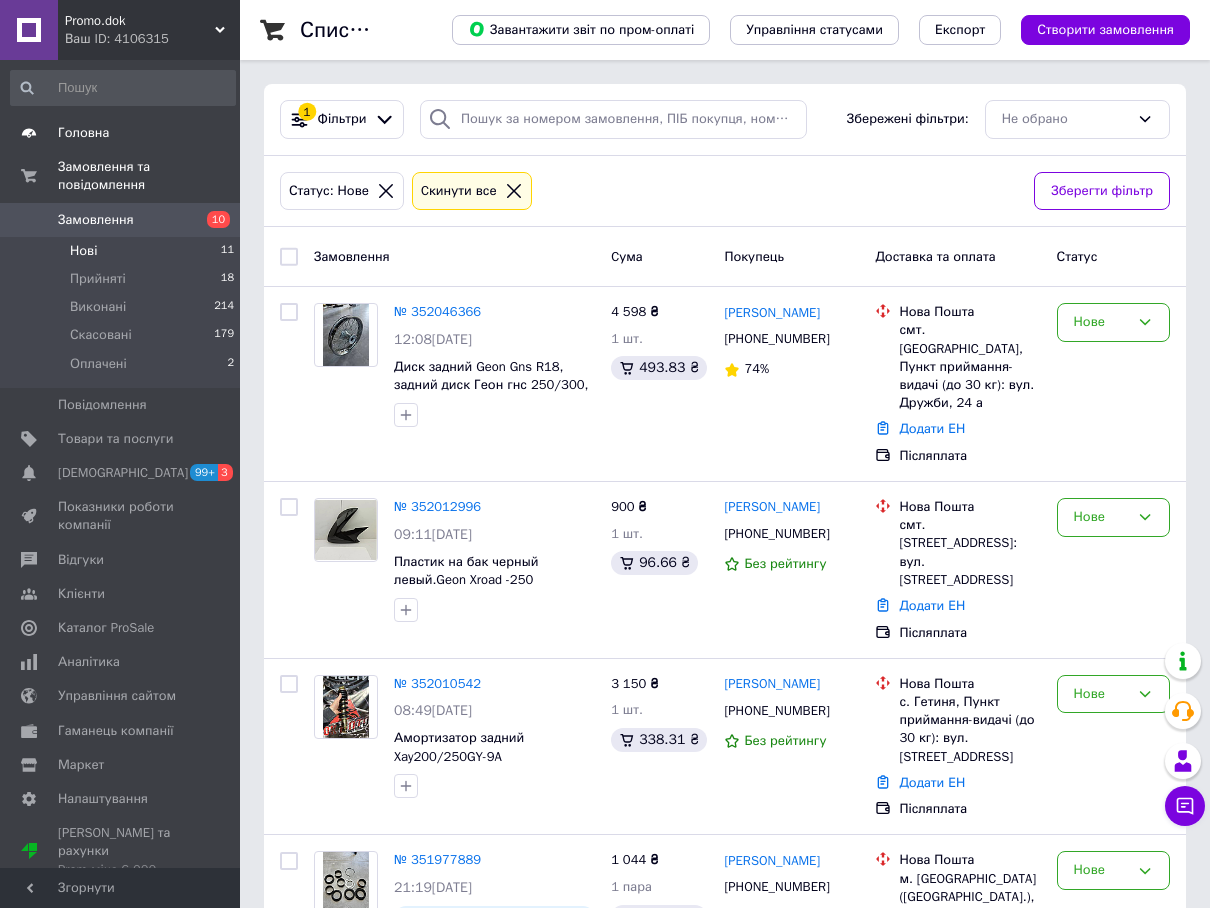 click on "Головна" at bounding box center (123, 133) 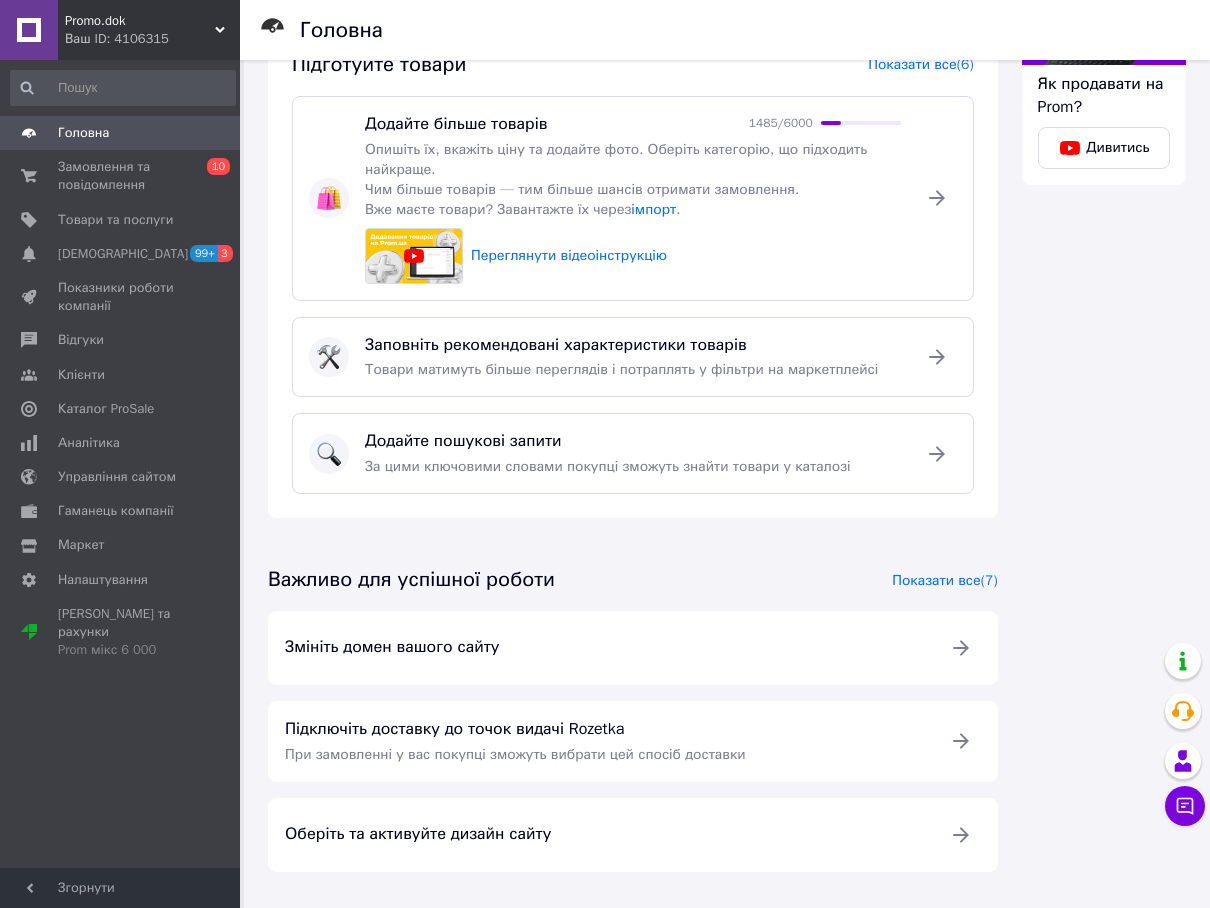 scroll, scrollTop: 752, scrollLeft: 0, axis: vertical 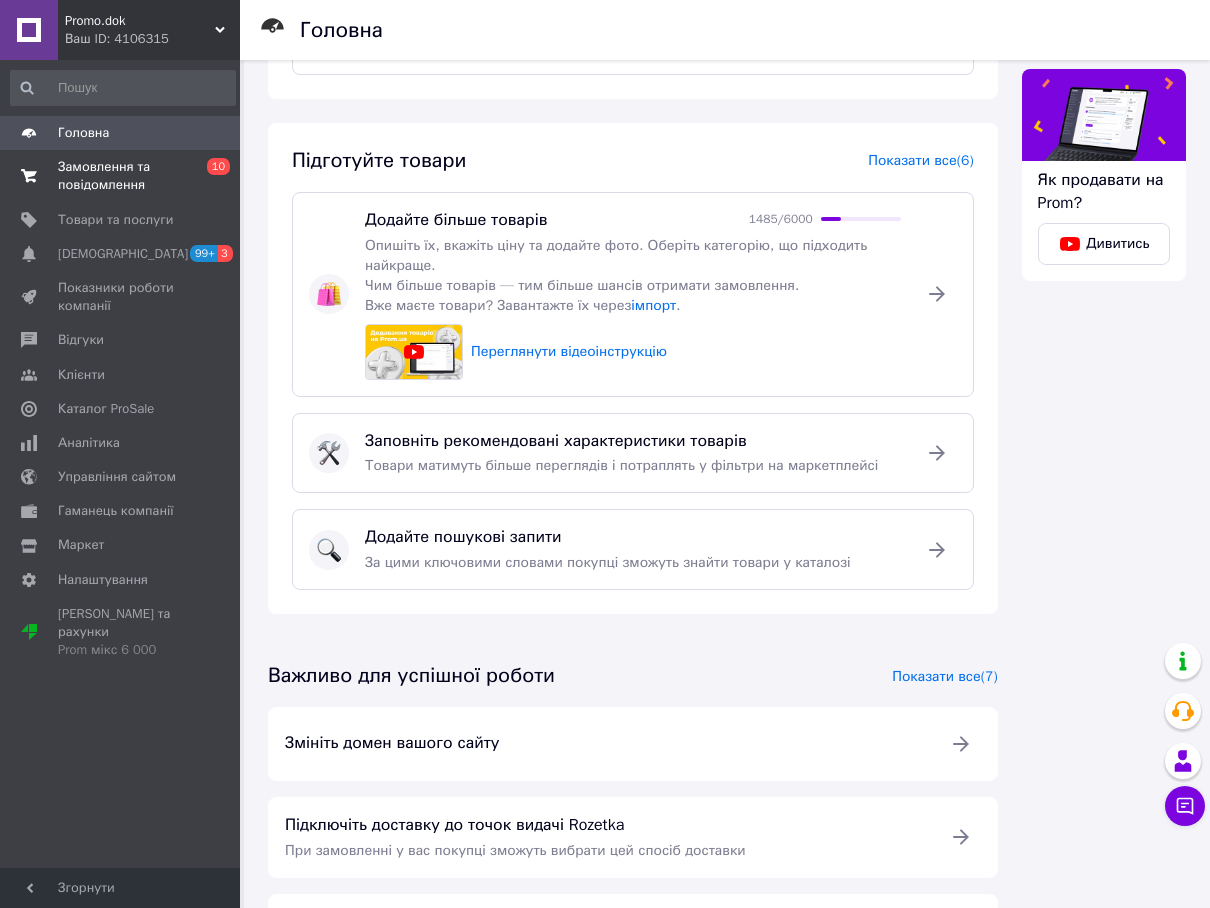 click on "Замовлення та повідомлення" at bounding box center (121, 176) 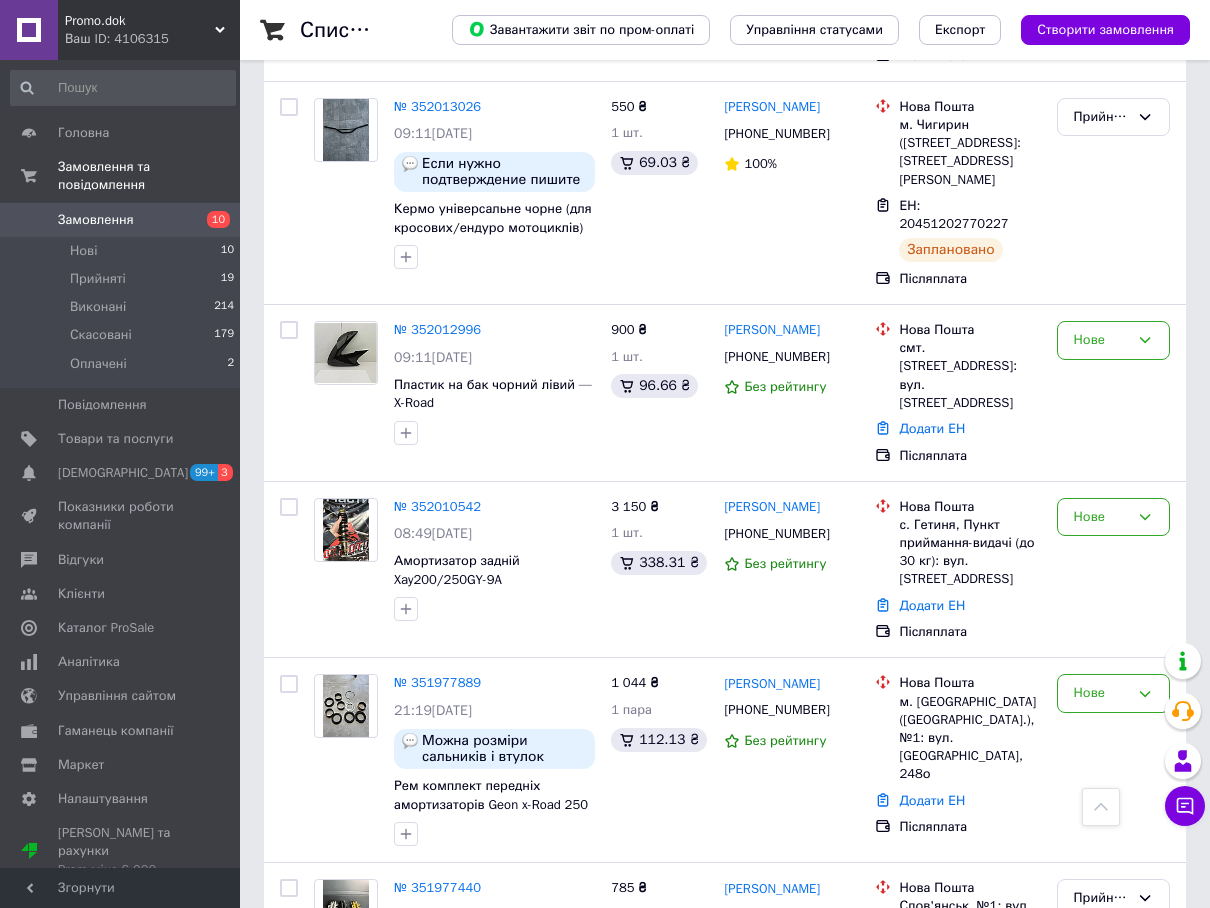 scroll, scrollTop: 1000, scrollLeft: 0, axis: vertical 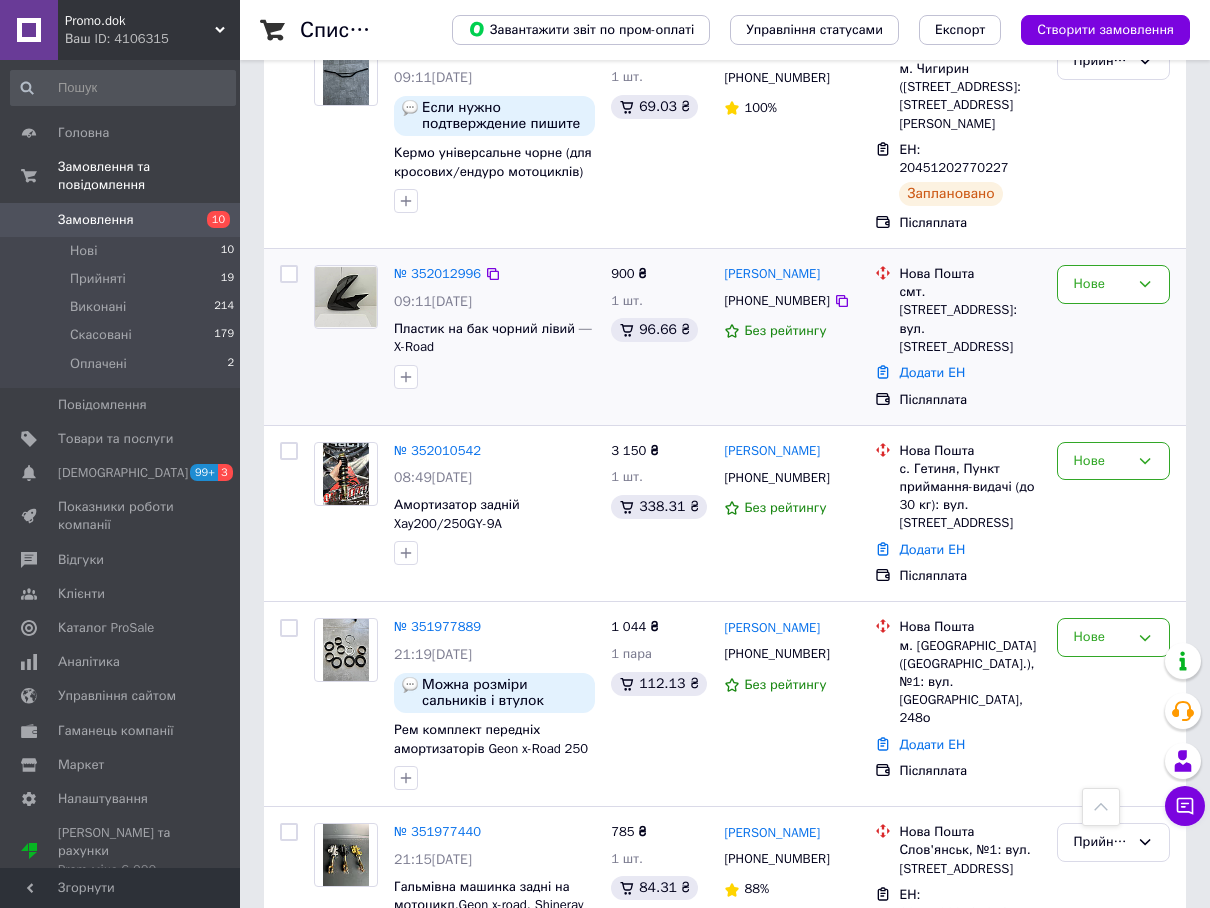 click at bounding box center (346, 297) 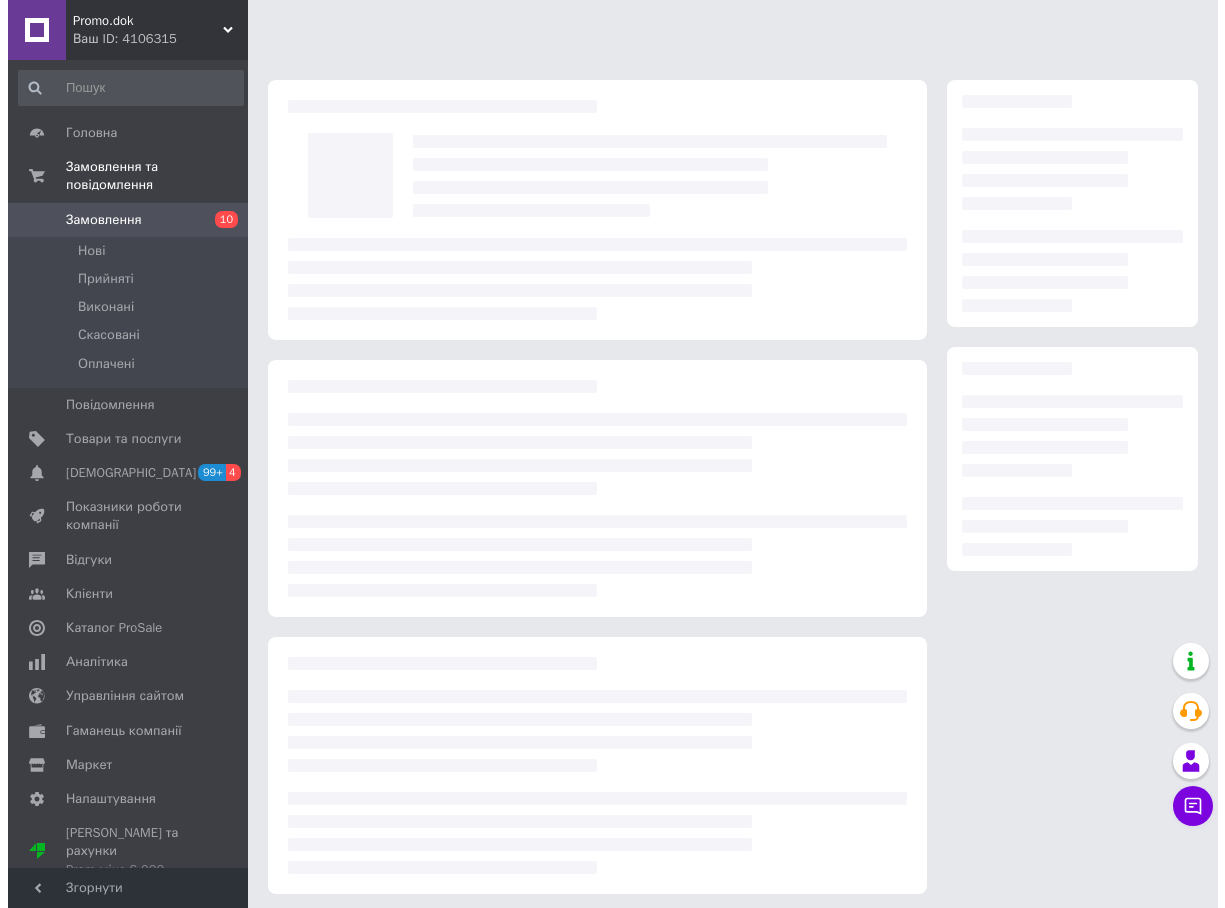 scroll, scrollTop: 0, scrollLeft: 0, axis: both 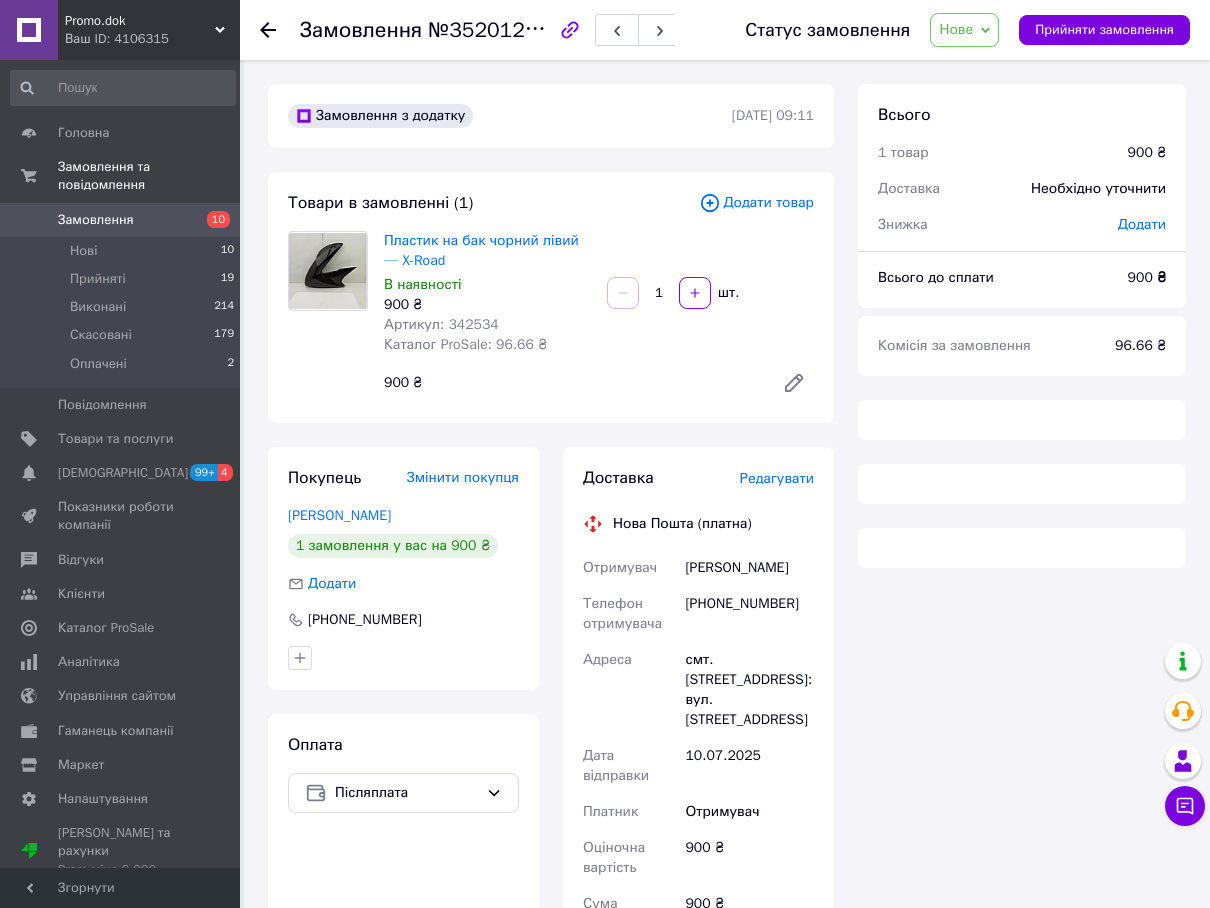 drag, startPoint x: 984, startPoint y: 22, endPoint x: 998, endPoint y: 21, distance: 14.035668 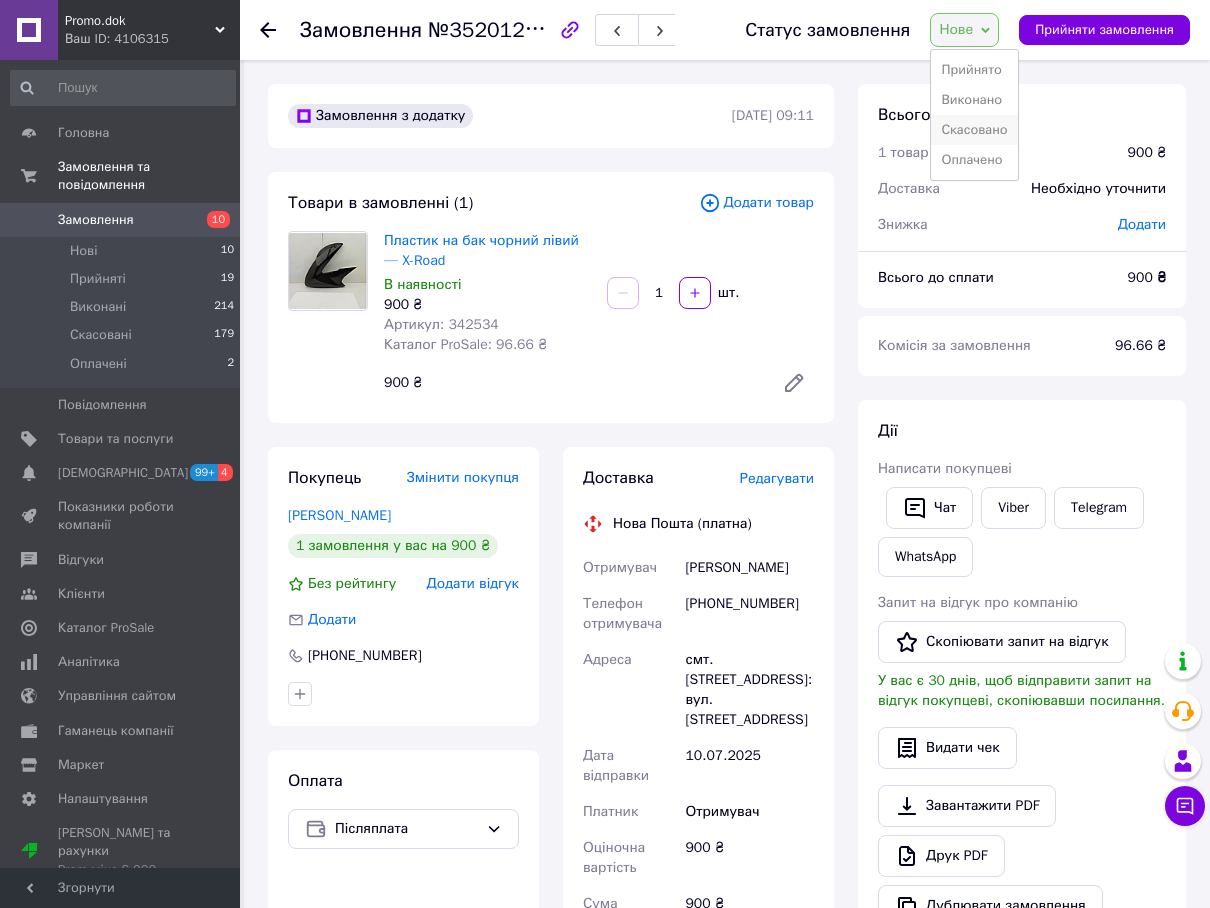 click on "Скасовано" at bounding box center (974, 130) 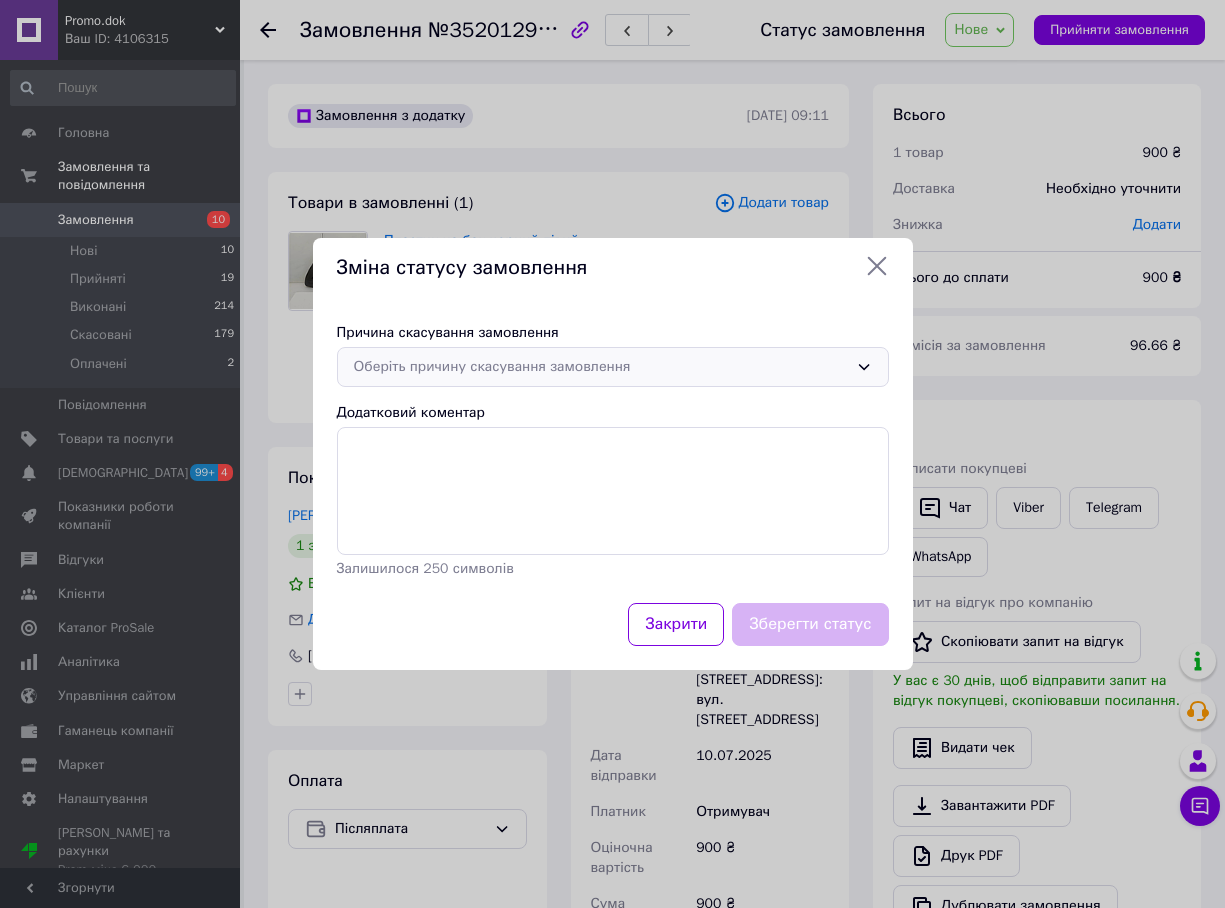 drag, startPoint x: 571, startPoint y: 360, endPoint x: 598, endPoint y: 382, distance: 34.828148 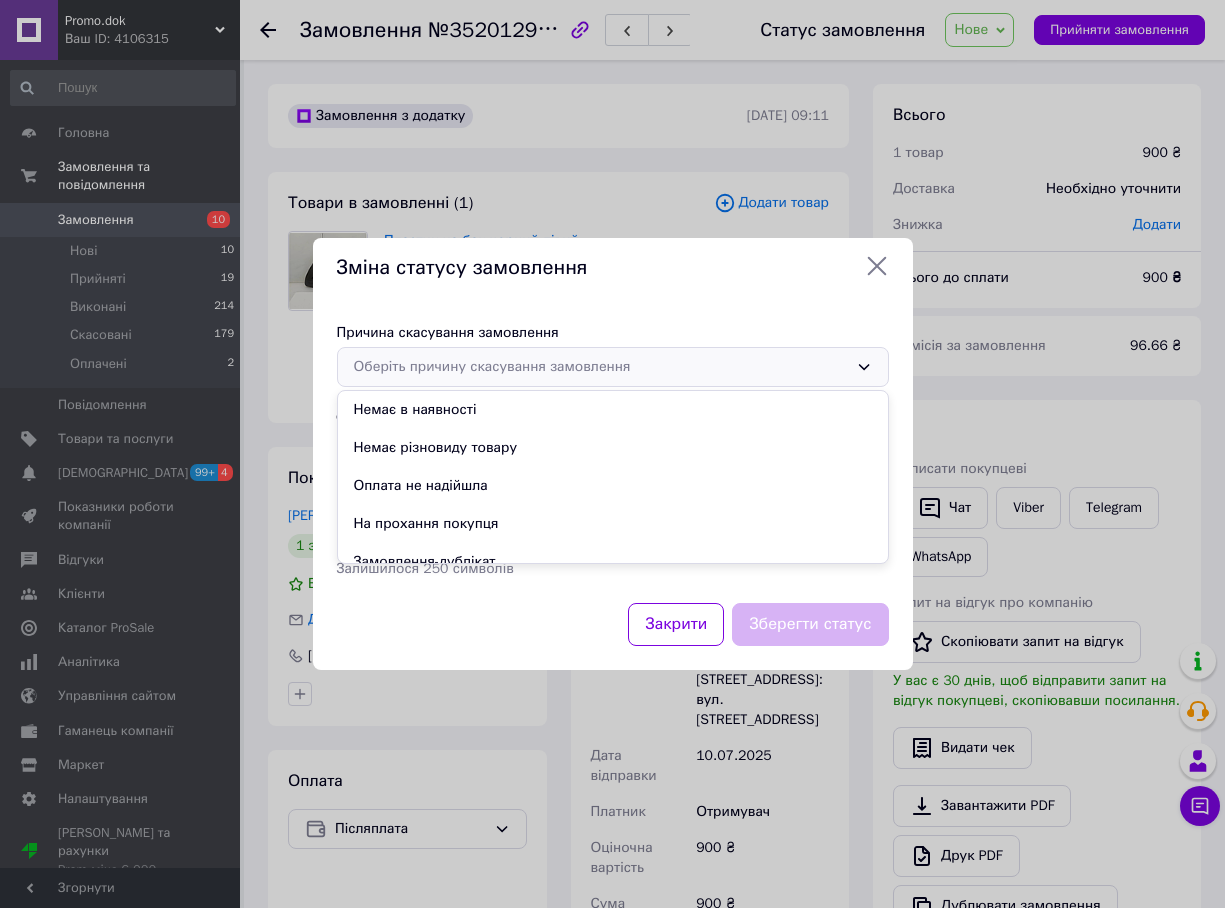 drag, startPoint x: 470, startPoint y: 530, endPoint x: 535, endPoint y: 484, distance: 79.630394 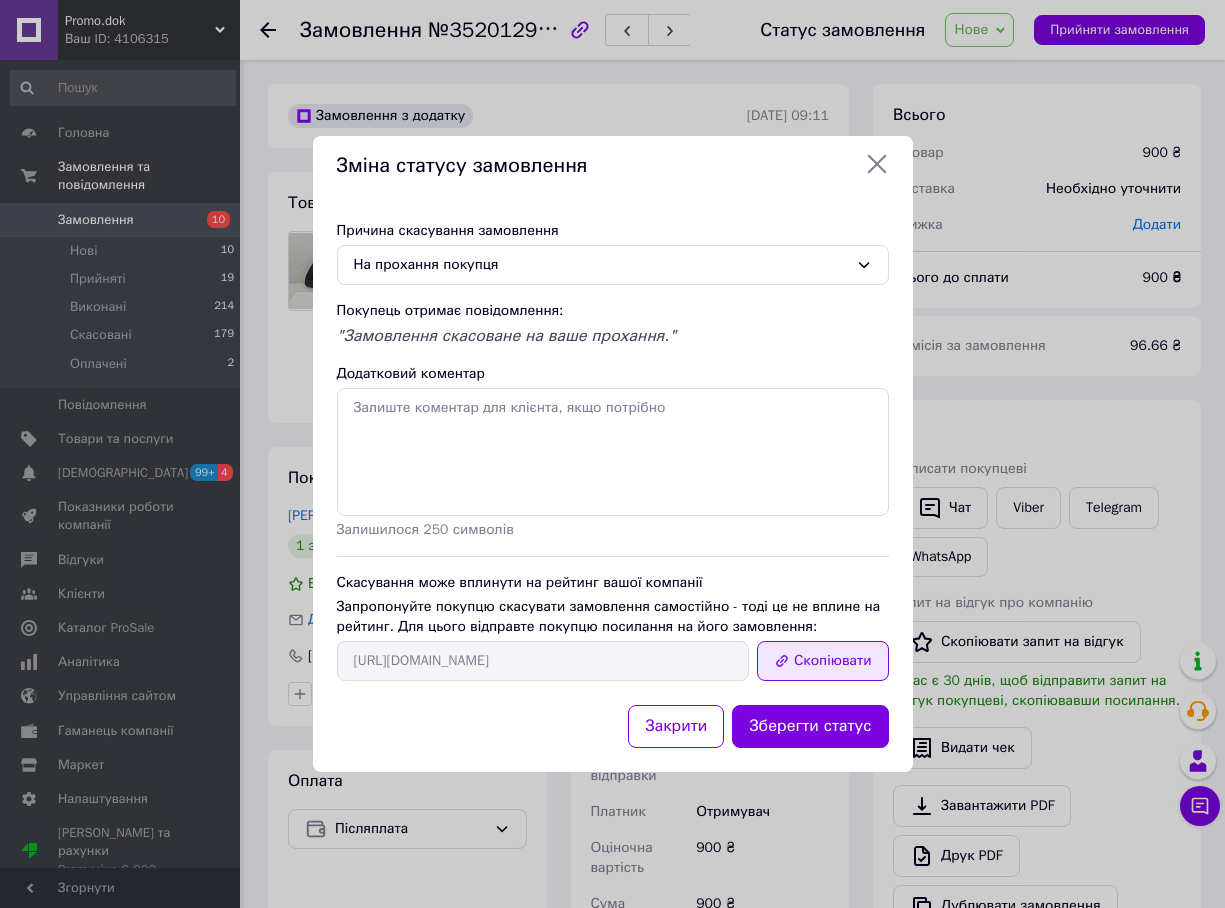 drag, startPoint x: 844, startPoint y: 663, endPoint x: 839, endPoint y: 653, distance: 11.18034 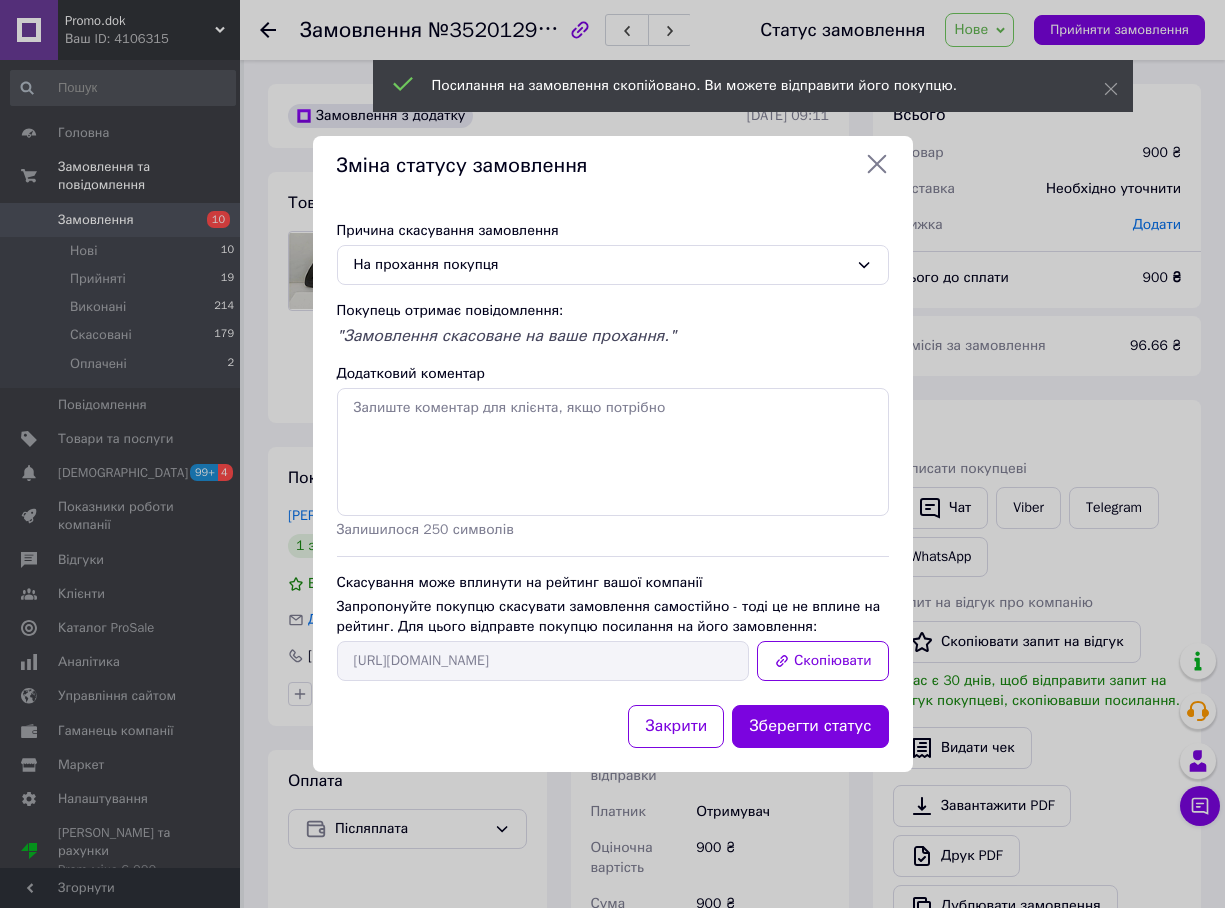 click 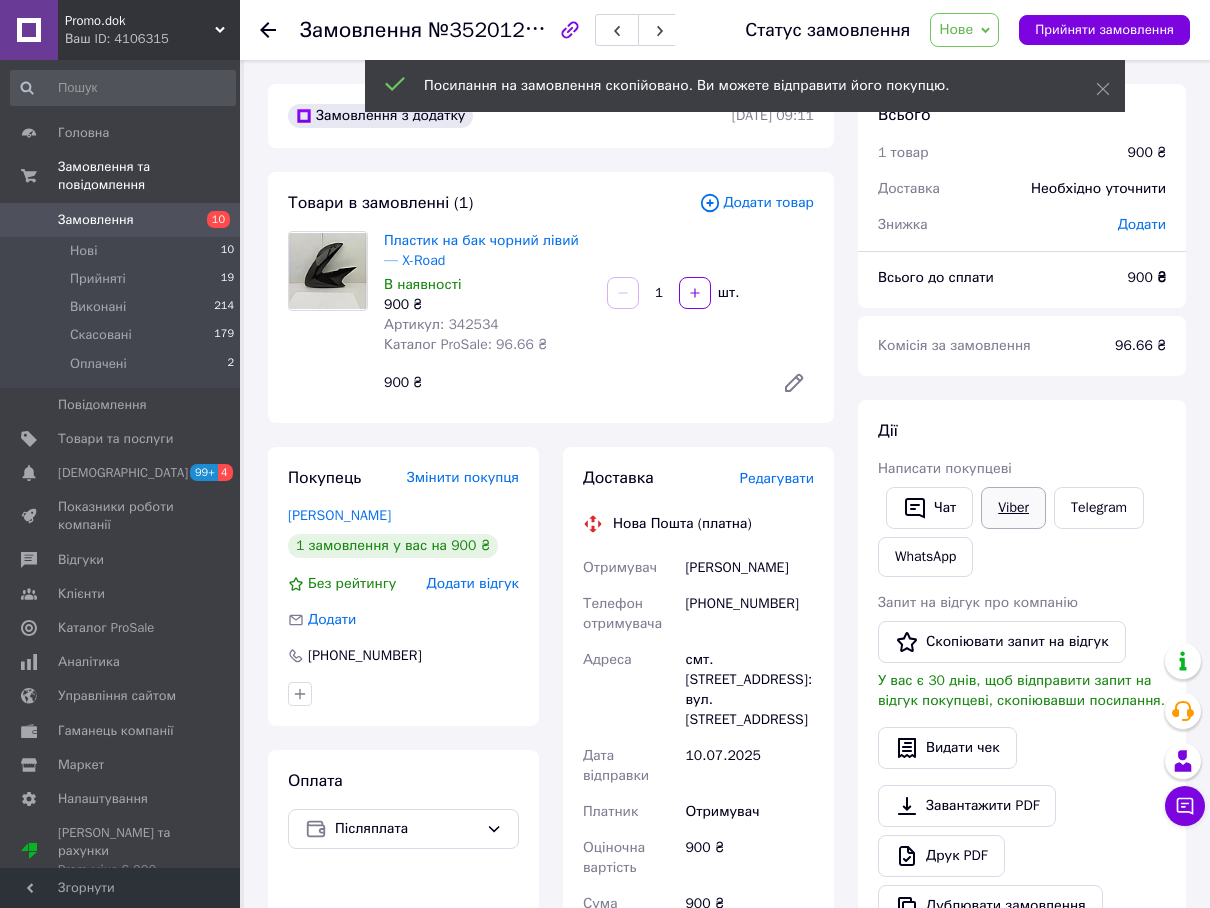 click on "Viber" at bounding box center [1013, 508] 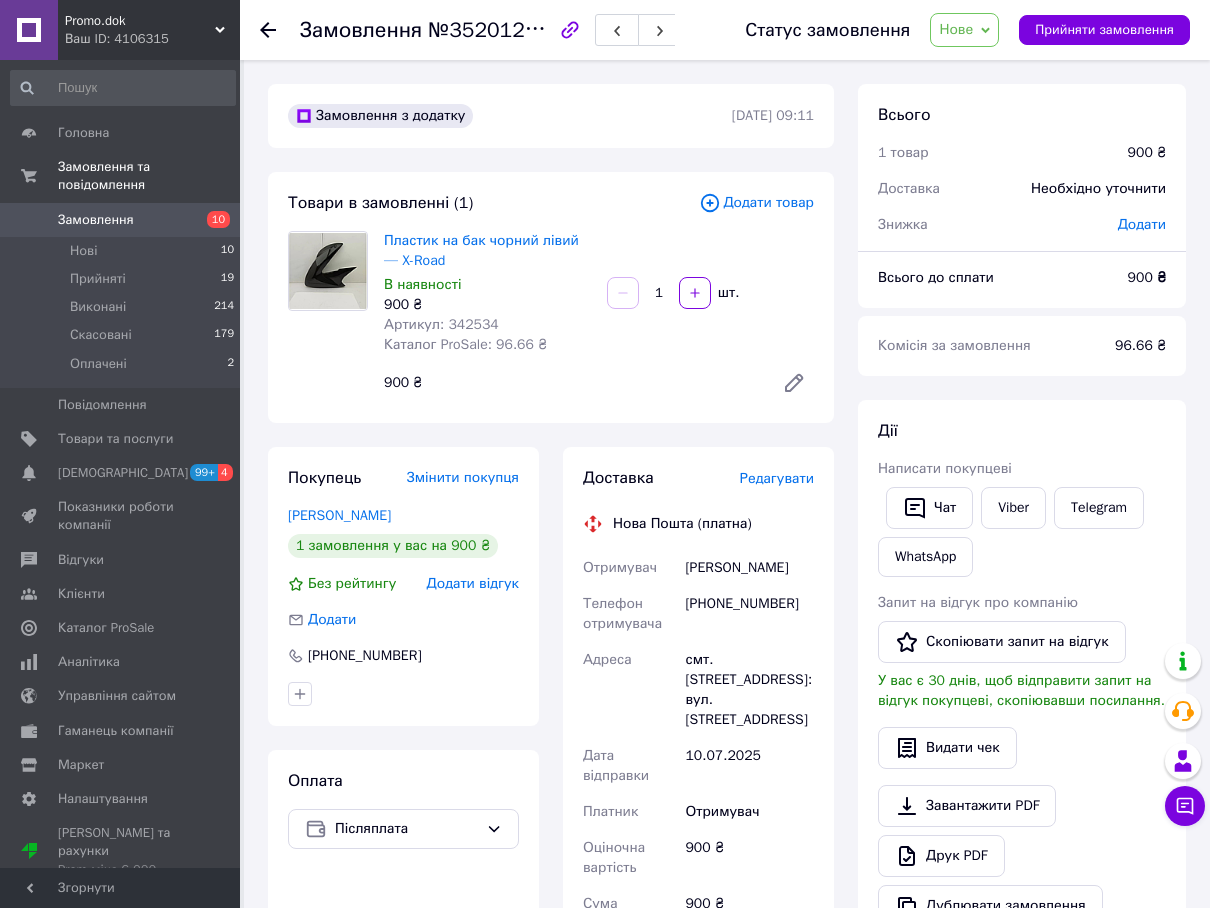 click at bounding box center (280, 30) 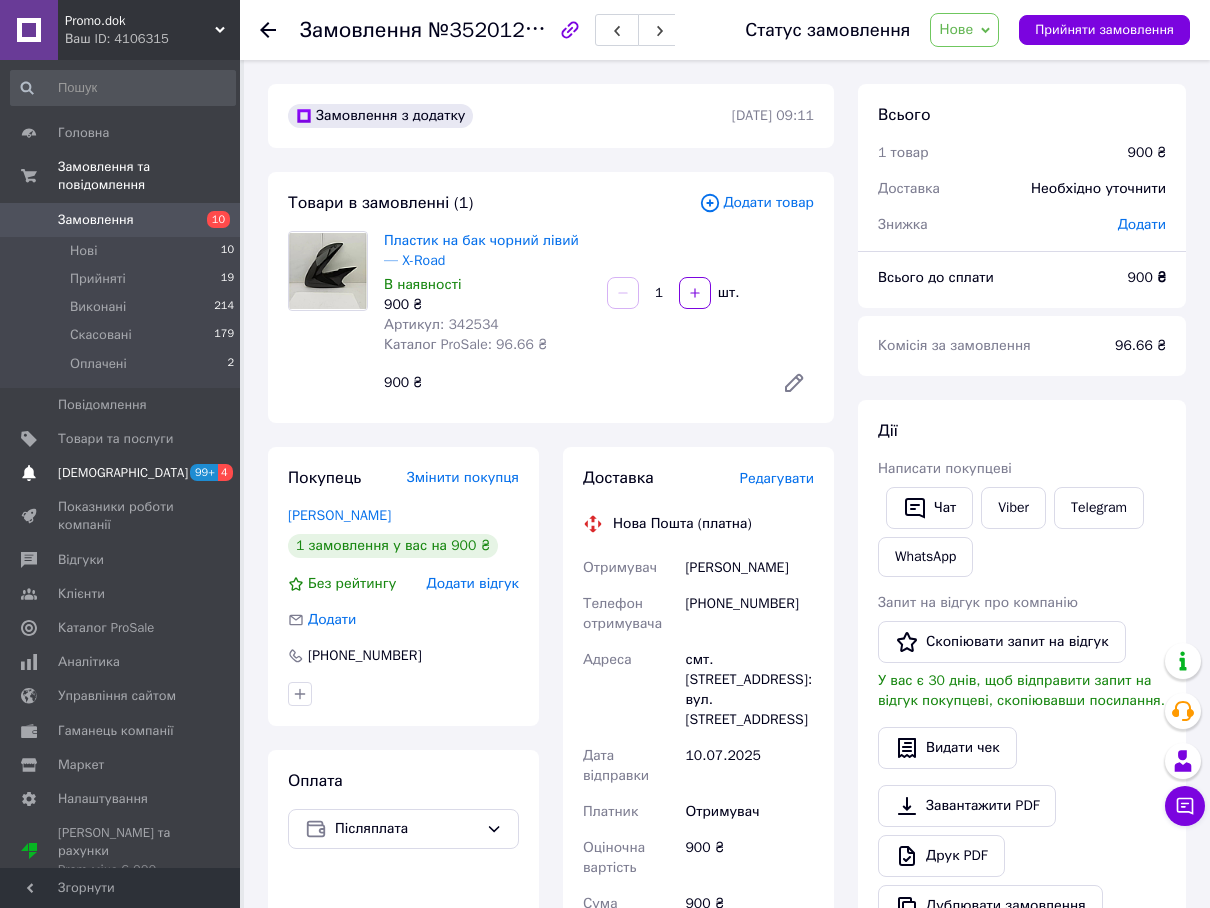 click on "[DEMOGRAPHIC_DATA]" at bounding box center [121, 473] 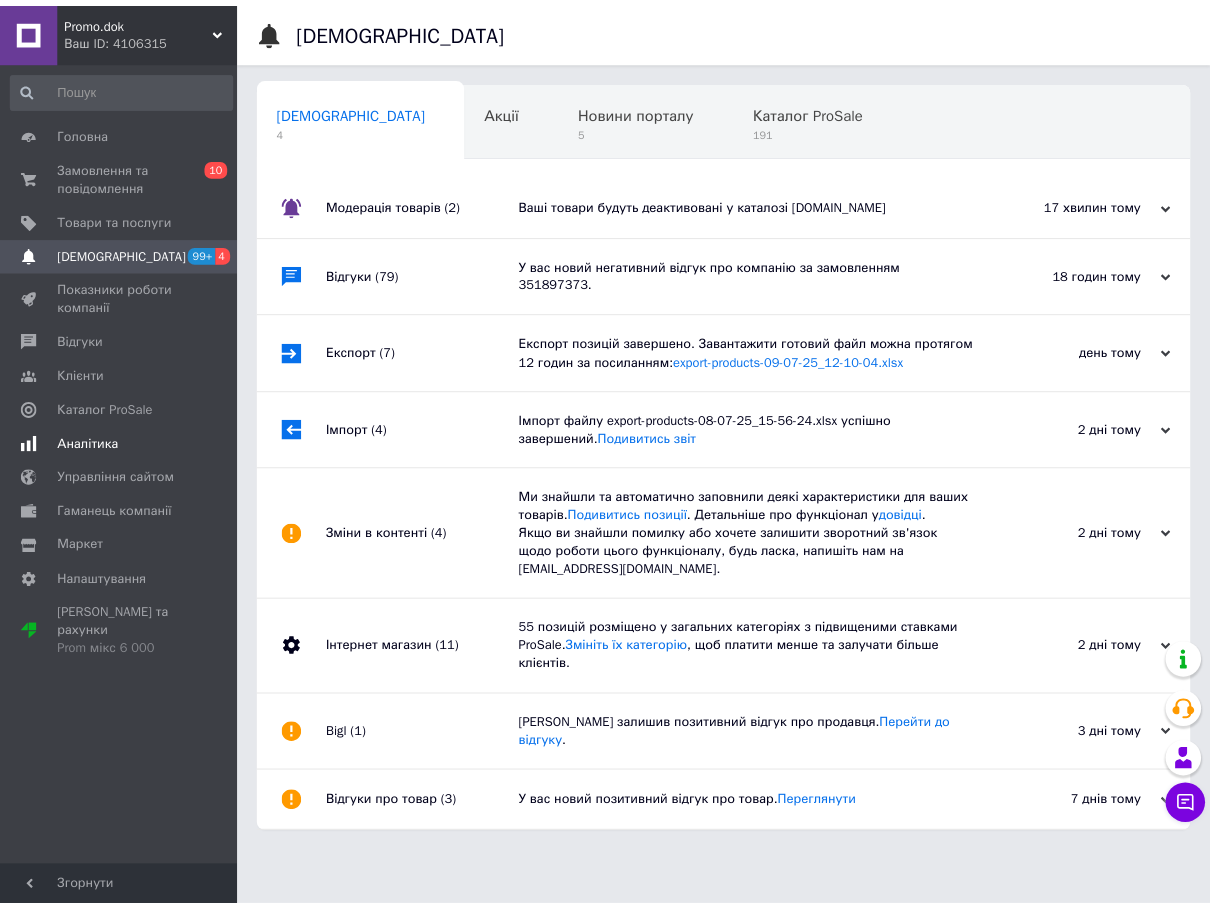scroll, scrollTop: 0, scrollLeft: 6, axis: horizontal 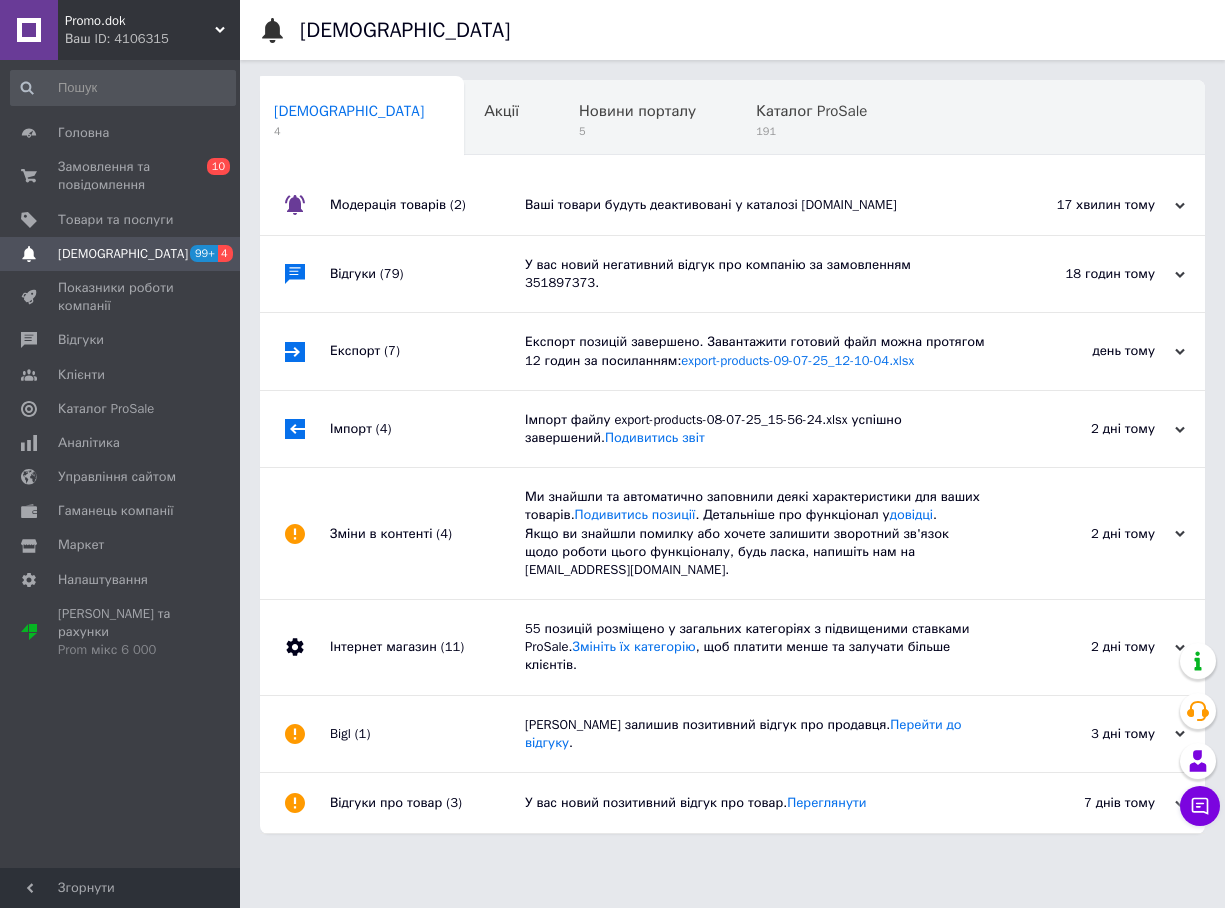 click on "Ваші товари будуть деактивовані у каталозі [DOMAIN_NAME]" at bounding box center [755, 205] 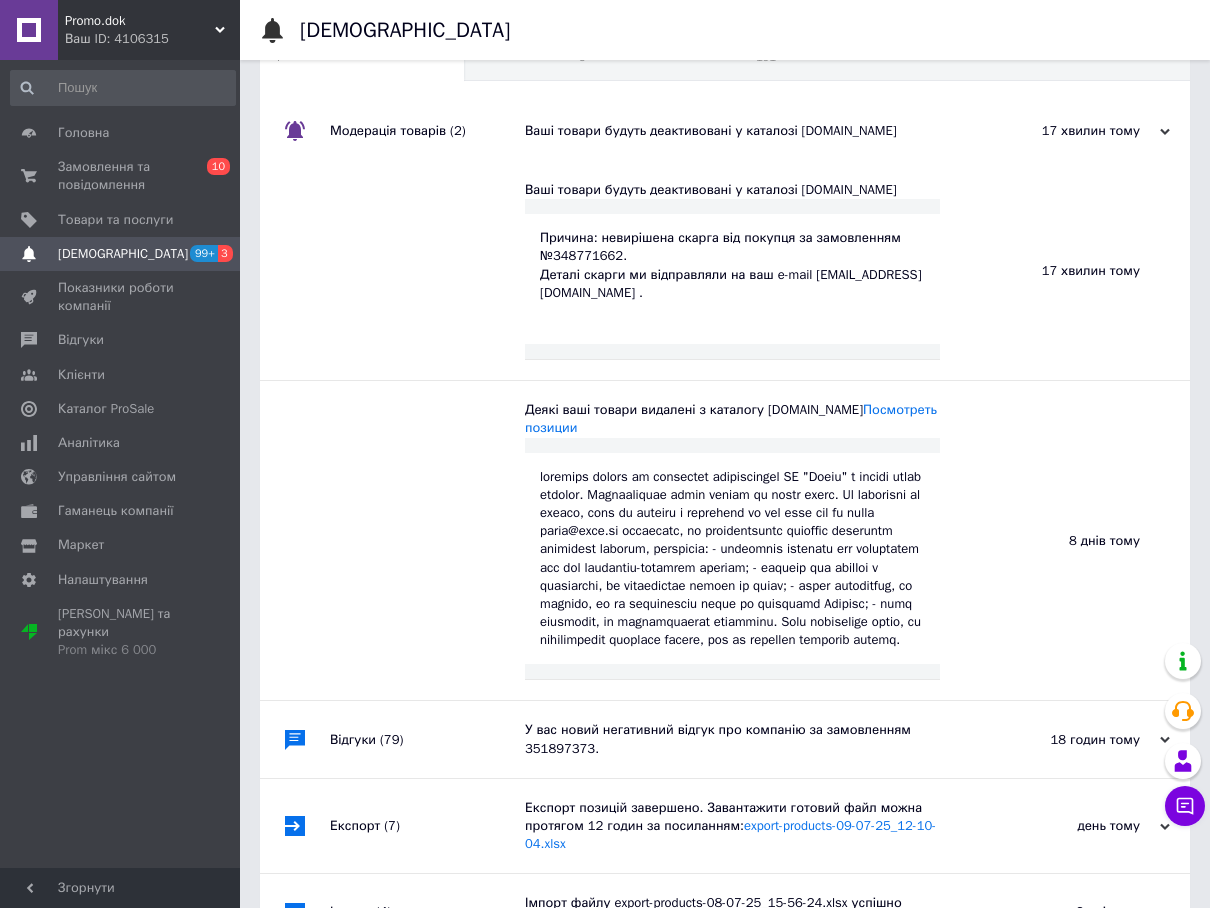 scroll, scrollTop: 0, scrollLeft: 0, axis: both 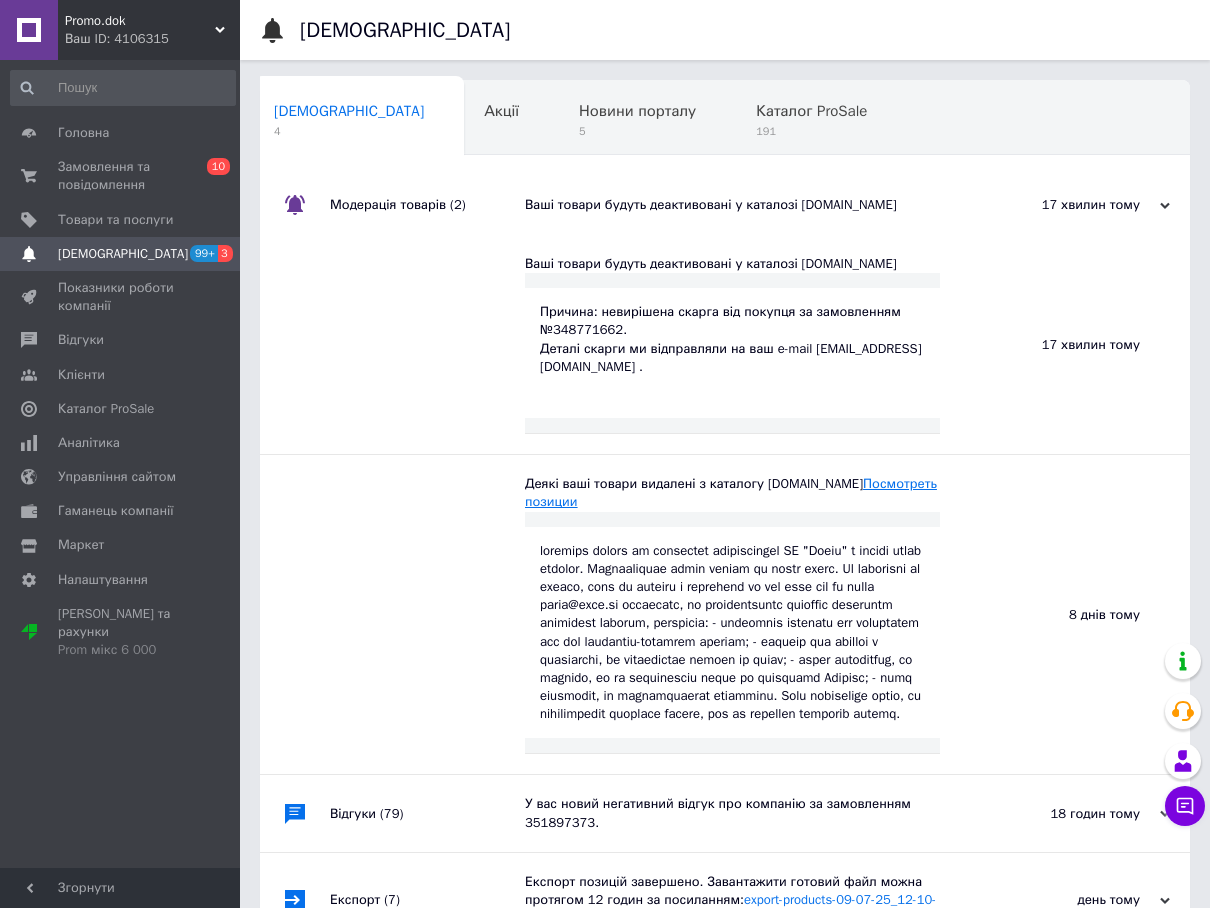click on "Посмотреть позиции" at bounding box center (731, 492) 